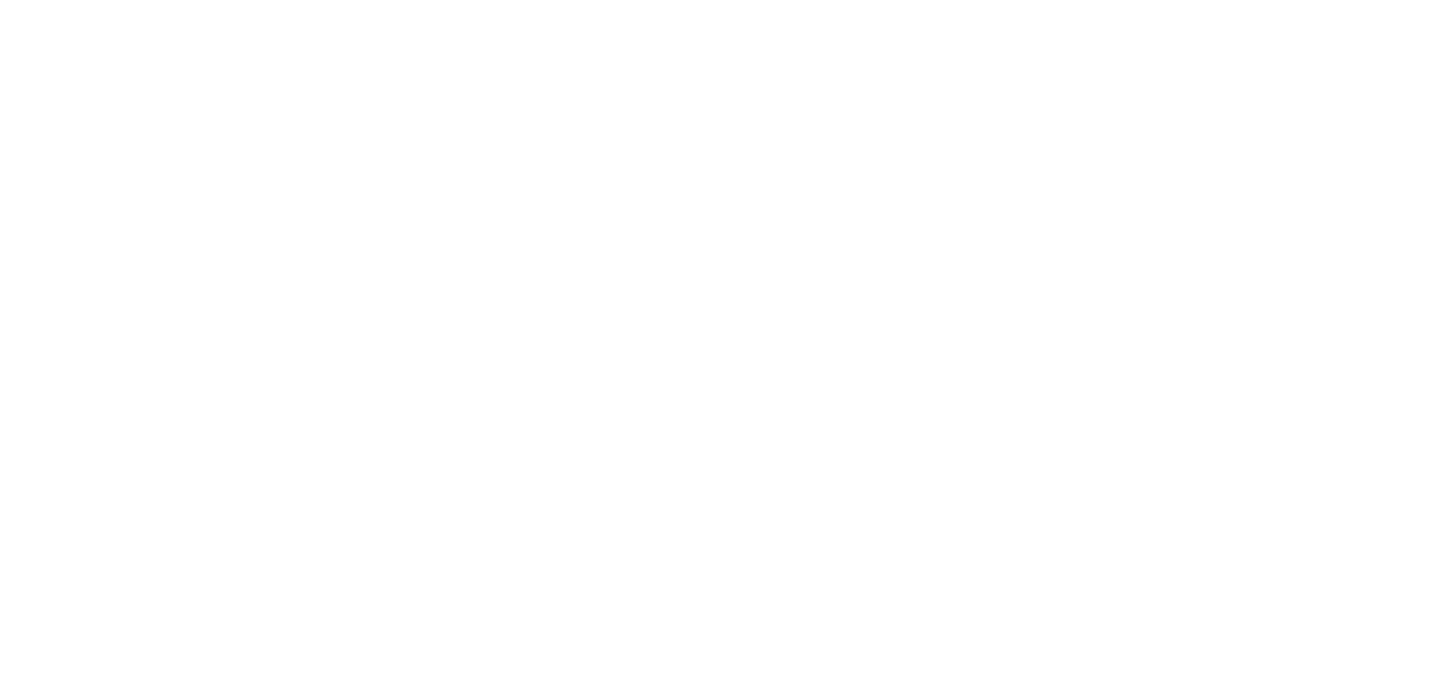 scroll, scrollTop: 0, scrollLeft: 0, axis: both 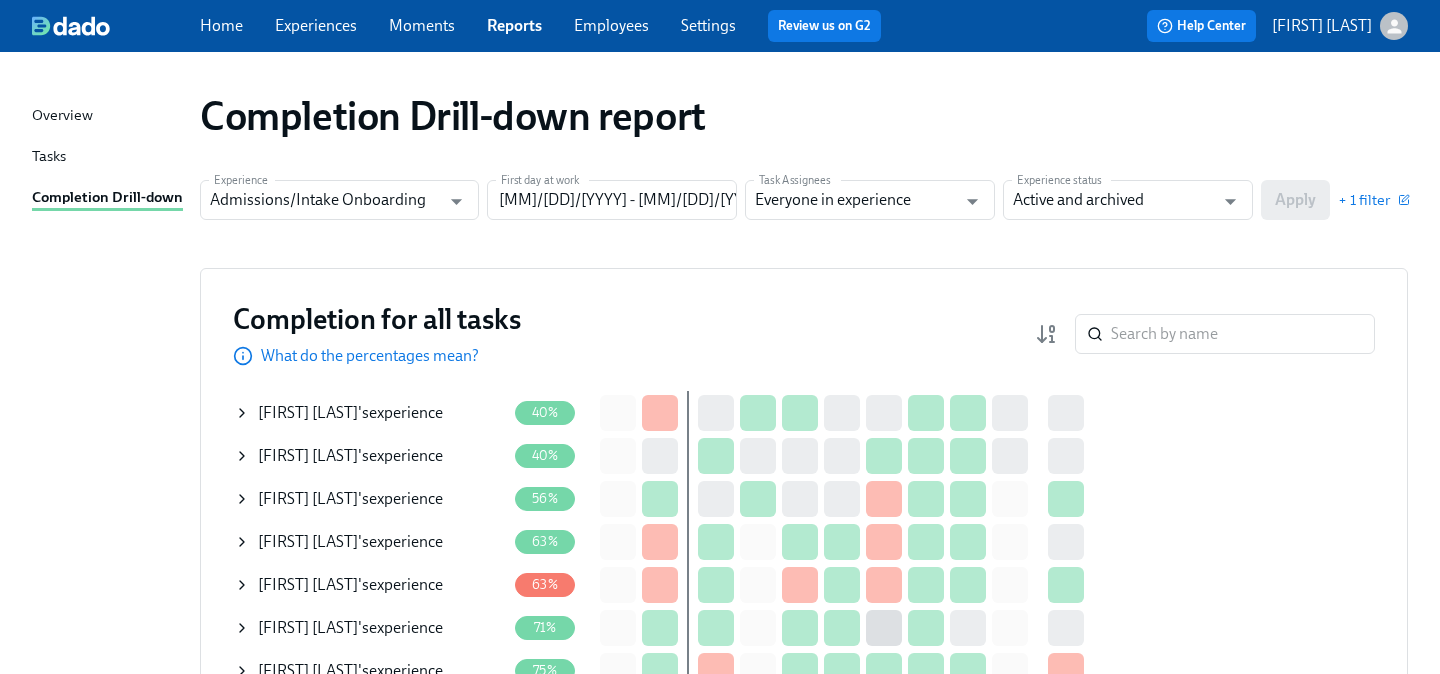 click 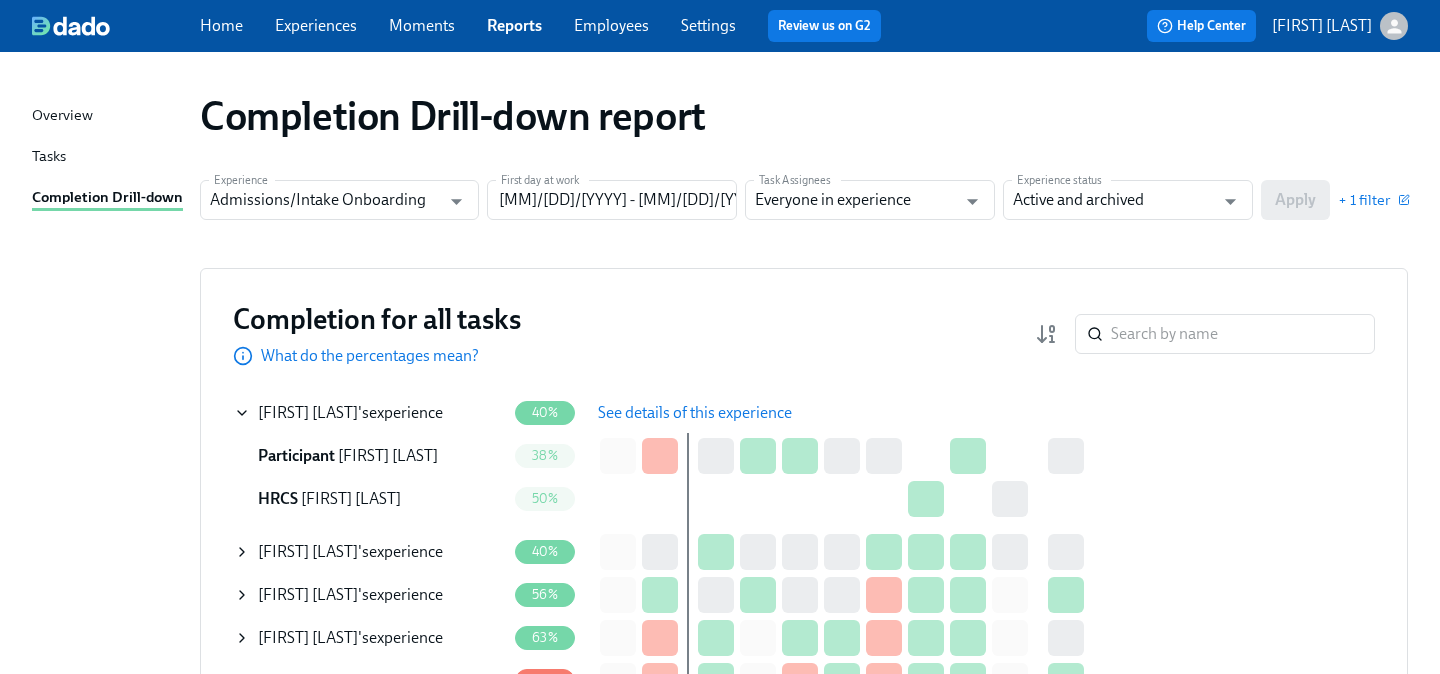 click on "See details of this experience" at bounding box center (695, 413) 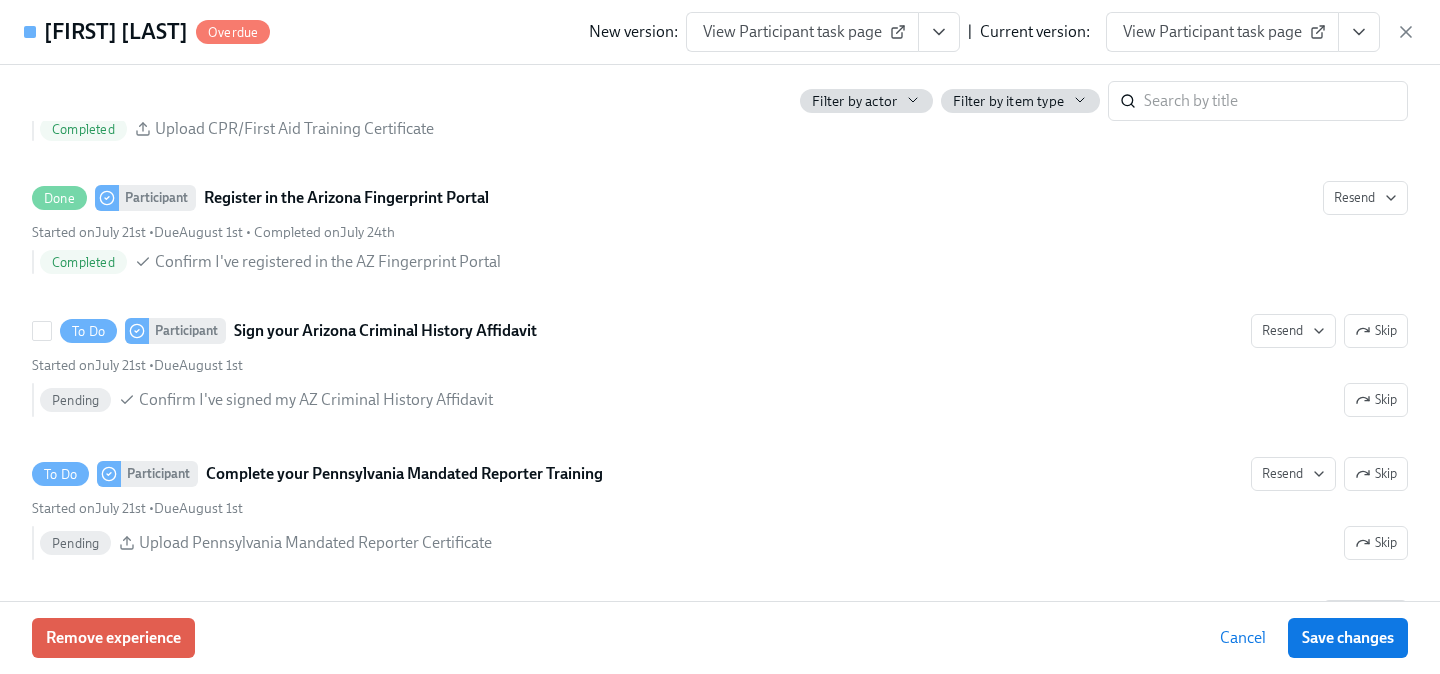 scroll, scrollTop: 1713, scrollLeft: 0, axis: vertical 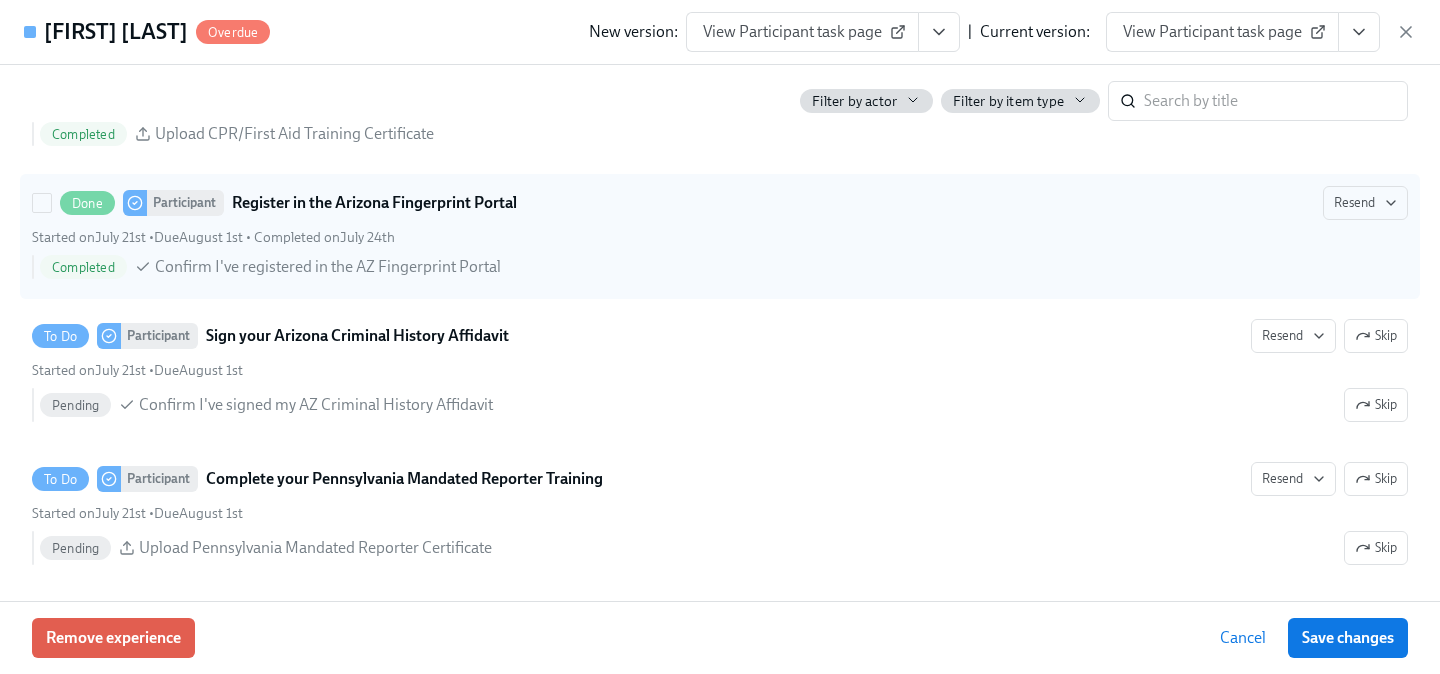 click on "Done Participant Register in the Arizona Fingerprint Portal Resend" at bounding box center (720, 203) 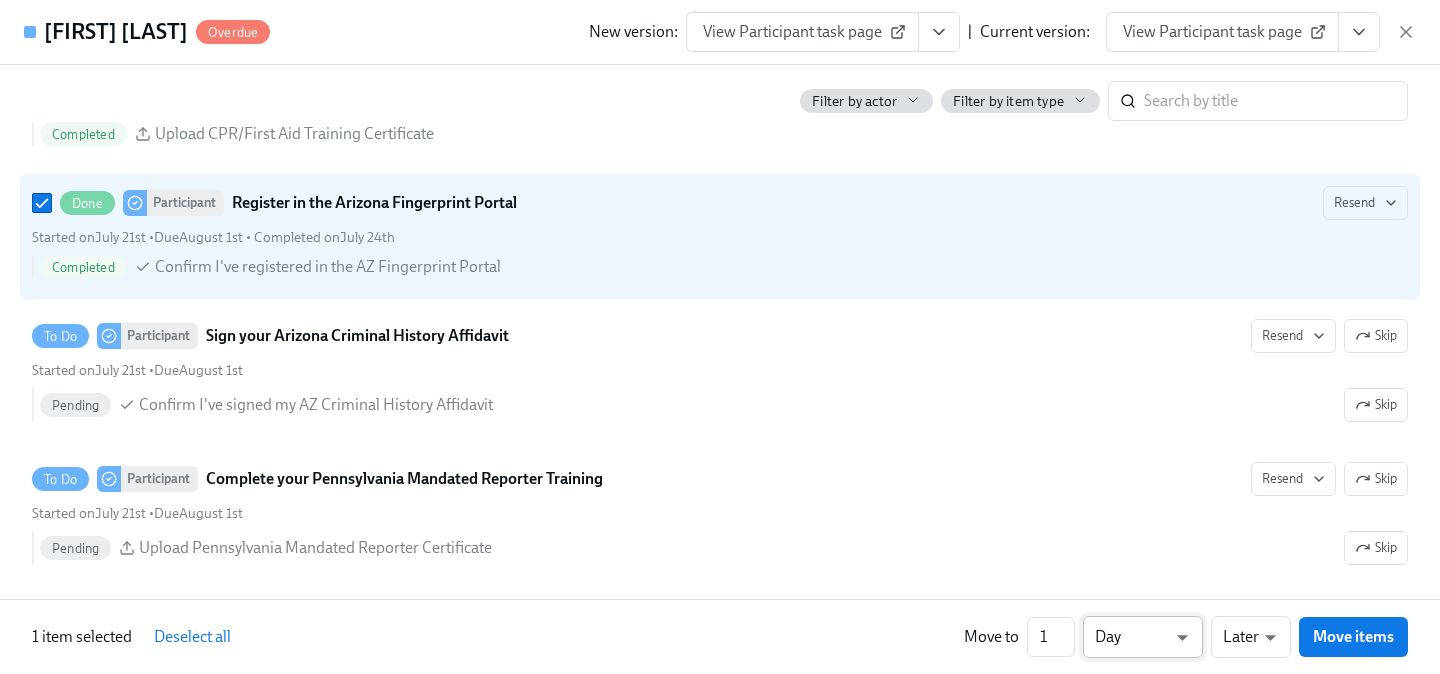 click on "Home Experiences Moments Reports Employees Settings Review us on G2 Help Center Chelsey Mendoza Overview Tasks Completion Drill-down Completion Drill-down report Experience Admissions/Intake Onboarding Experience First day at work 01/18/2024 - 01/01/2026 First day at work Task Assignees Everyone in experience Task Assignees Experience status Active and archived Experience status Apply + 1 filter Completion for all tasks What do the percentages mean? ​ Completion for all tasks table David Archibald 's  experience 40% See details of this experience Participant   David Archibald 38% HRCS   Chelsey Mendoza 50% Ananda Williams 's  experience 40% Samantha Walker 's  experience 56% Makaila Harrell 's  experience 63% Amanda Lopez 's  experience 63% Eric Hayes 's  experience 71% Kadijah Goosby 's  experience 75% Brandon Harrison 's  experience 75% Greyson Thornton 's  experience 75% Caitlyn Maniaci 's  experience 78% Raimy Davis 's  experience 80% Benish Farouqi 's  experience 80% Claudia Valdez 's  80%" at bounding box center [720, 1412] 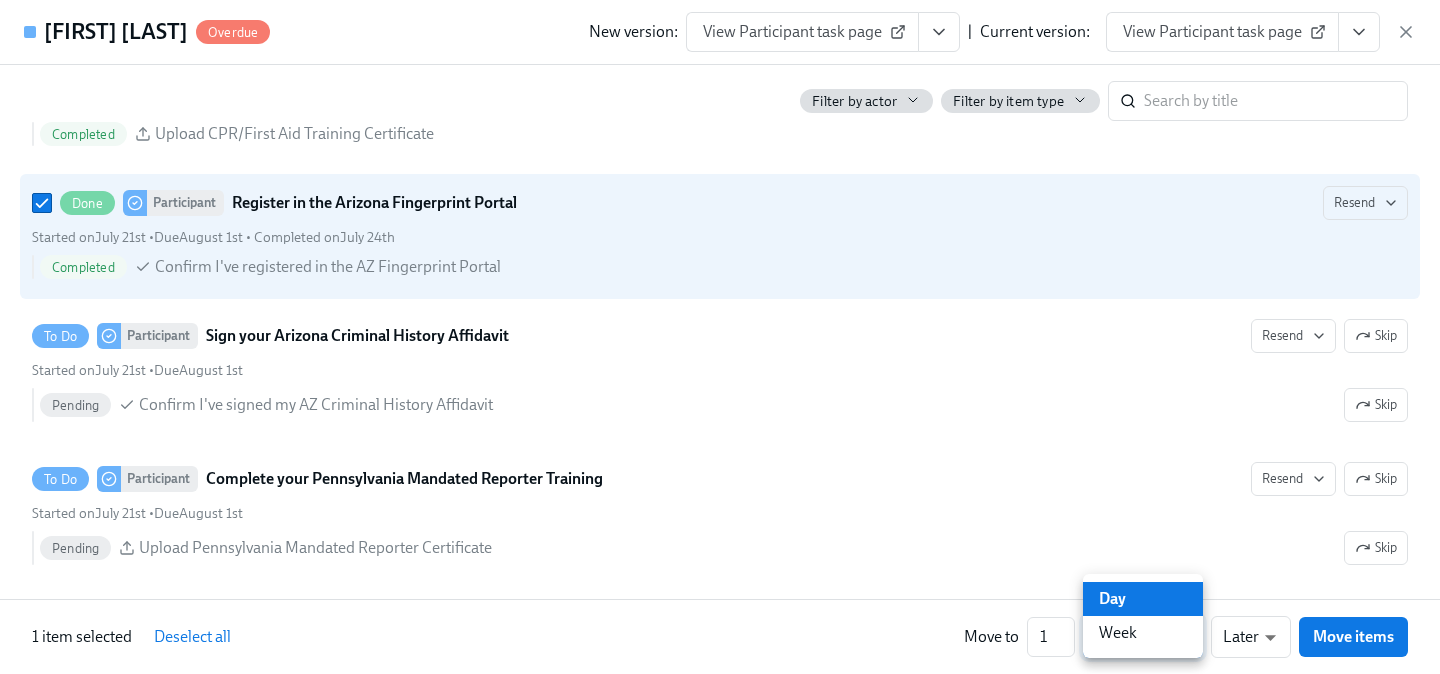 click on "Week" at bounding box center (1143, 633) 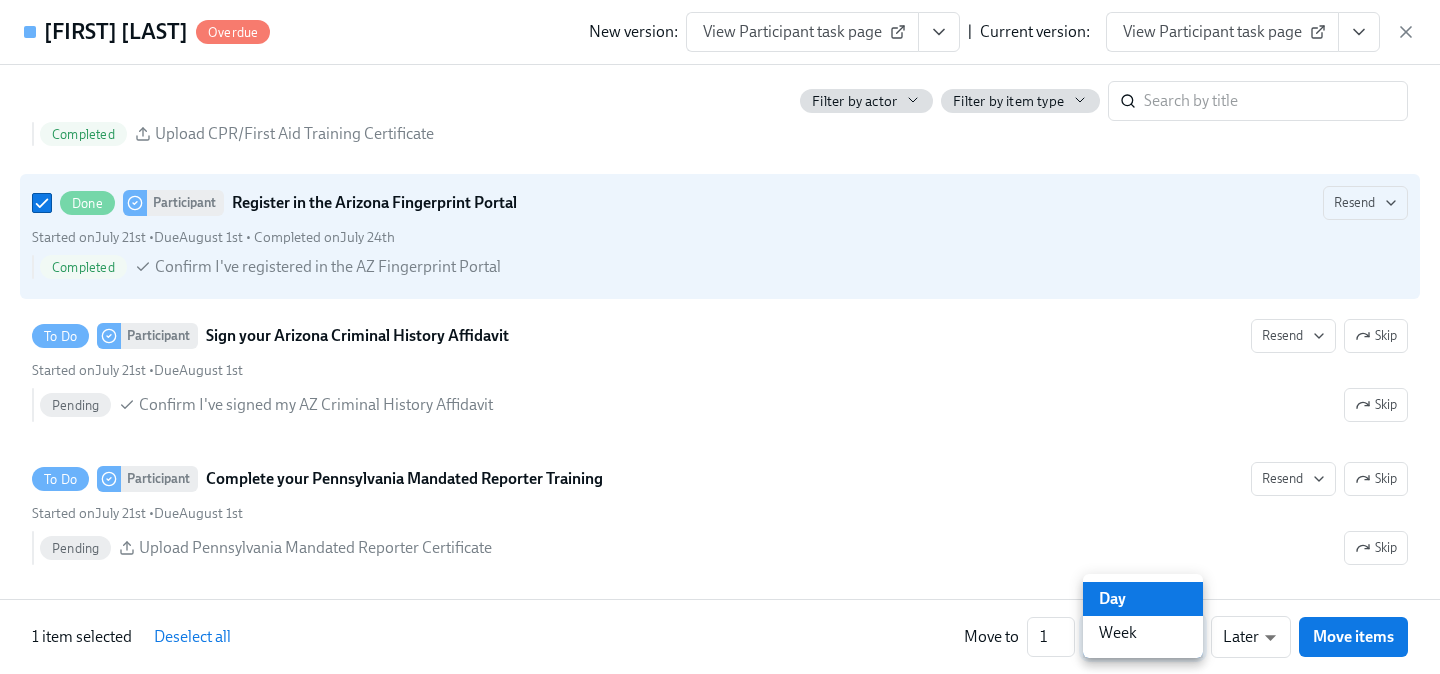 type on "w" 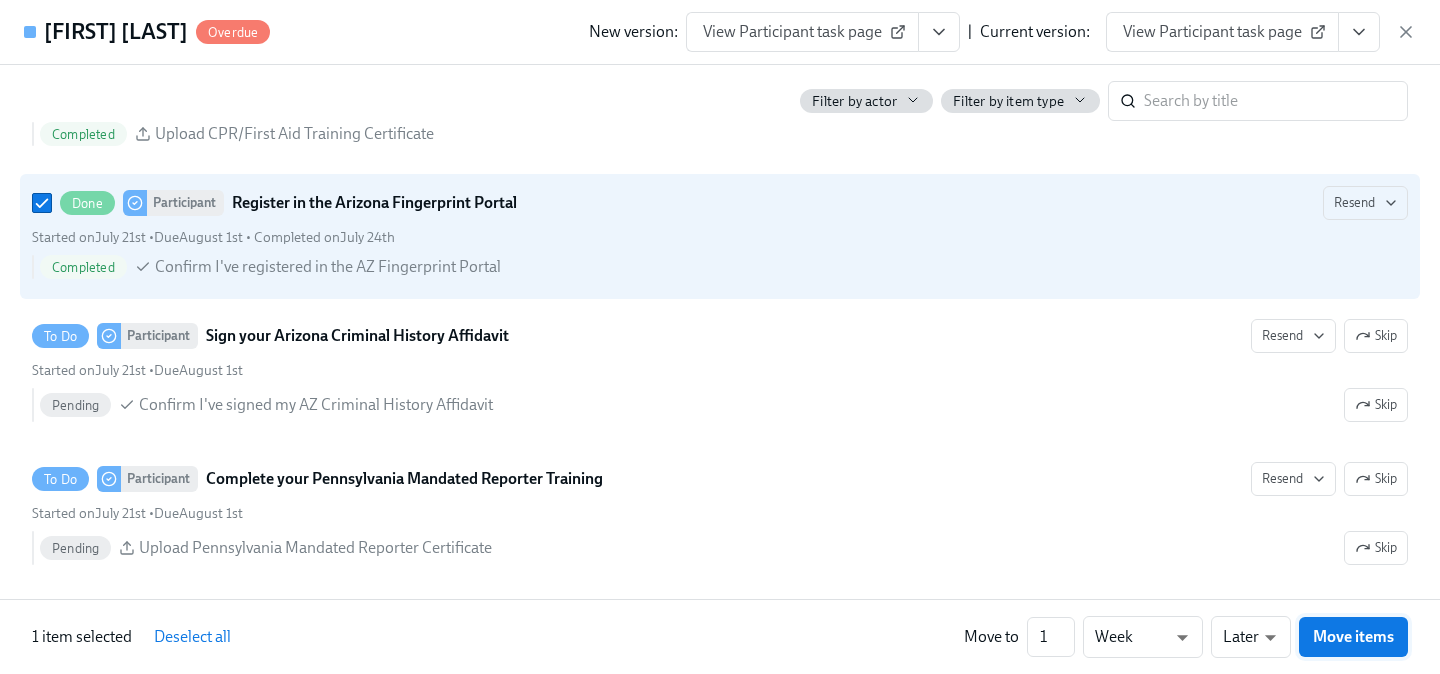click on "Move items" at bounding box center (1353, 637) 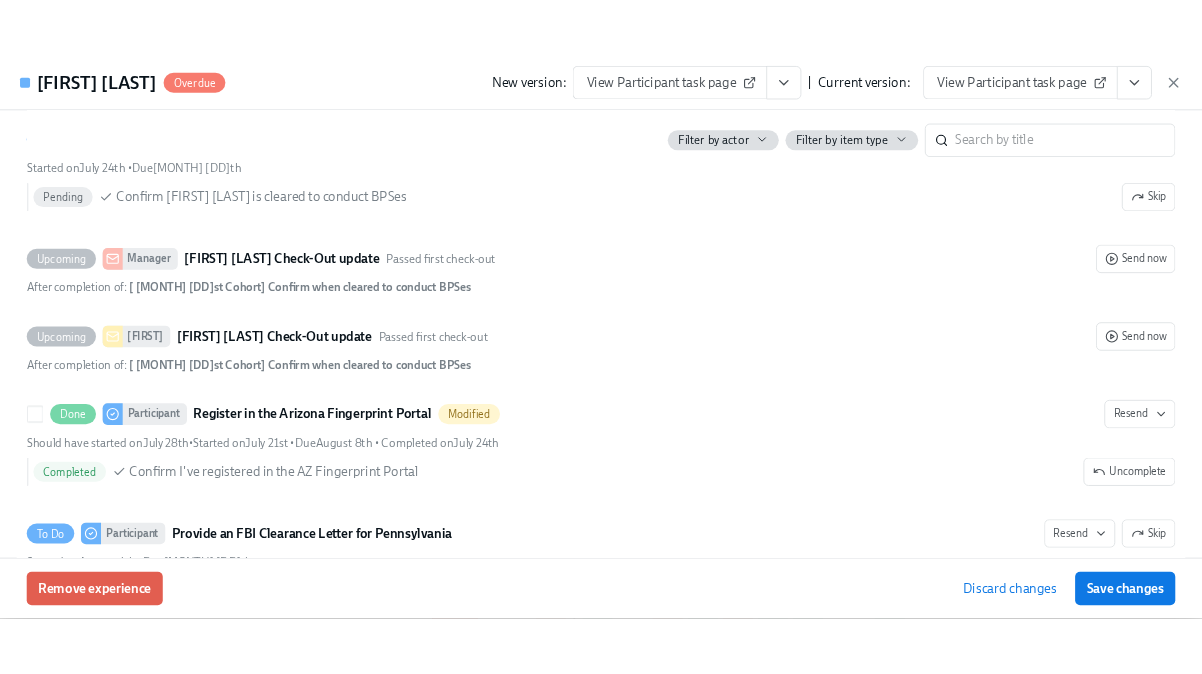 scroll, scrollTop: 2393, scrollLeft: 0, axis: vertical 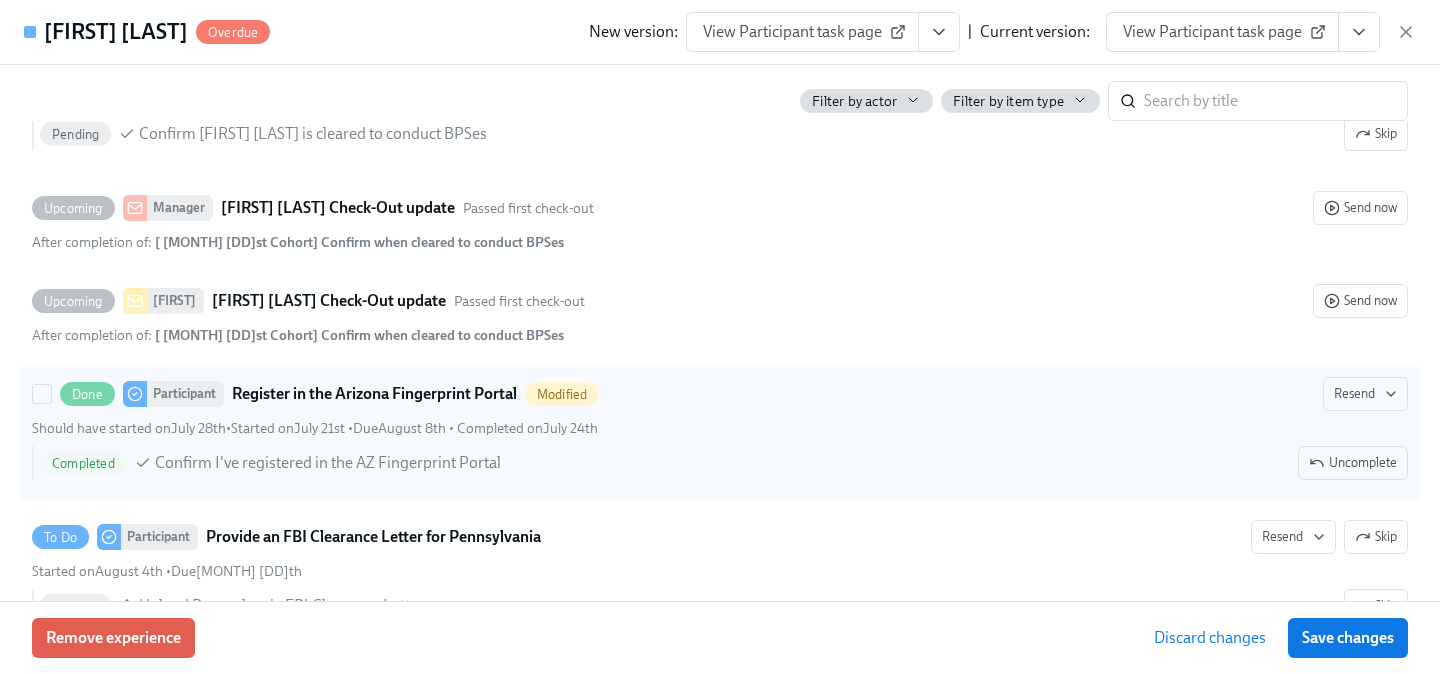 click on "Should have started on  July 28th  •  Started on  July 21st   •  Due  August 8th   •   Completed on  July 24th" at bounding box center (720, 428) 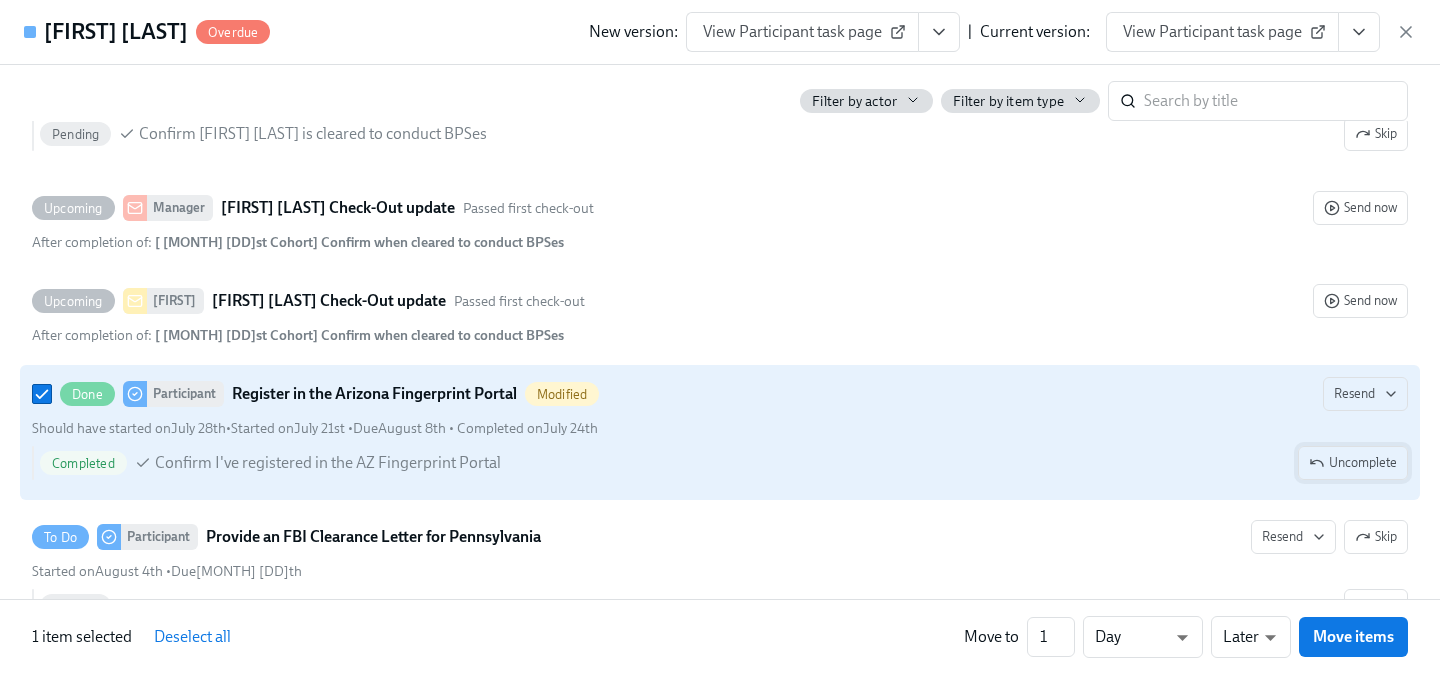 click on "Uncomplete" at bounding box center (1353, 463) 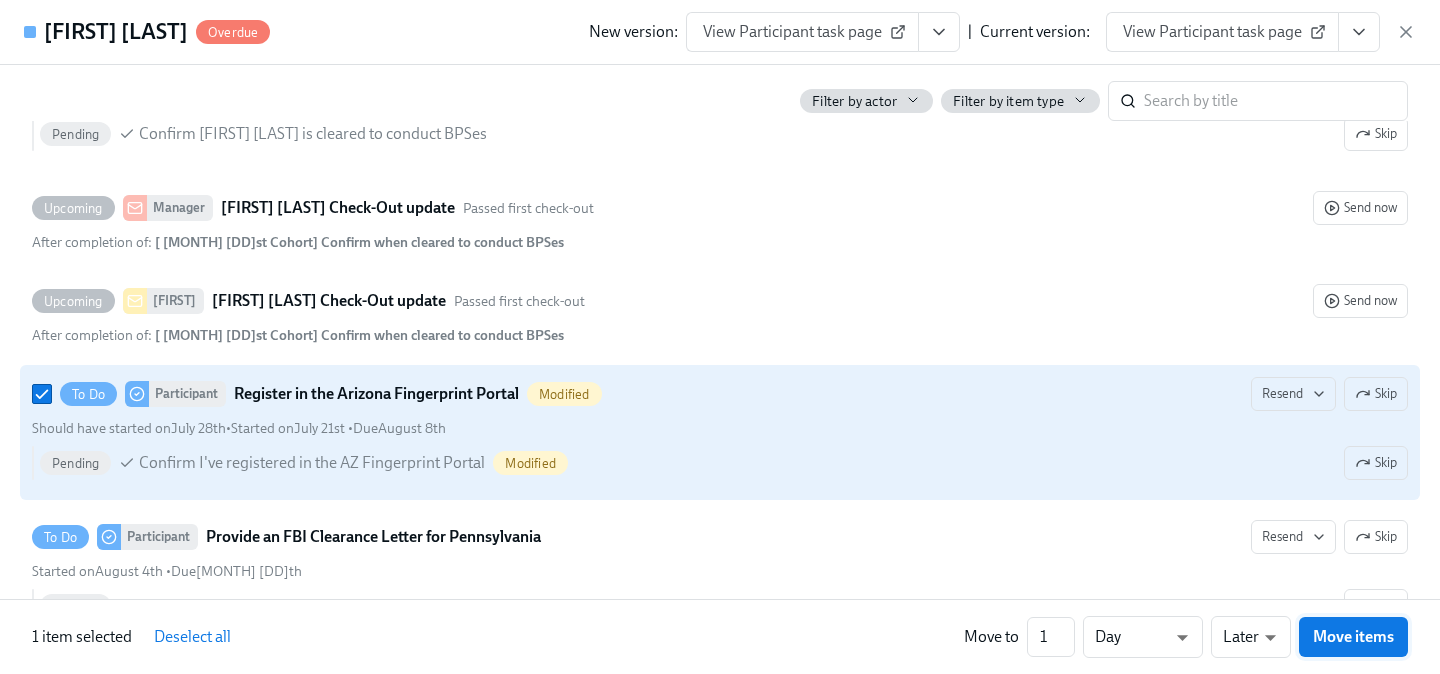 click on "Move items" at bounding box center [1353, 637] 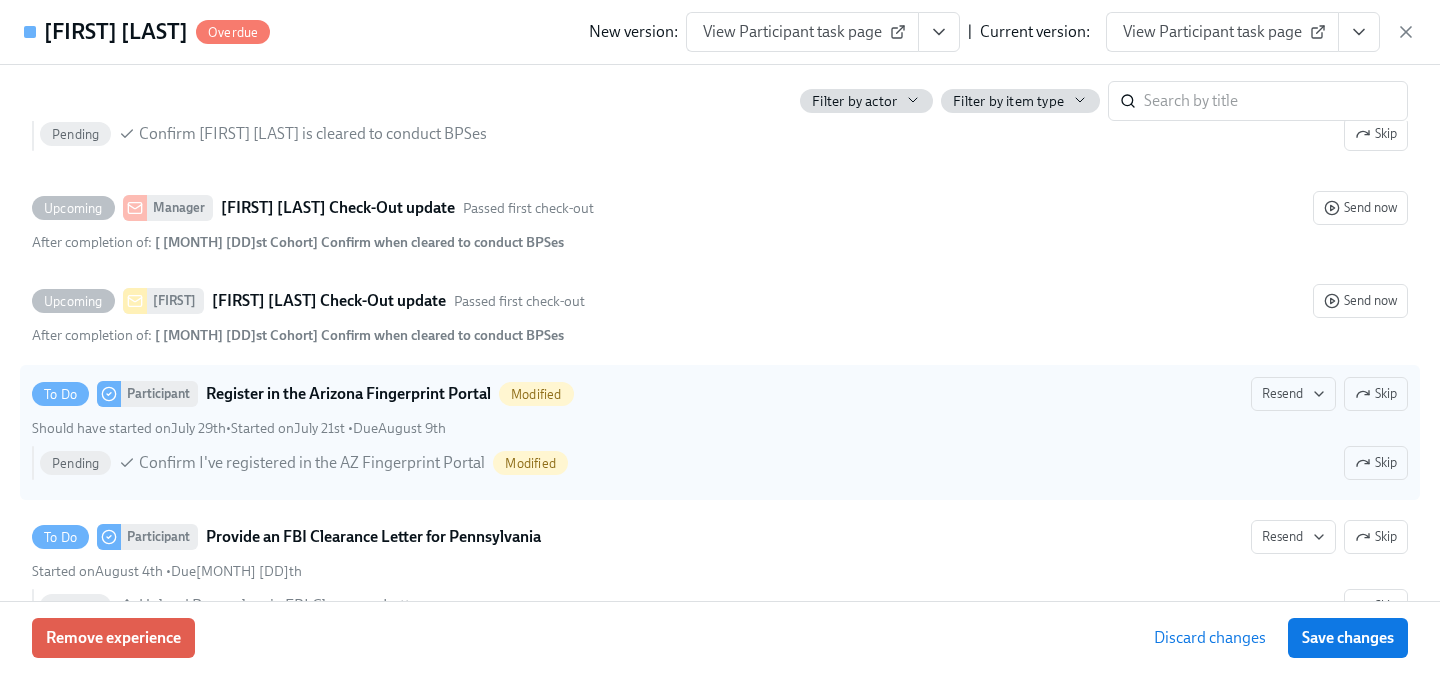 click on "Save changes" at bounding box center [1348, 638] 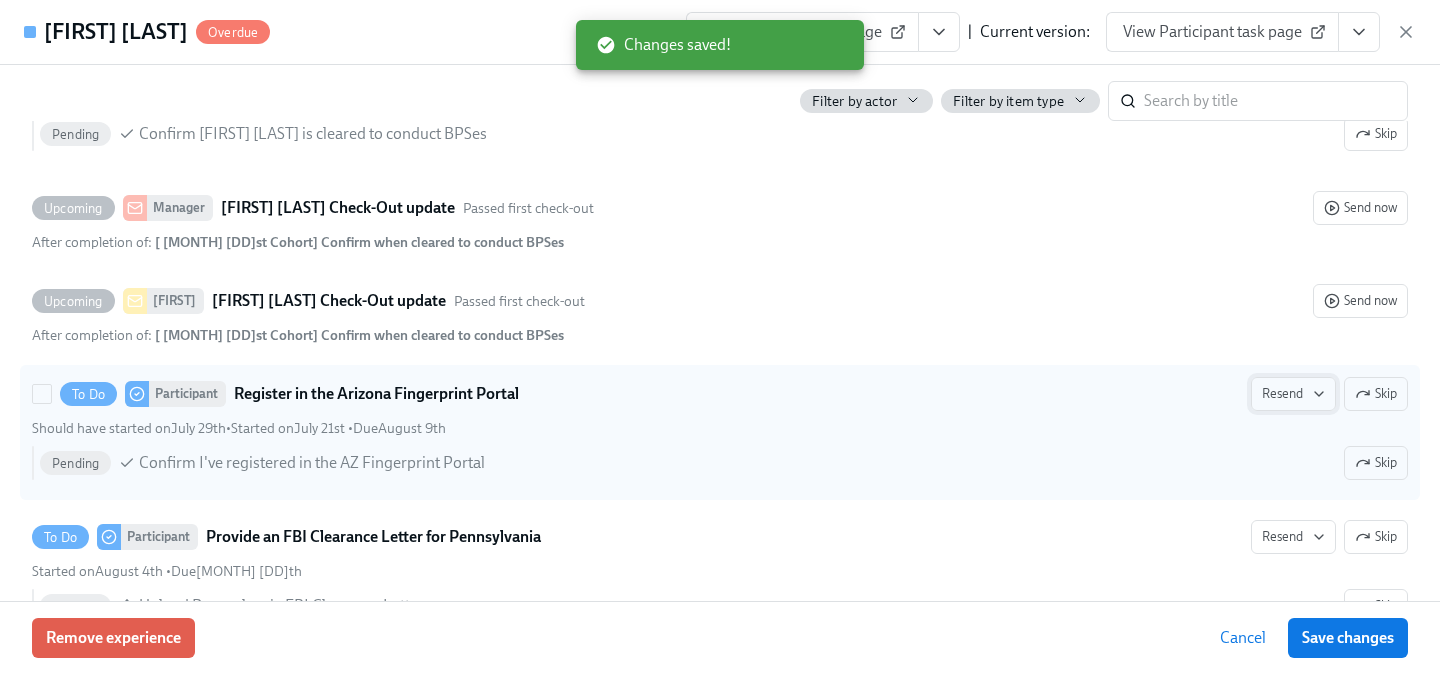 click on "Resend" at bounding box center [1293, 394] 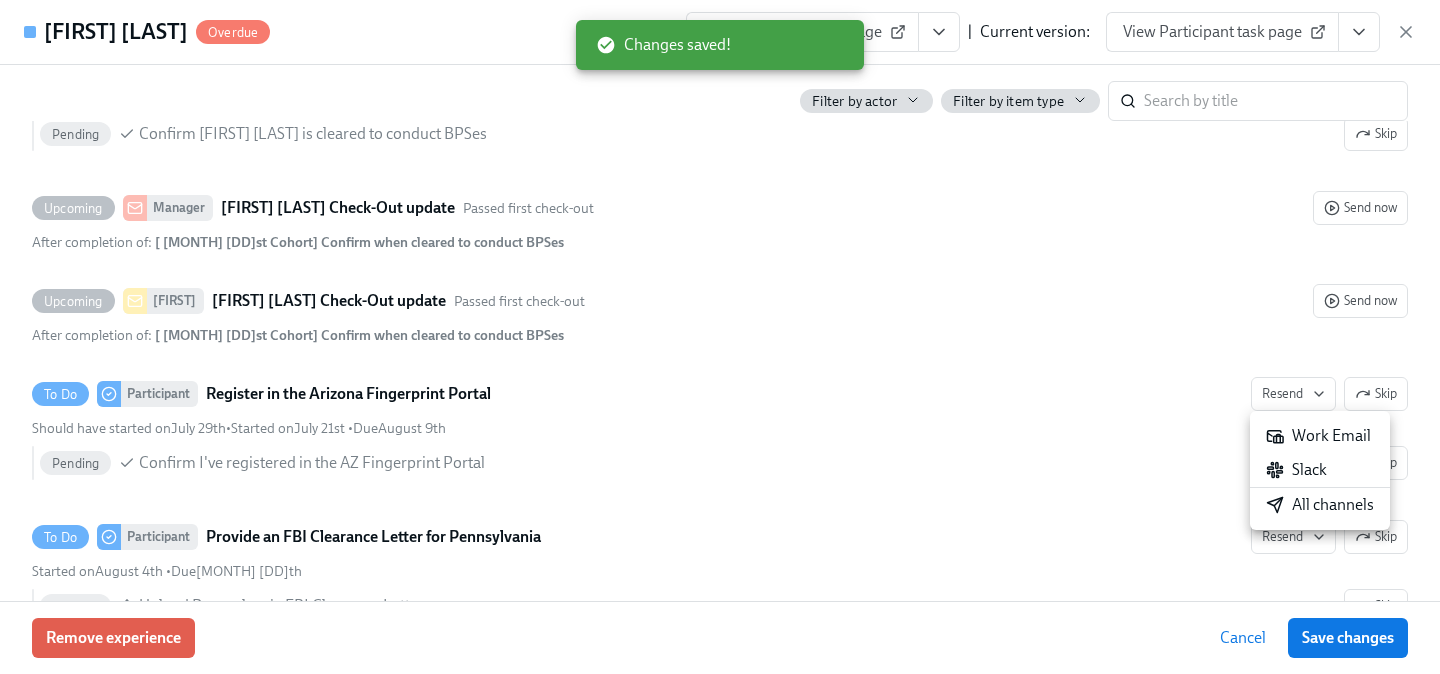 click on "All channels" at bounding box center (1320, 505) 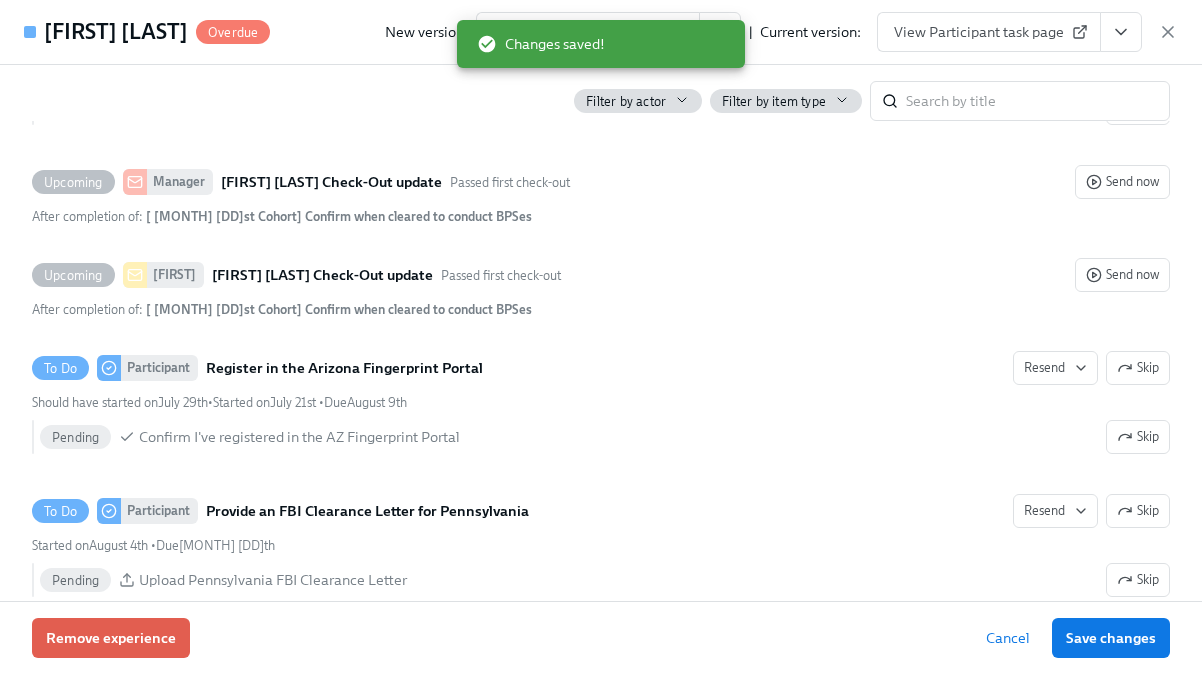 scroll, scrollTop: 2367, scrollLeft: 0, axis: vertical 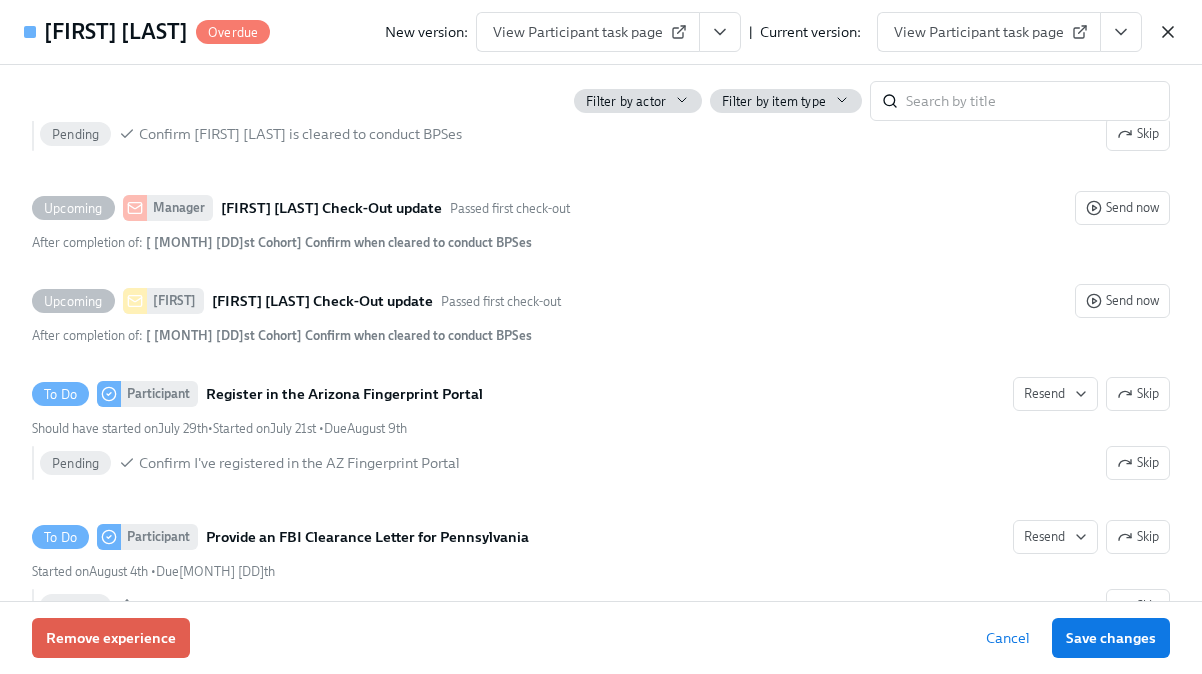 click 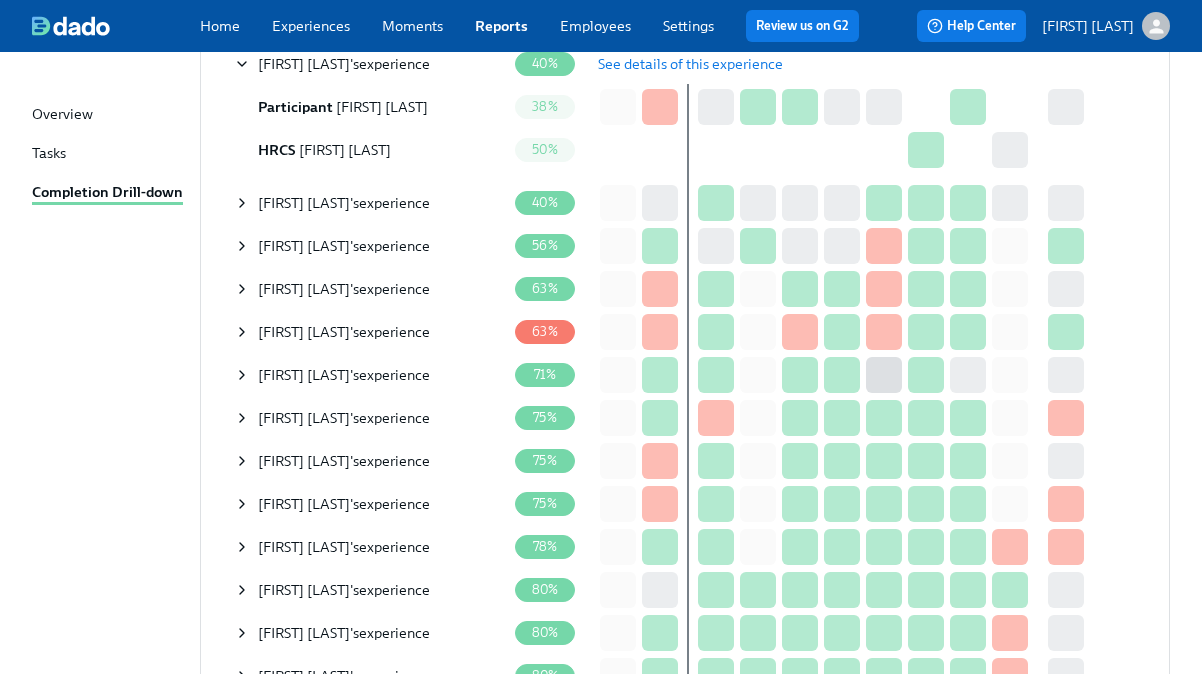 scroll, scrollTop: 326, scrollLeft: 0, axis: vertical 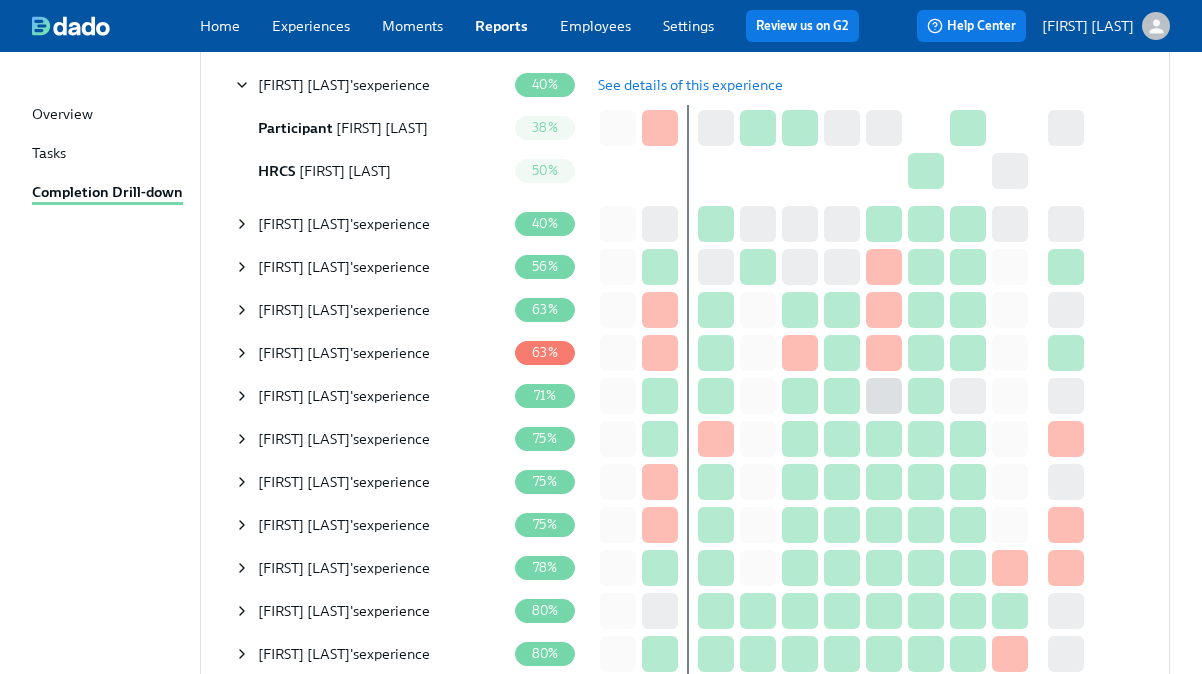 click 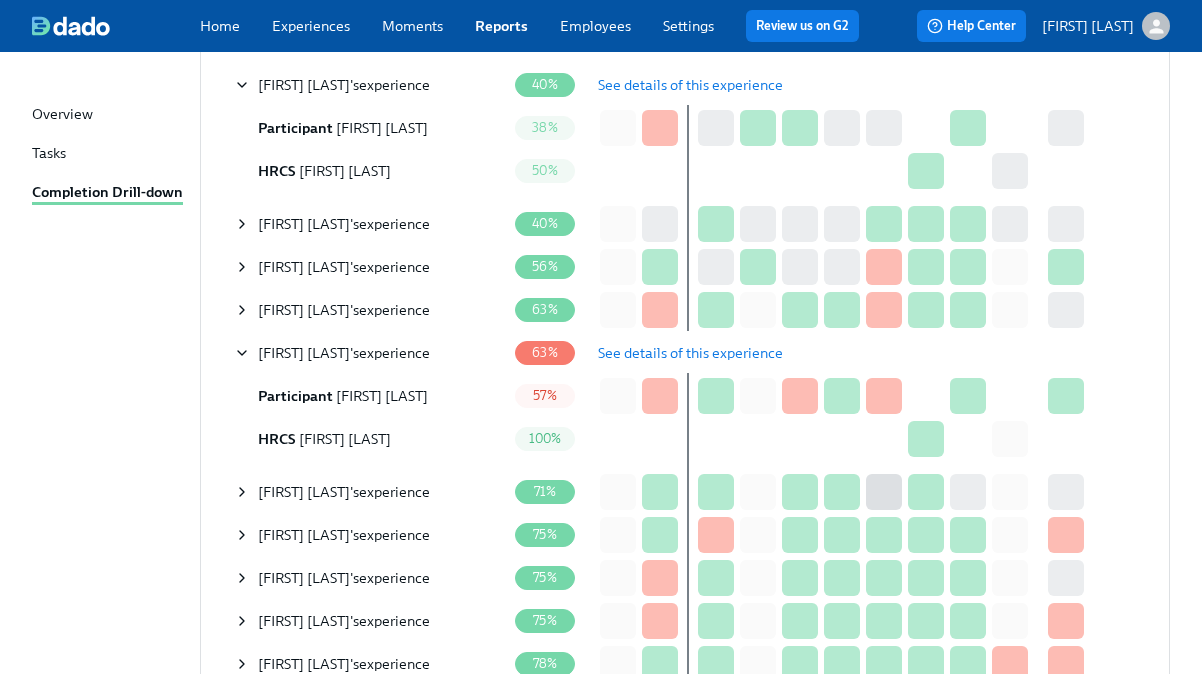 click on "See details of this experience" at bounding box center (690, 353) 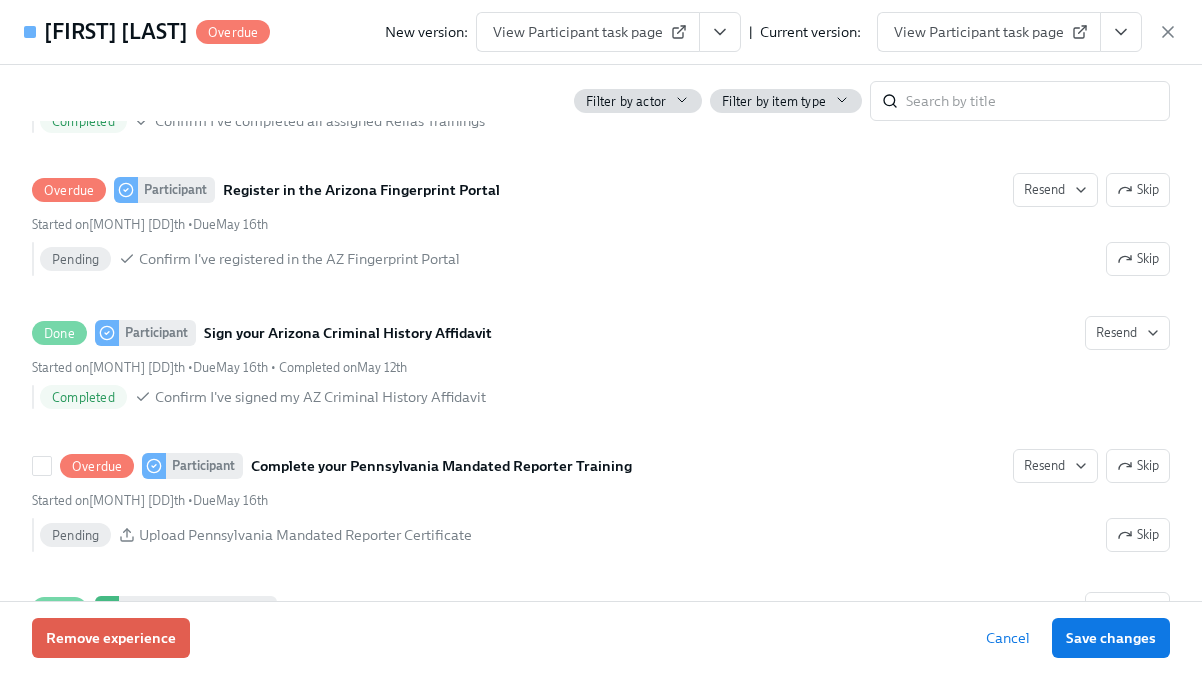 scroll, scrollTop: 1436, scrollLeft: 0, axis: vertical 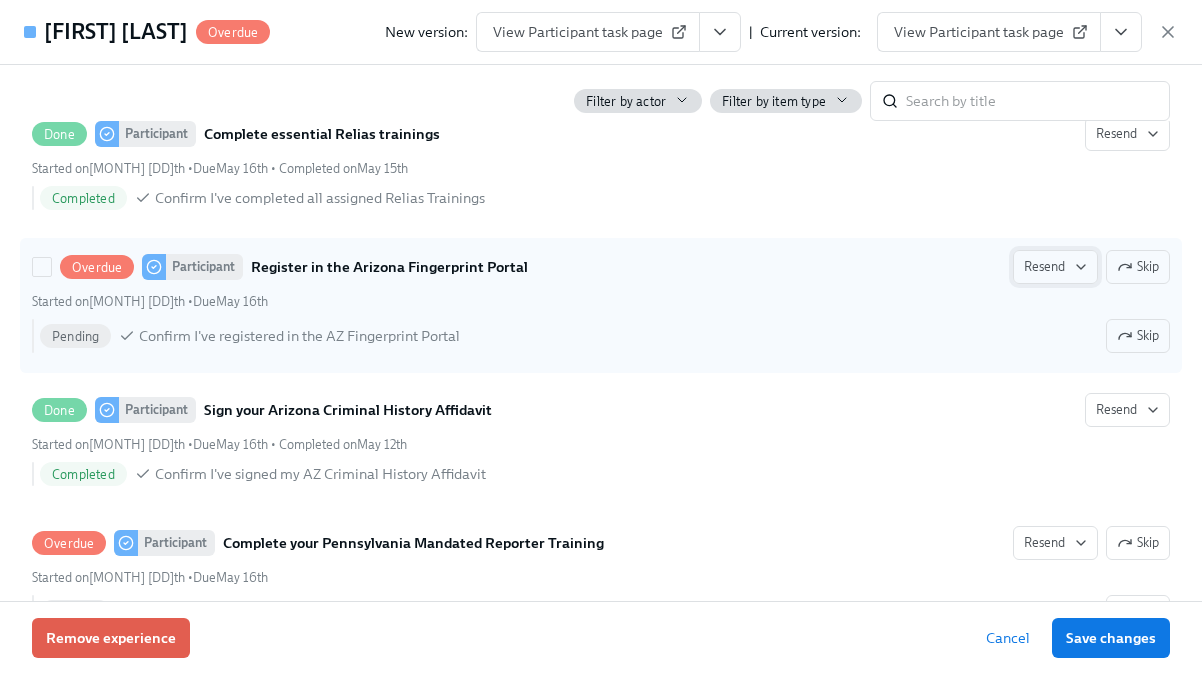 click on "Resend" at bounding box center [1055, 267] 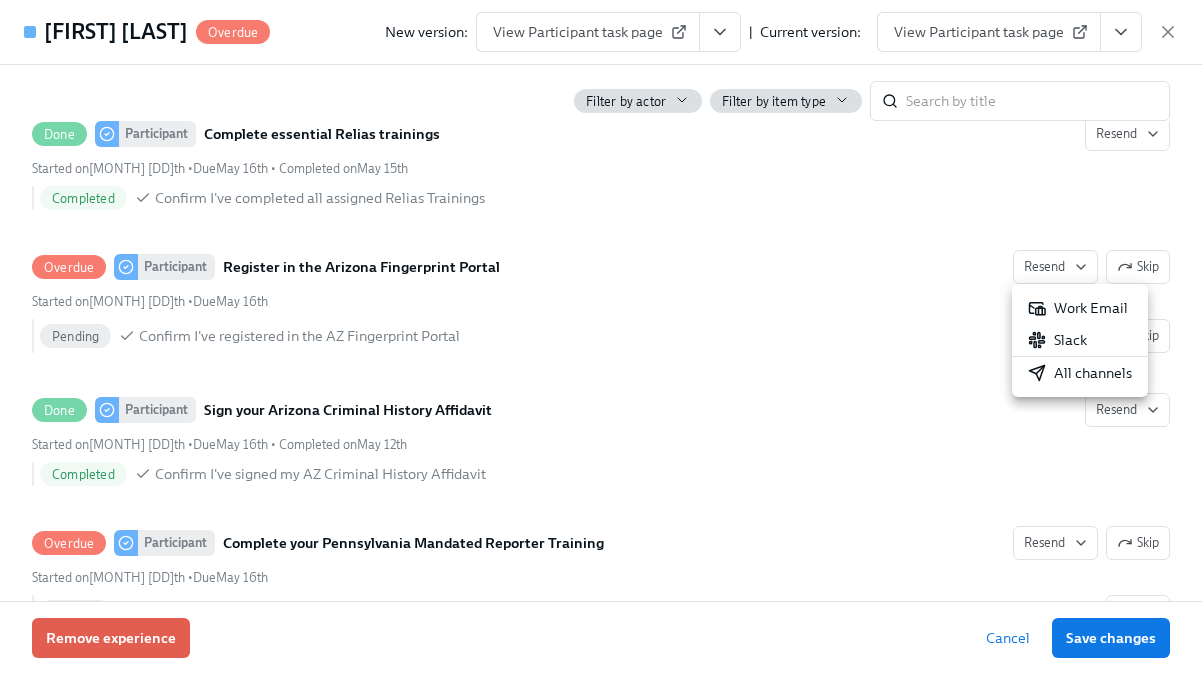 click on "All channels" at bounding box center [1080, 373] 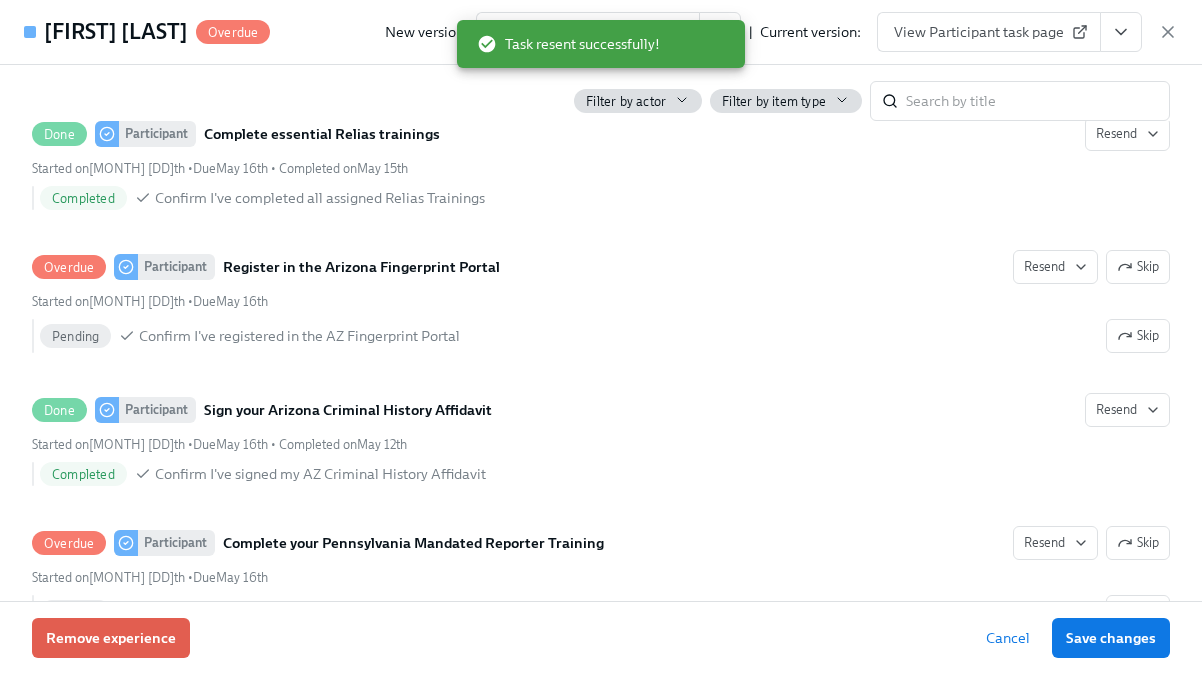 click 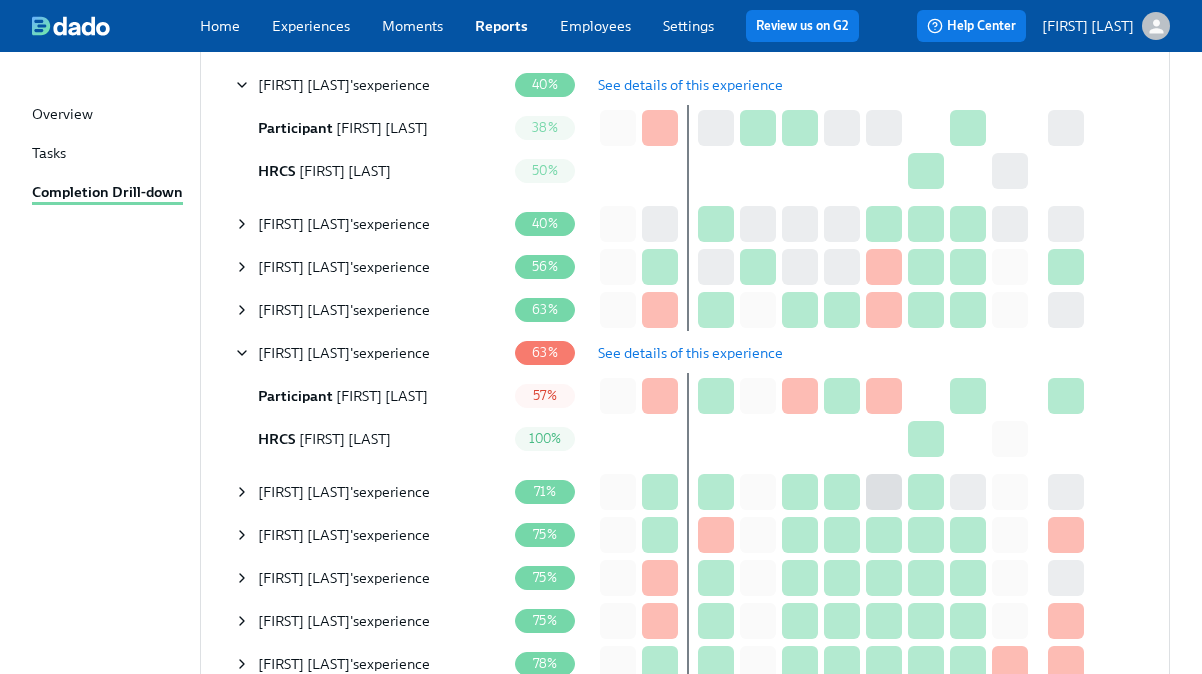click 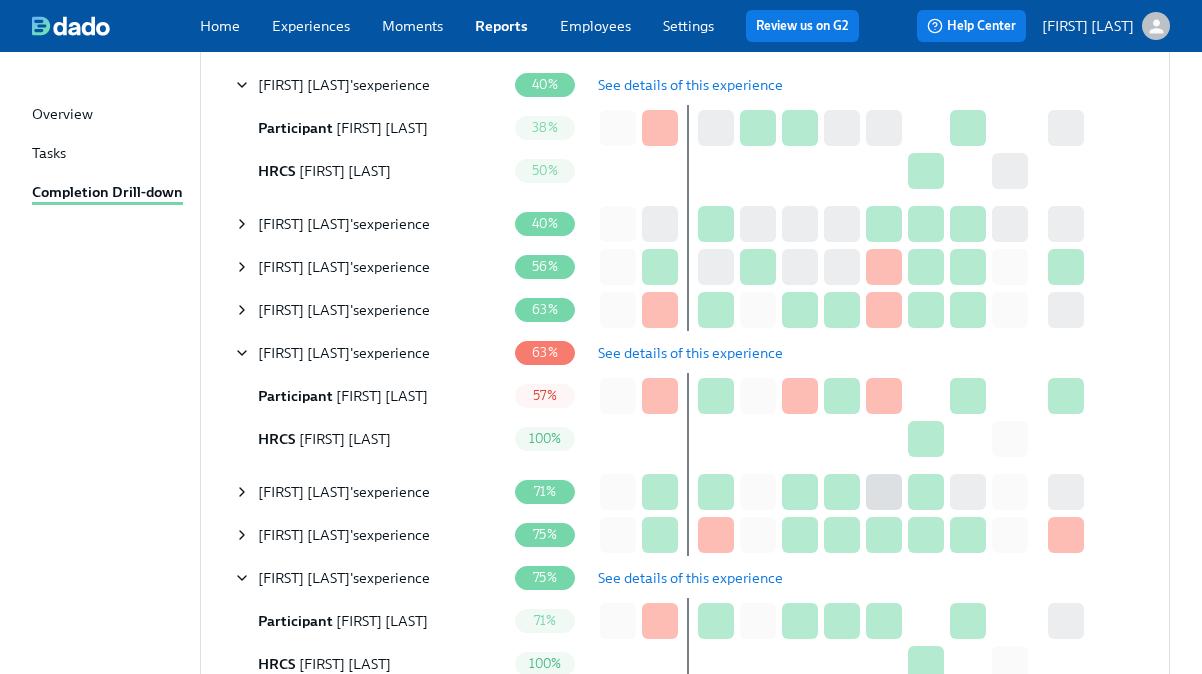 click on "See details of this experience" at bounding box center [690, 578] 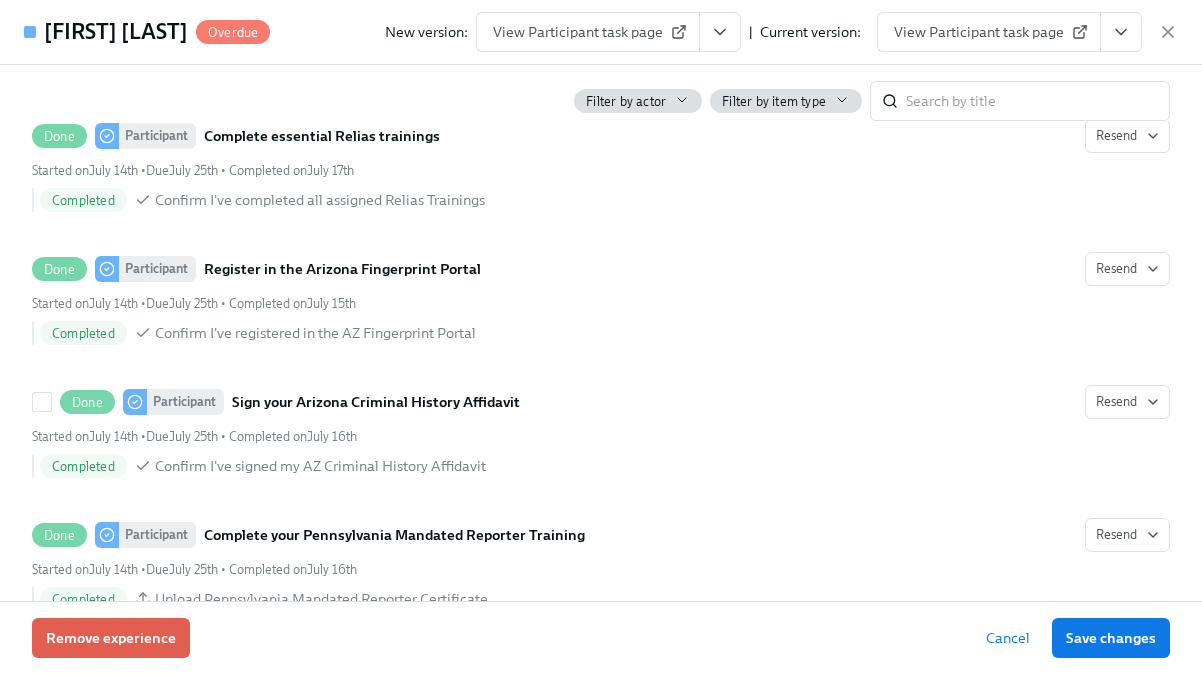 scroll, scrollTop: 1416, scrollLeft: 0, axis: vertical 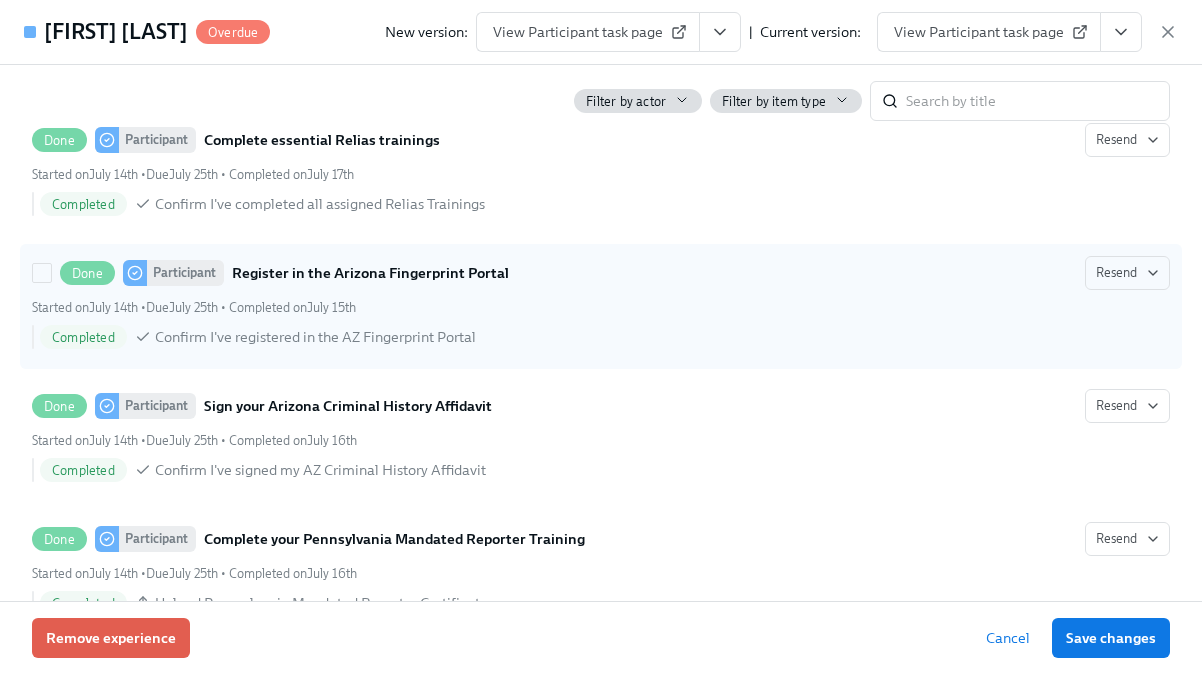 click on "Started on  July 14th   •  Due  July 25th   •   Completed on  July 15th" at bounding box center [601, 307] 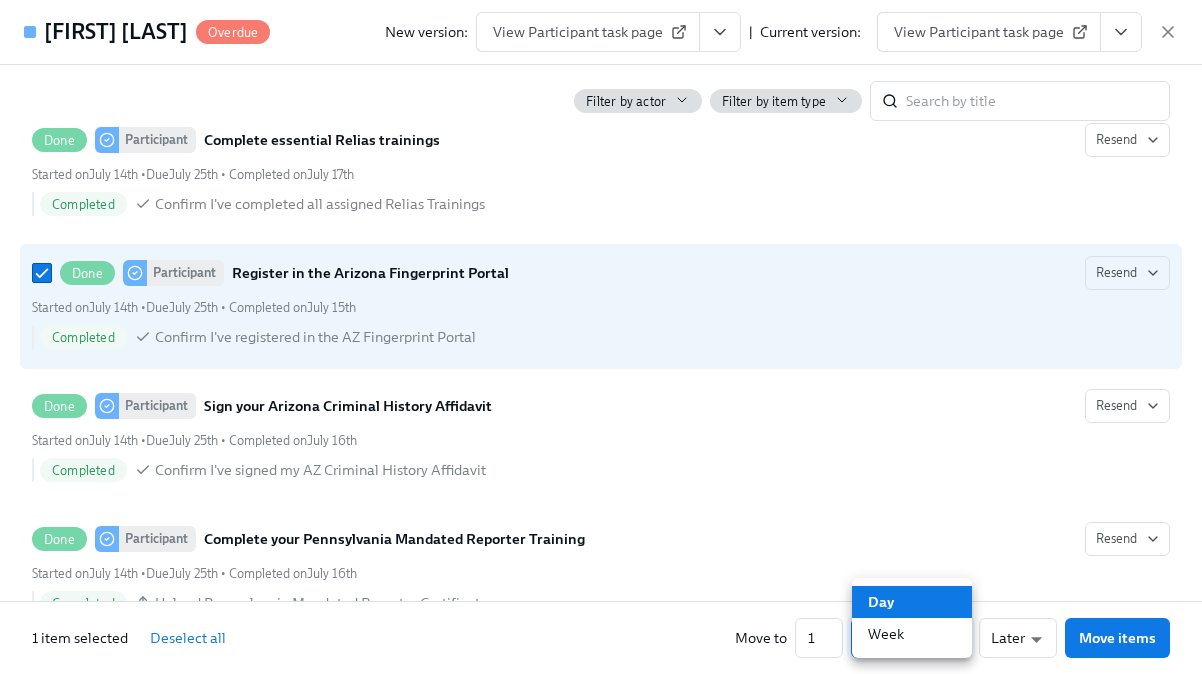 click on "Home Experiences Moments Reports Employees Settings Review us on G2 Help Center Chelsey Mendoza Overview Tasks Completion Drill-down Completion Drill-down report Experience Admissions/Intake Onboarding Experience First day at work 01/18/2024 - 01/01/2026 First day at work Task Assignees Everyone in experience Task Assignees Experience status Active and archived Experience status Apply + 1 filter Completion for all tasks What do the percentages mean? ​ Completion for all tasks table David Archibald 's  experience 40% See details of this experience Participant   David Archibald 38% HRCS   Chelsey Mendoza 50% Ananda Williams 's  experience 40% Samantha Walker 's  experience 56% Makaila Harrell 's  experience 63% Amanda Lopez 's  experience 63% See details of this experience Participant   Amanda Lopez 57% HRCS   Chelsey Mendoza 100% Eric Hayes 's  experience 71% Kadijah Goosby 's  experience 75% Brandon Harrison 's  experience 75% See details of this experience Participant   Brandon Harrison 71%   |" at bounding box center (601, 1181) 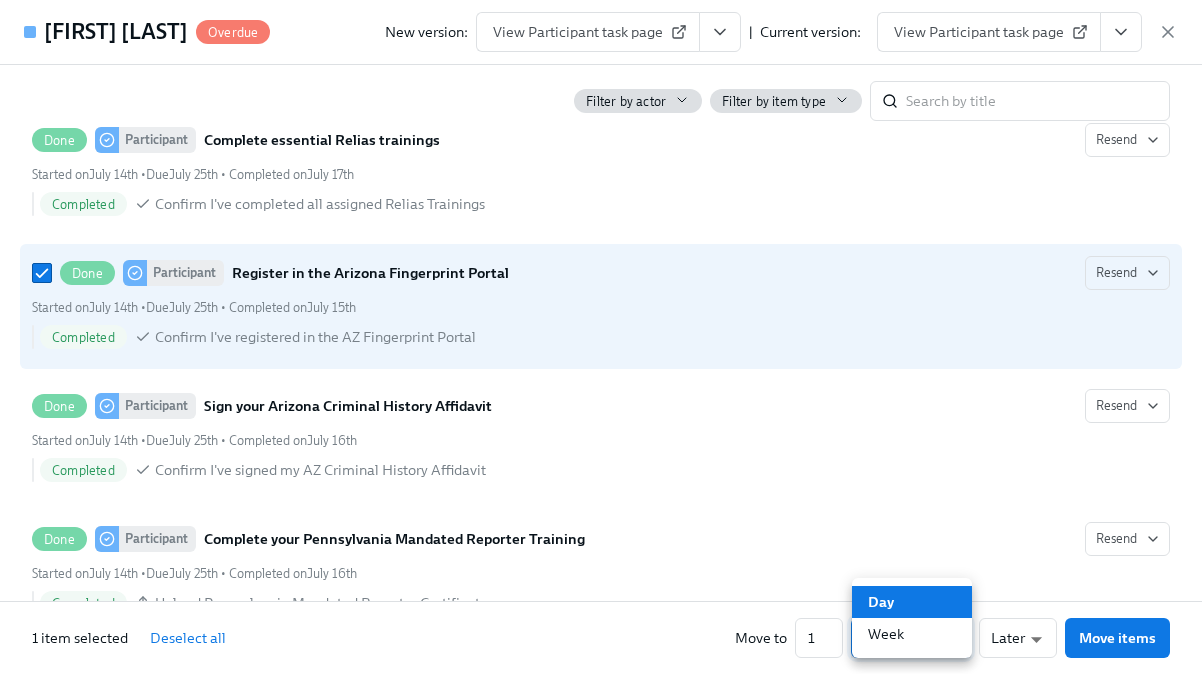 type on "w" 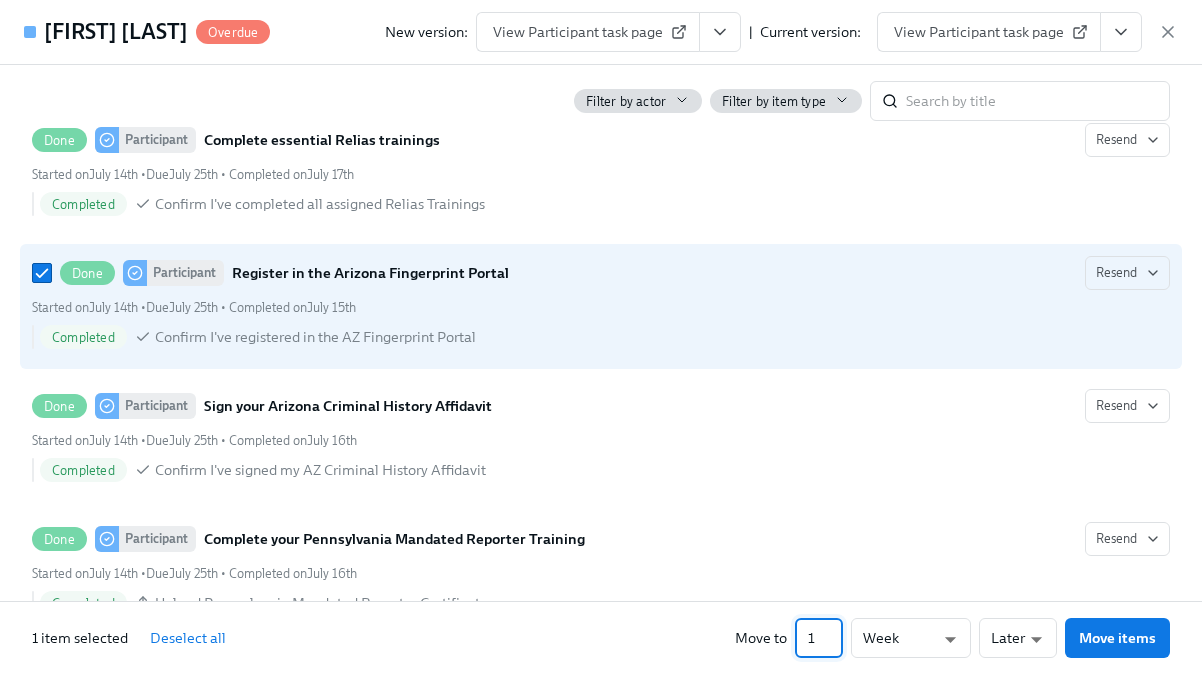 click on "1" at bounding box center [819, 638] 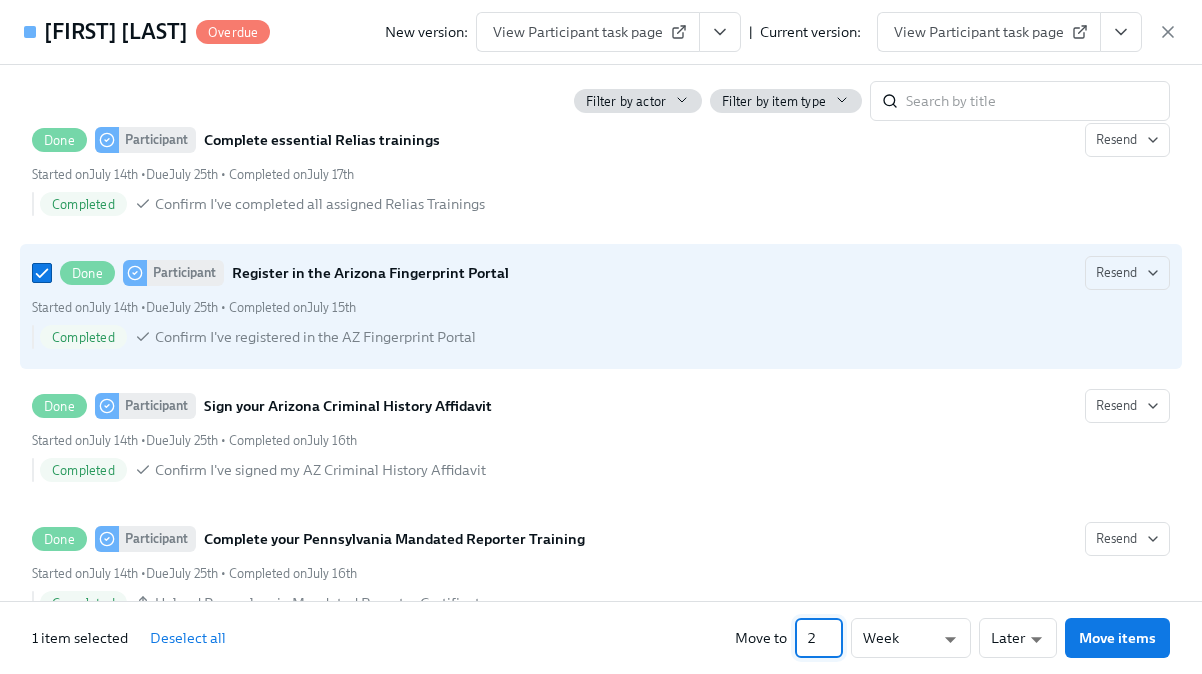 click on "2" at bounding box center [819, 638] 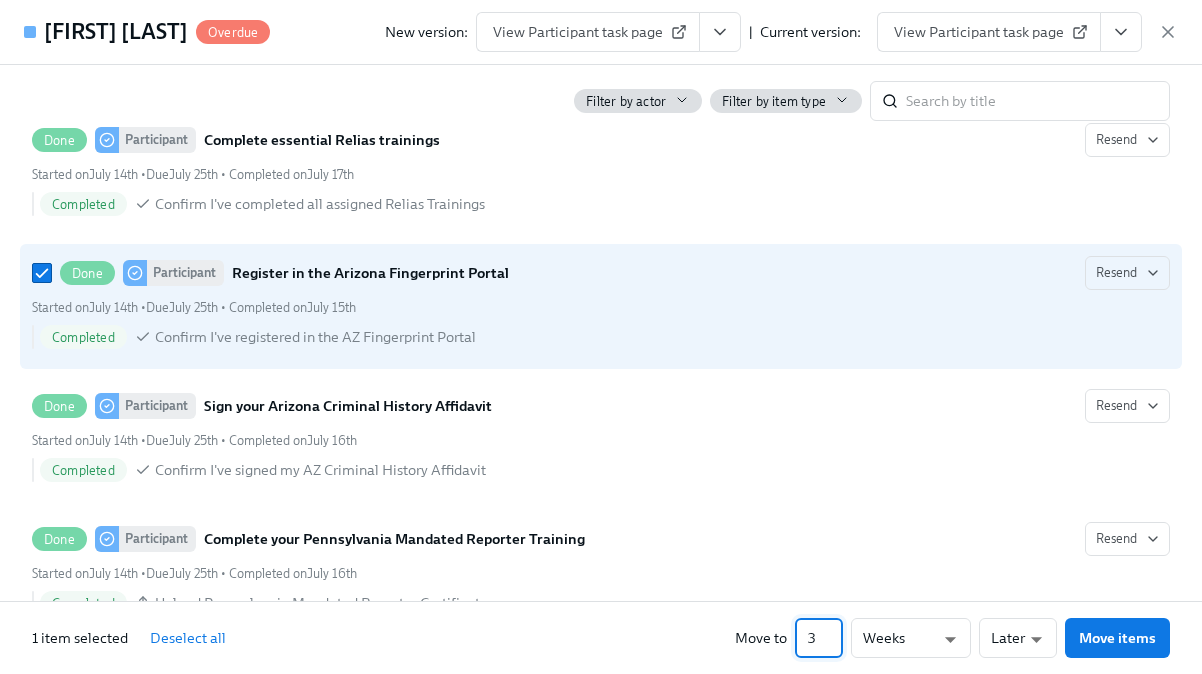 click on "3" at bounding box center (819, 638) 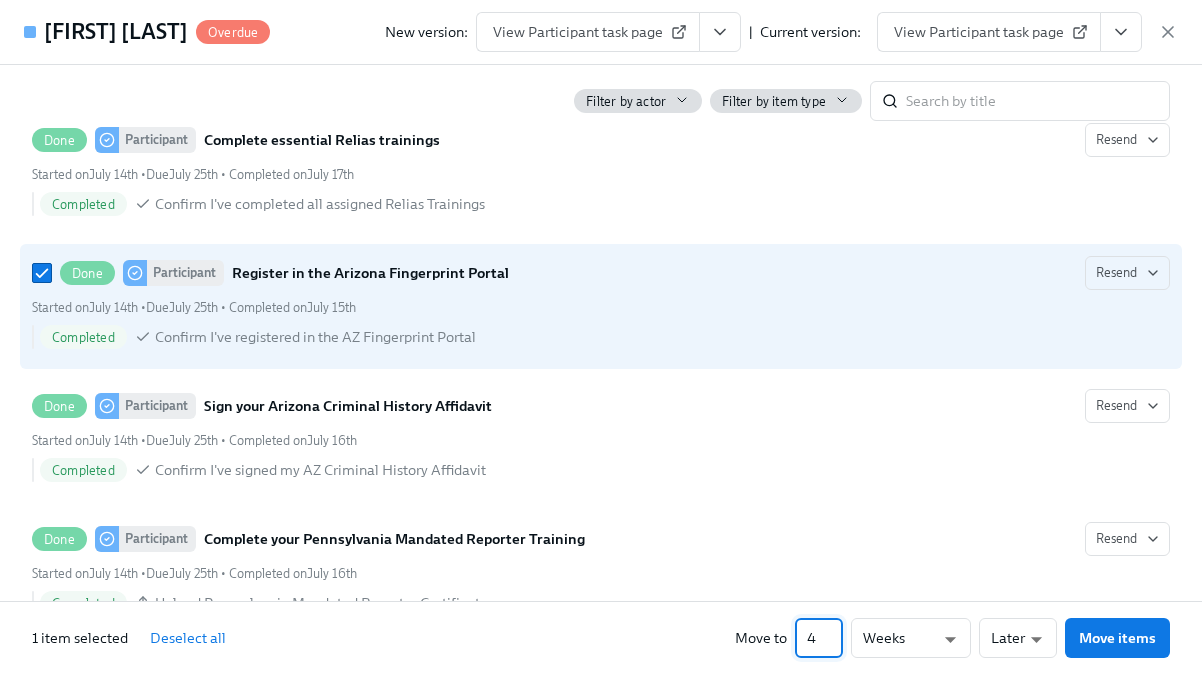 type on "4" 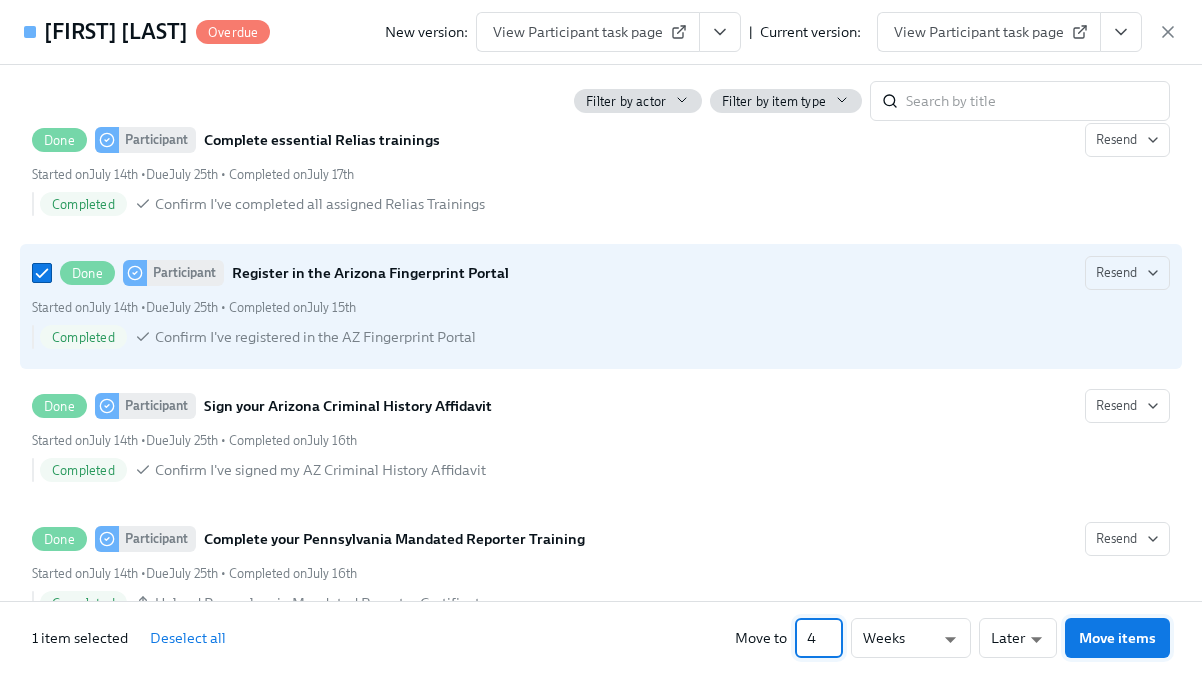 click on "Move items" at bounding box center (1117, 638) 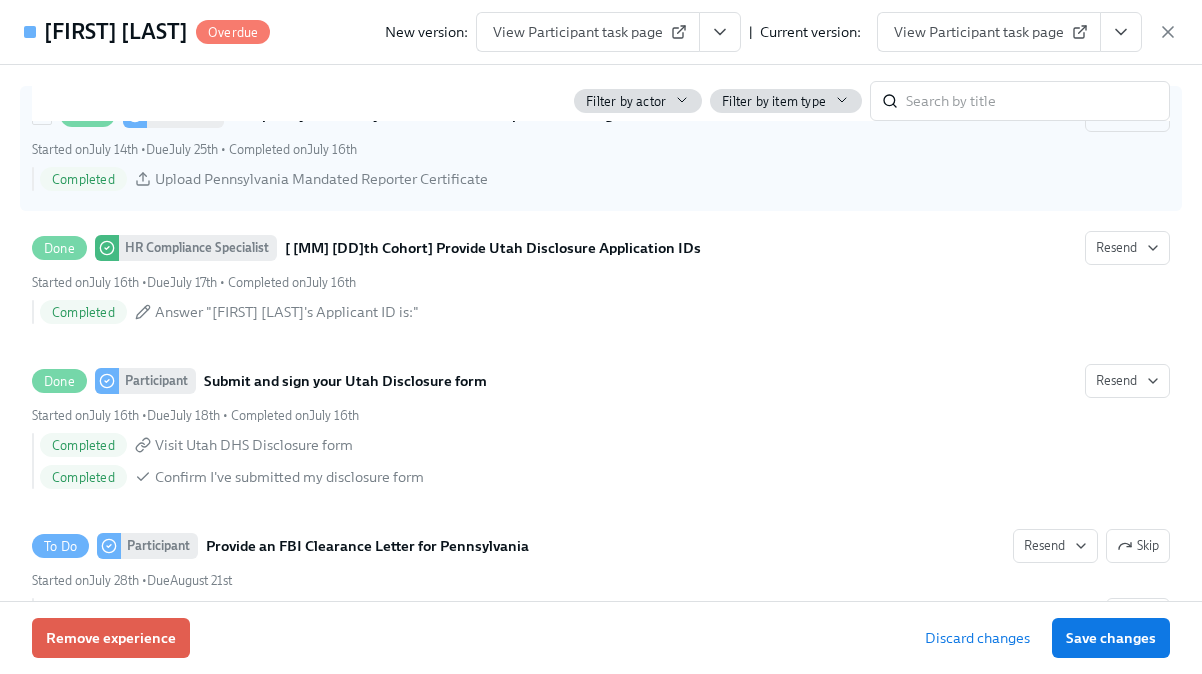 scroll, scrollTop: 1885, scrollLeft: 0, axis: vertical 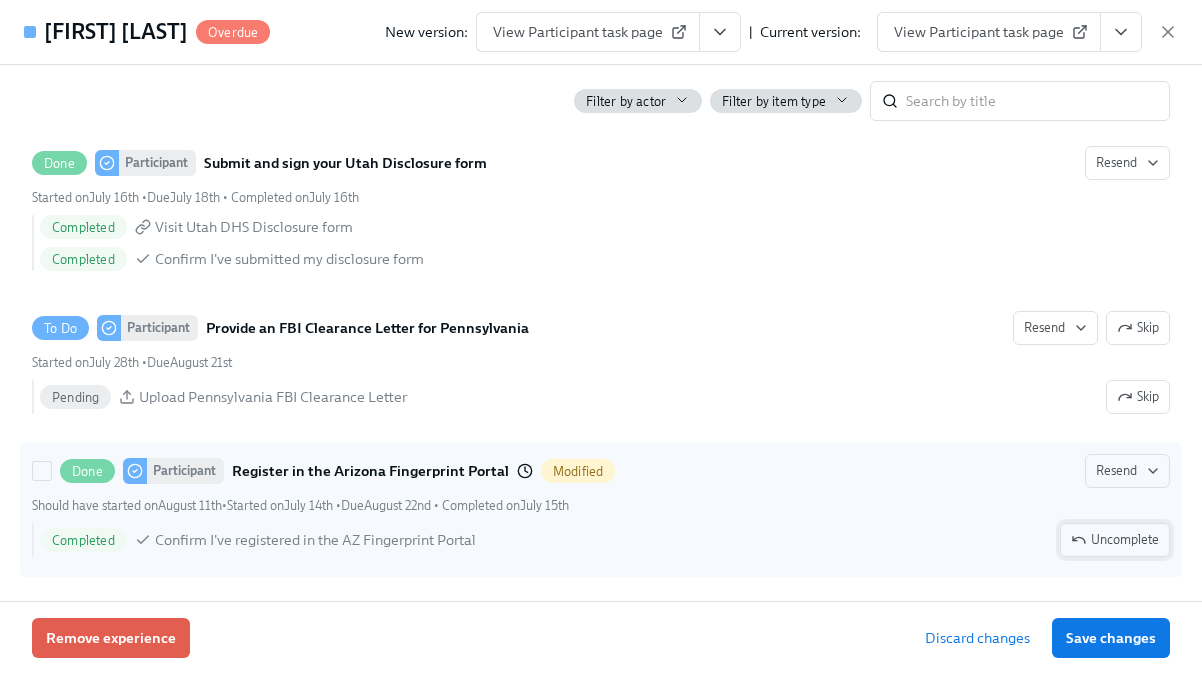 click on "Uncomplete" at bounding box center [1115, 540] 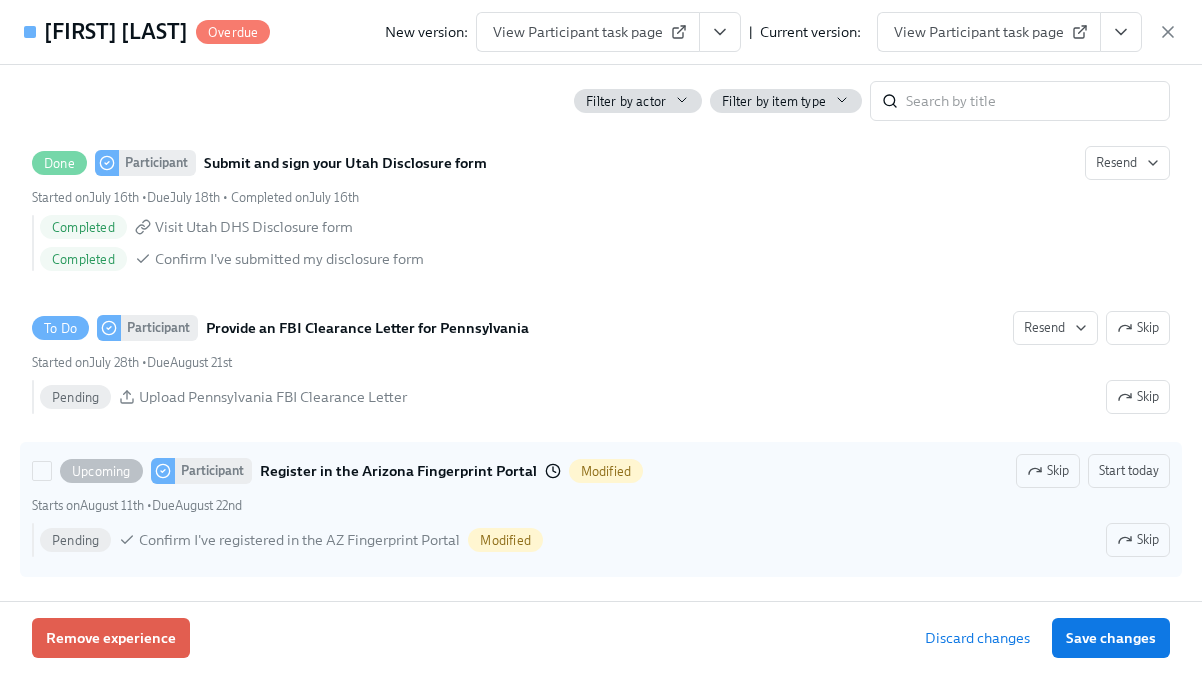 click on "Upcoming Participant Register in the Arizona Fingerprint Portal Modified Skip Start today Starts on  August 11th   •  Due  August 22nd   Pending Confirm I've registered in the AZ Fingerprint Portal Modified Skip" at bounding box center [601, 509] 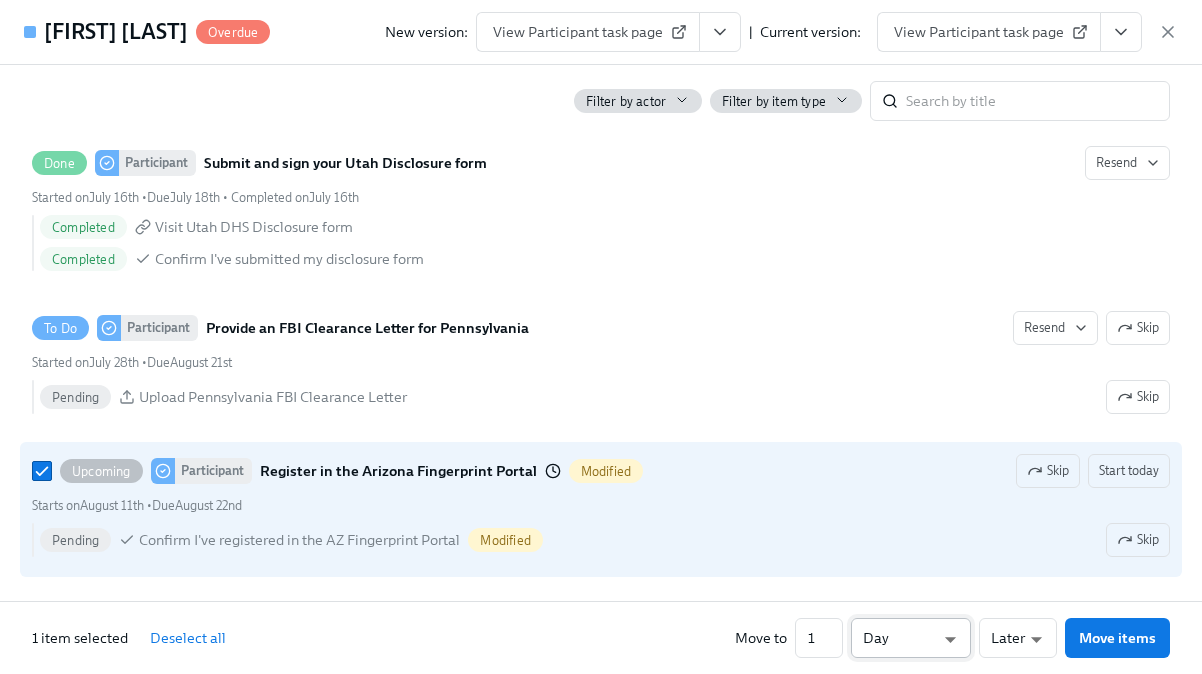 click on "Home Experiences Moments Reports Employees Settings Review us on G2 Help Center Chelsey Mendoza Overview Tasks Completion Drill-down Completion Drill-down report Experience Admissions/Intake Onboarding Experience First day at work 01/18/2024 - 01/01/2026 First day at work Task Assignees Everyone in experience Task Assignees Experience status Active and archived Experience status Apply + 1 filter Completion for all tasks What do the percentages mean? ​ Completion for all tasks table David Archibald 's  experience 40% See details of this experience Participant   David Archibald 38% HRCS   Chelsey Mendoza 50% Ananda Williams 's  experience 40% Samantha Walker 's  experience 56% Makaila Harrell 's  experience 63% Amanda Lopez 's  experience 63% See details of this experience Participant   Amanda Lopez 57% HRCS   Chelsey Mendoza 100% Eric Hayes 's  experience 71% Kadijah Goosby 's  experience 75% Brandon Harrison 's  experience 75% See details of this experience Participant   Brandon Harrison 71%   |" at bounding box center [601, 1181] 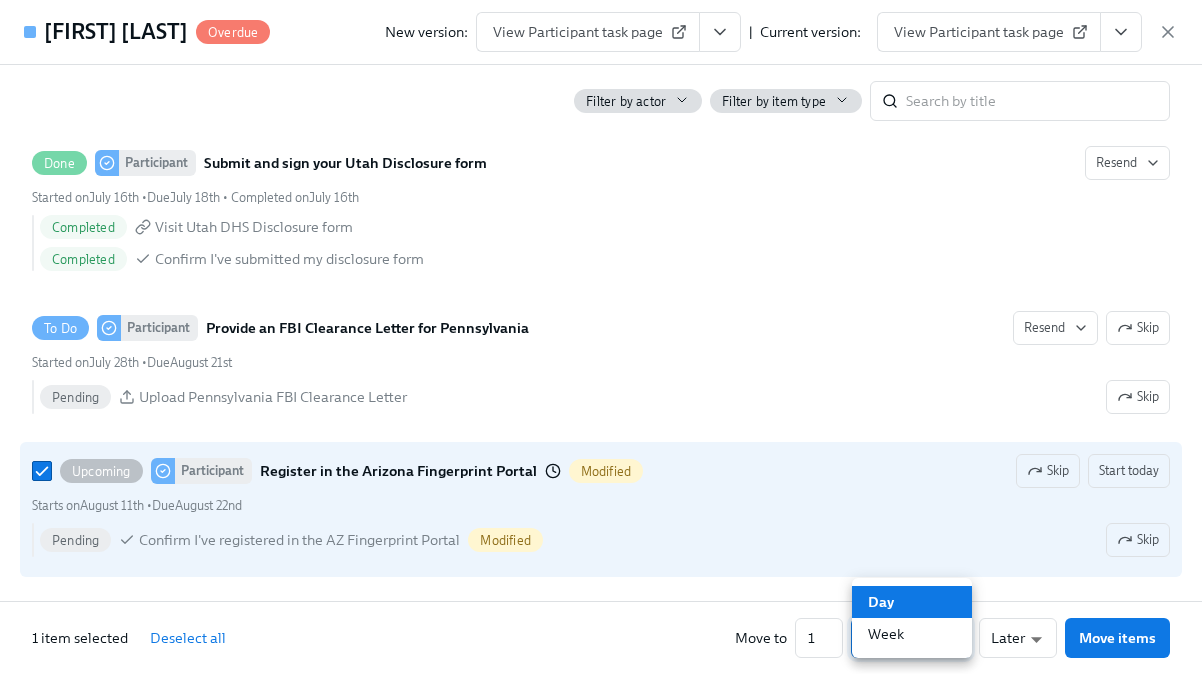click on "Week" at bounding box center [912, 634] 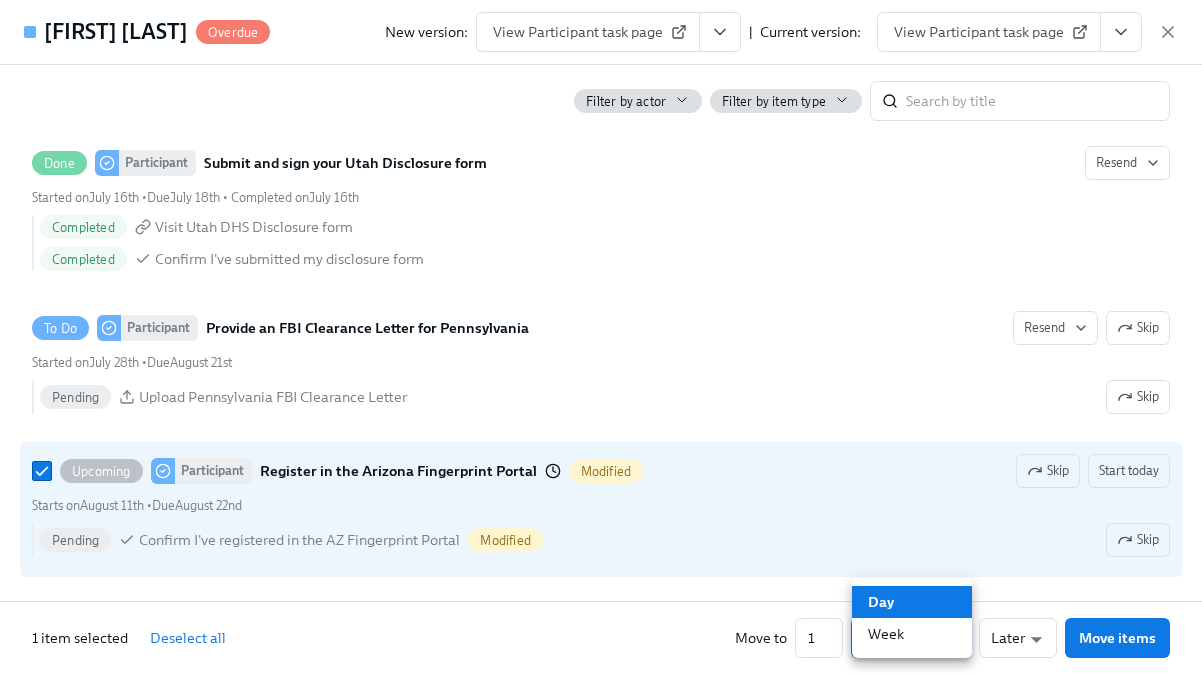 type on "w" 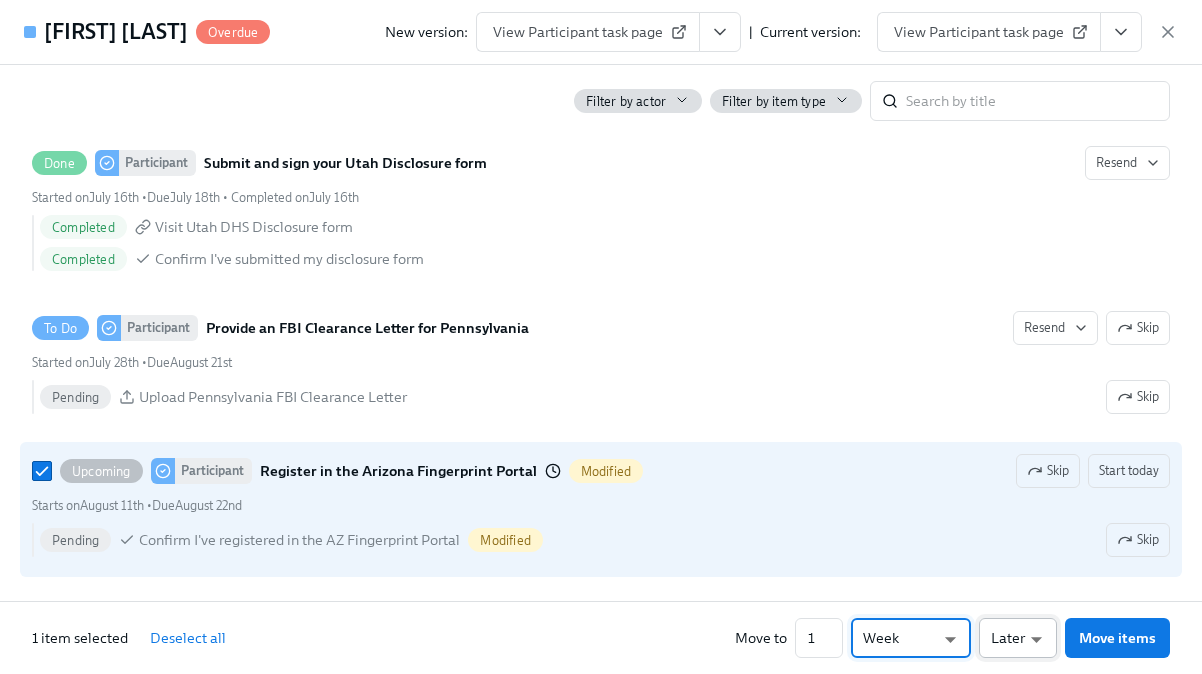 click on "Home Experiences Moments Reports Employees Settings Review us on G2 Help Center Chelsey Mendoza Overview Tasks Completion Drill-down Completion Drill-down report Experience Admissions/Intake Onboarding Experience First day at work 01/18/2024 - 01/01/2026 First day at work Task Assignees Everyone in experience Task Assignees Experience status Active and archived Experience status Apply + 1 filter Completion for all tasks What do the percentages mean? ​ Completion for all tasks table David Archibald 's  experience 40% See details of this experience Participant   David Archibald 38% HRCS   Chelsey Mendoza 50% Ananda Williams 's  experience 40% Samantha Walker 's  experience 56% Makaila Harrell 's  experience 63% Amanda Lopez 's  experience 63% See details of this experience Participant   Amanda Lopez 57% HRCS   Chelsey Mendoza 100% Eric Hayes 's  experience 71% Kadijah Goosby 's  experience 75% Brandon Harrison 's  experience 75% See details of this experience Participant   Brandon Harrison 71%   |" at bounding box center (601, 1181) 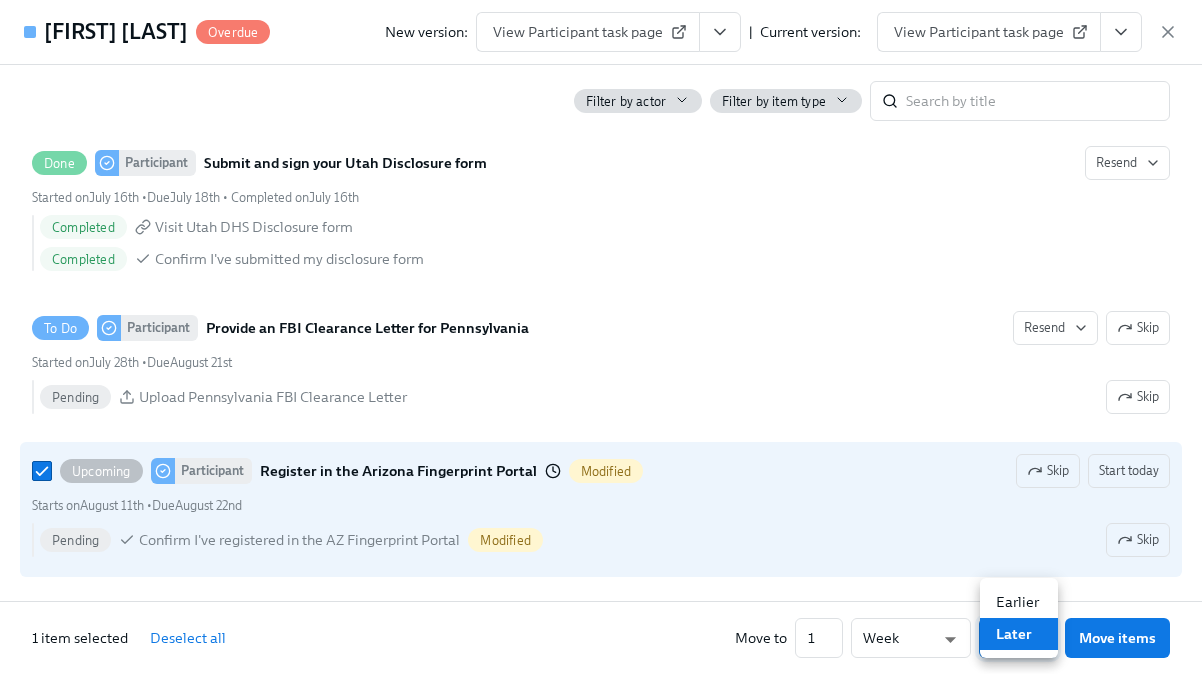 click on "Earlier" at bounding box center (1019, 602) 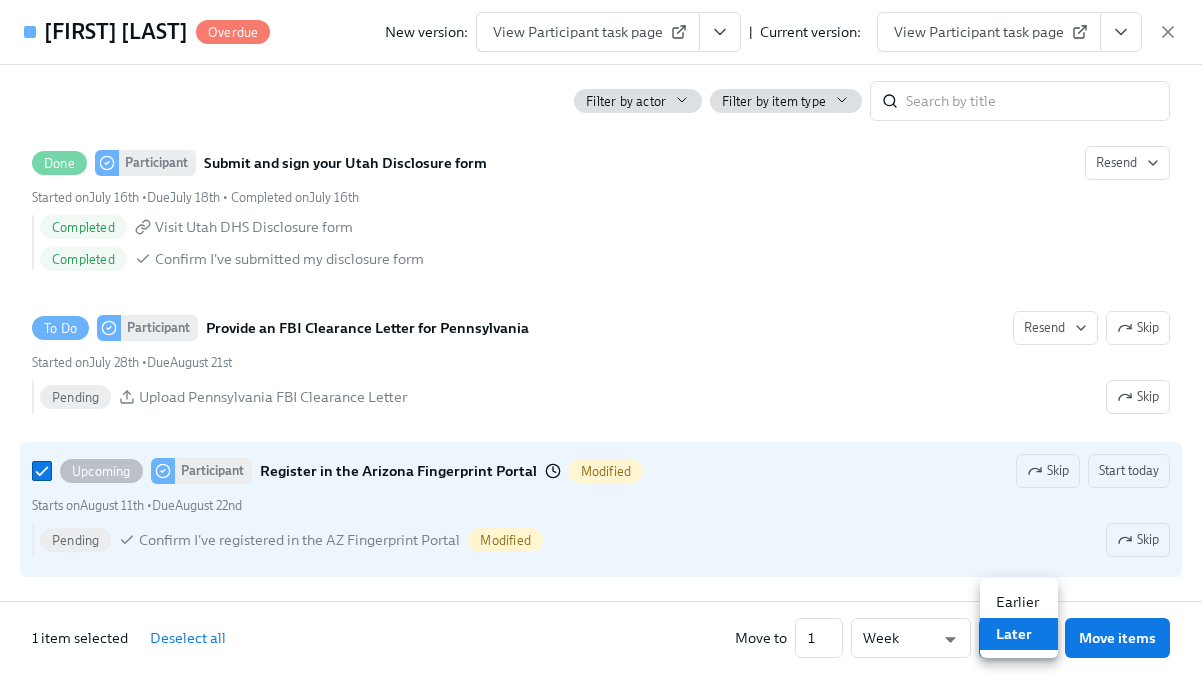type on "earlier" 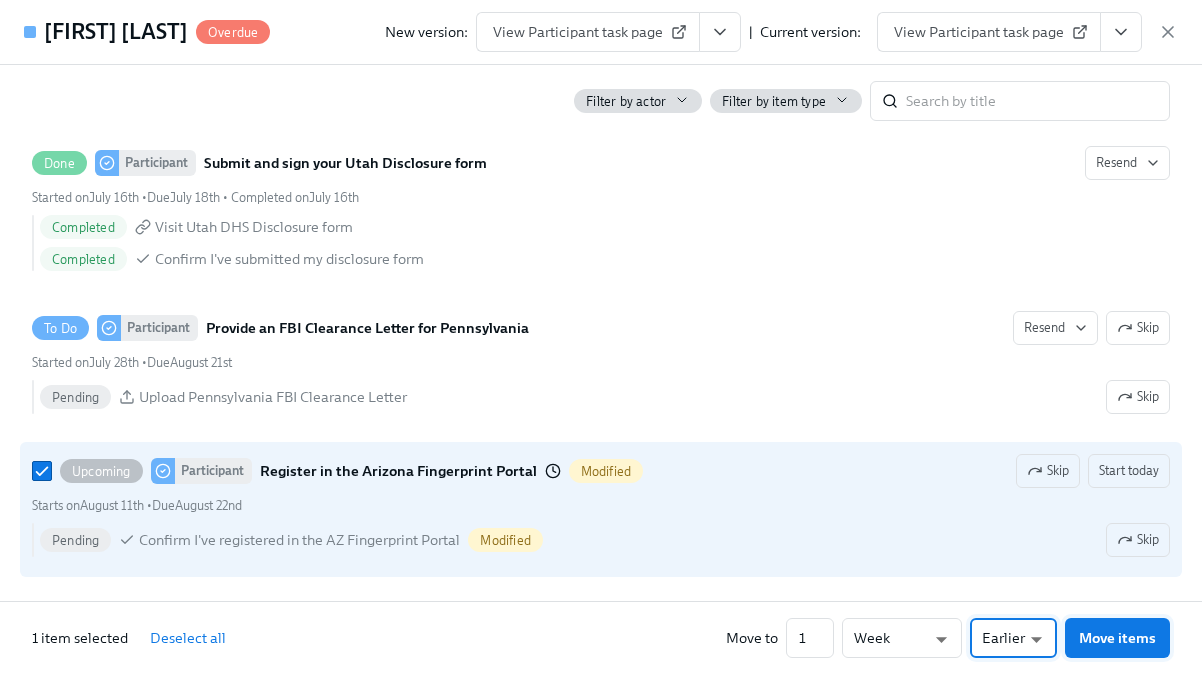 click on "Move items" at bounding box center (1117, 638) 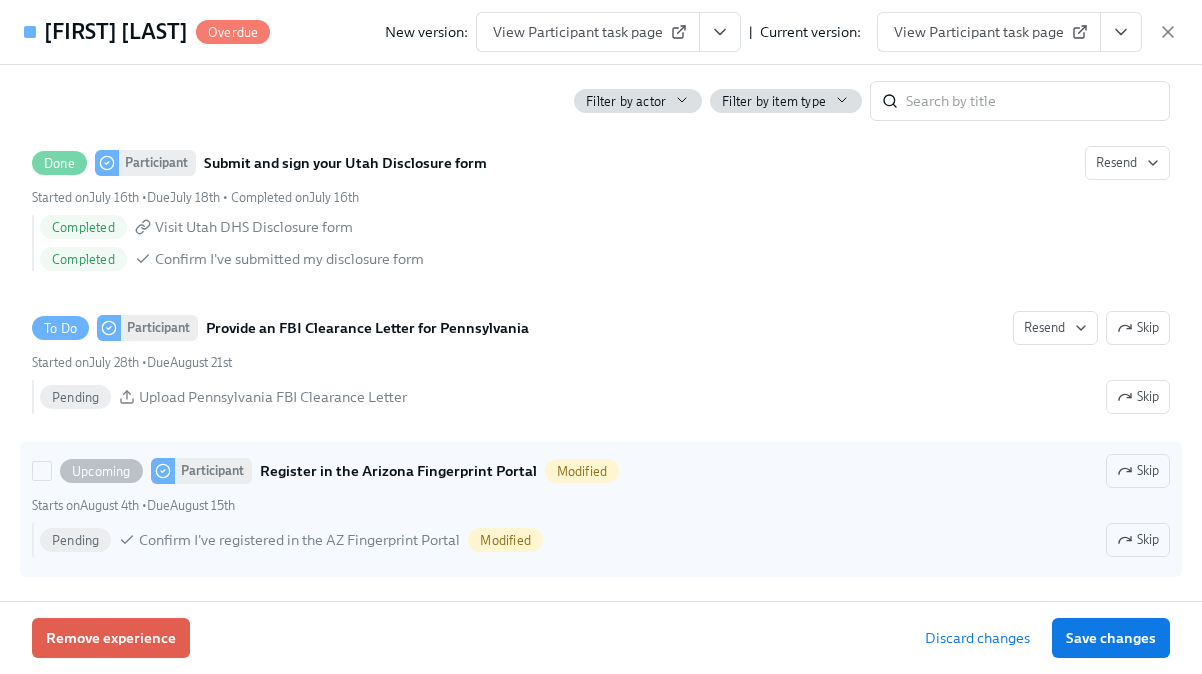 click on "Pending Confirm I've registered in the AZ Fingerprint Portal Modified Skip" at bounding box center (605, 540) 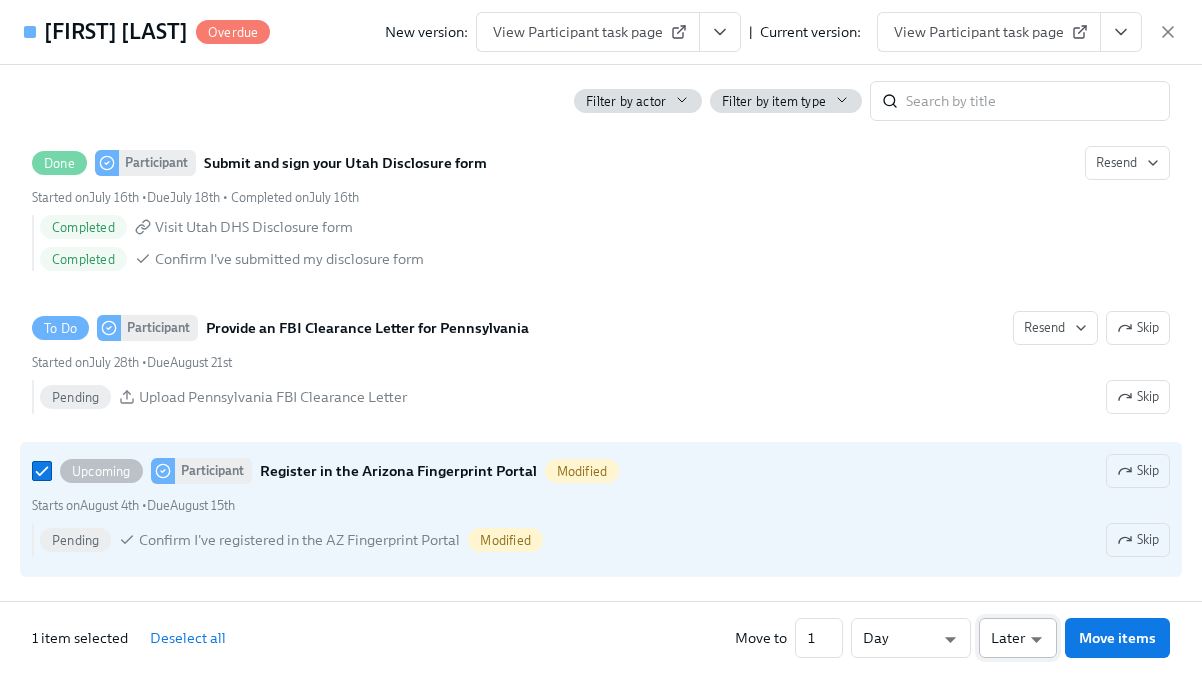 click on "Home Experiences Moments Reports Employees Settings Review us on G2 Help Center Chelsey Mendoza Overview Tasks Completion Drill-down Completion Drill-down report Experience Admissions/Intake Onboarding Experience First day at work 01/18/2024 - 01/01/2026 First day at work Task Assignees Everyone in experience Task Assignees Experience status Active and archived Experience status Apply + 1 filter Completion for all tasks What do the percentages mean? ​ Completion for all tasks table David Archibald 's  experience 40% See details of this experience Participant   David Archibald 38% HRCS   Chelsey Mendoza 50% Ananda Williams 's  experience 40% Samantha Walker 's  experience 56% Makaila Harrell 's  experience 63% Amanda Lopez 's  experience 63% See details of this experience Participant   Amanda Lopez 57% HRCS   Chelsey Mendoza 100% Eric Hayes 's  experience 71% Kadijah Goosby 's  experience 75% Brandon Harrison 's  experience 75% See details of this experience Participant   Brandon Harrison 71%   |" at bounding box center (601, 1181) 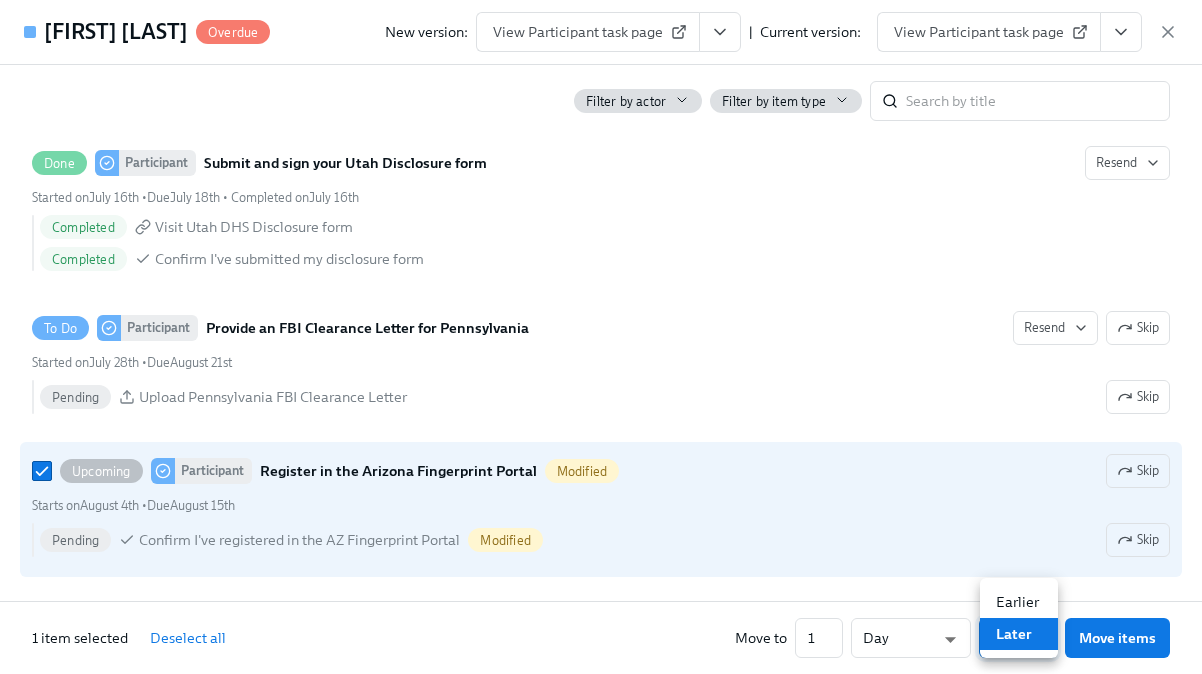 click on "Earlier" at bounding box center [1019, 602] 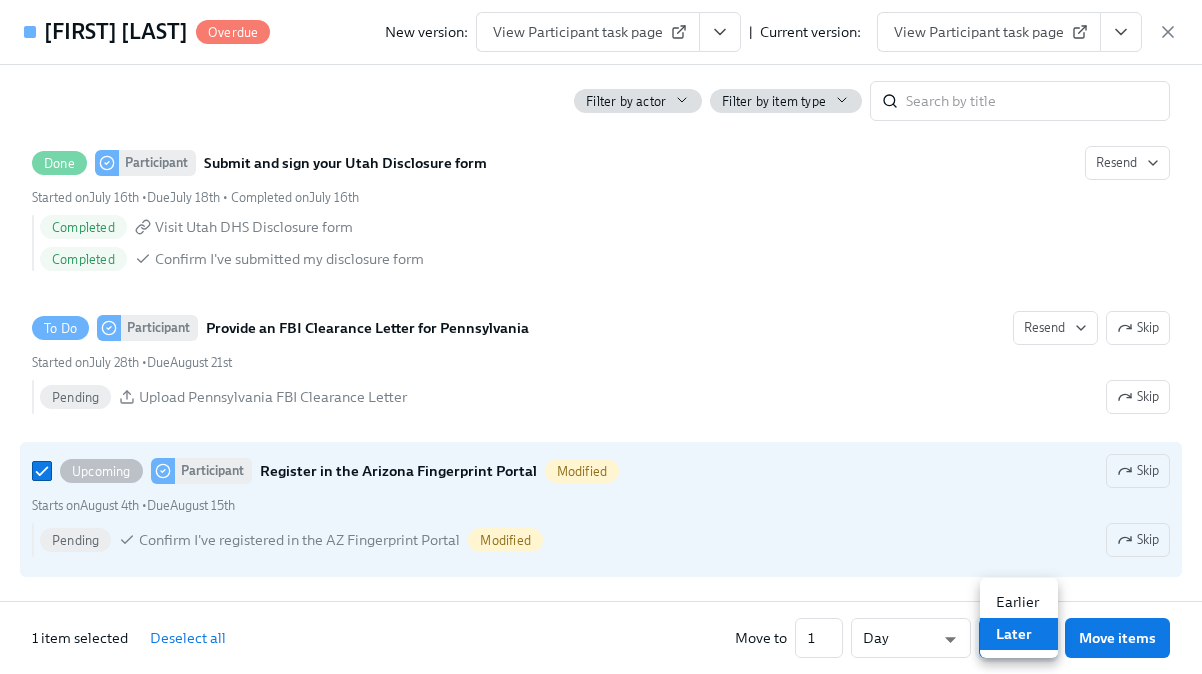 type on "earlier" 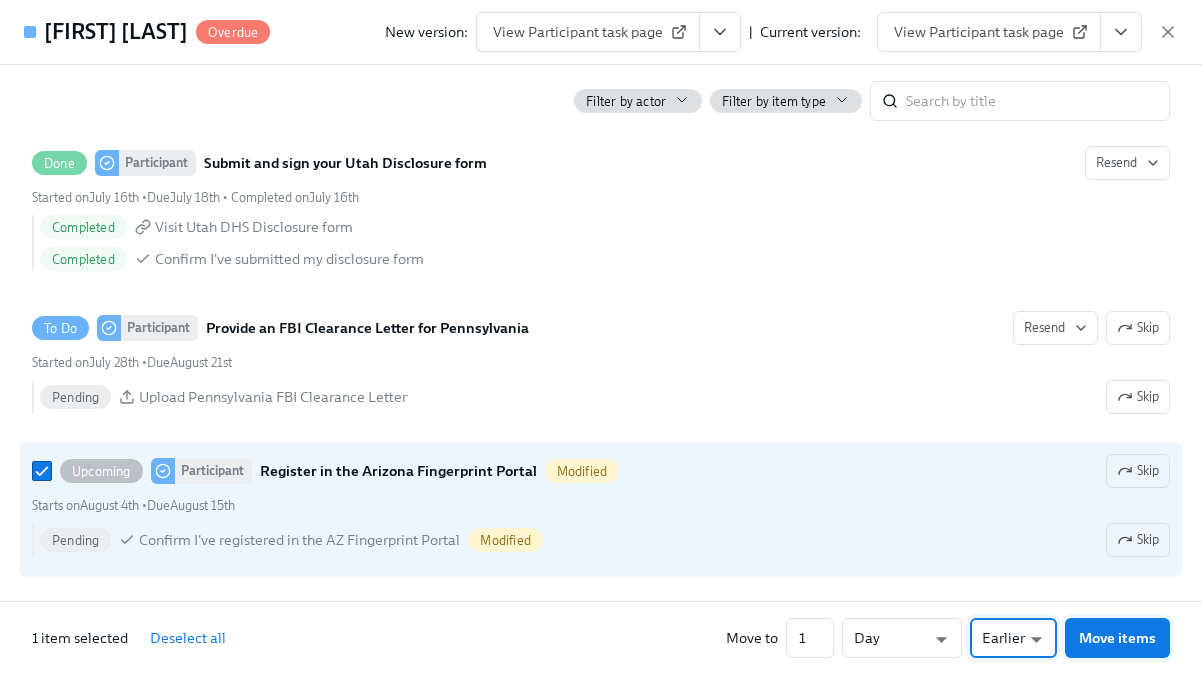 click on "Move items" at bounding box center (1117, 638) 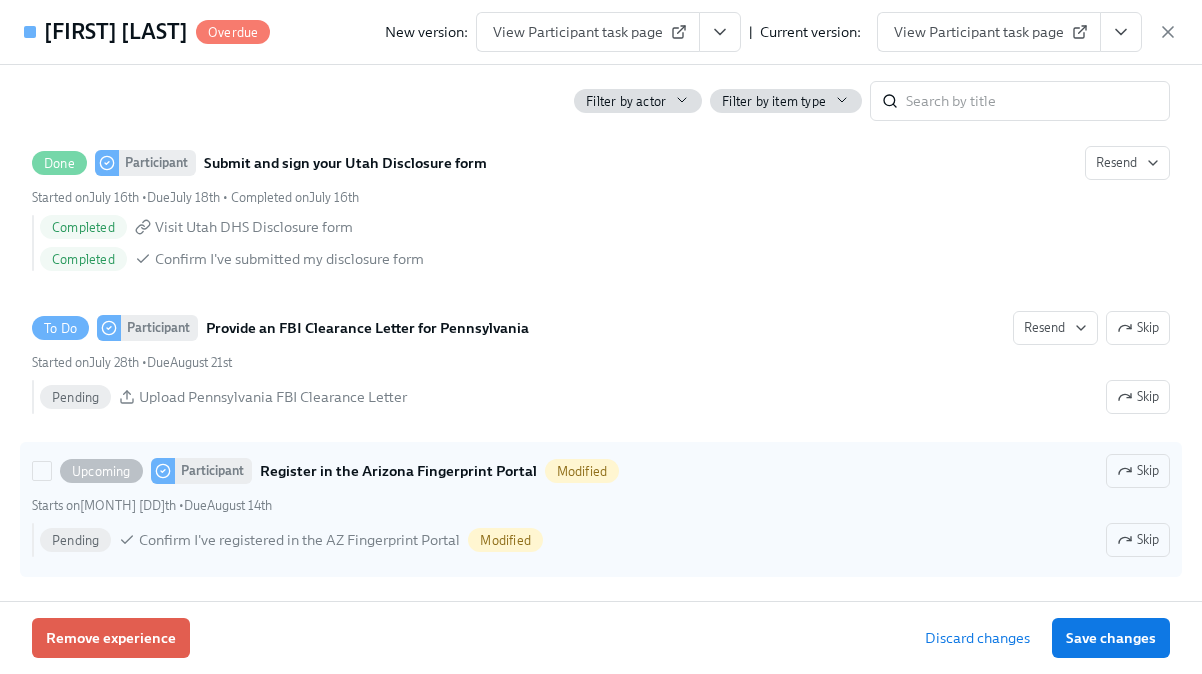 click on "Upcoming Participant Register in the Arizona Fingerprint Portal Modified Skip" at bounding box center (601, 471) 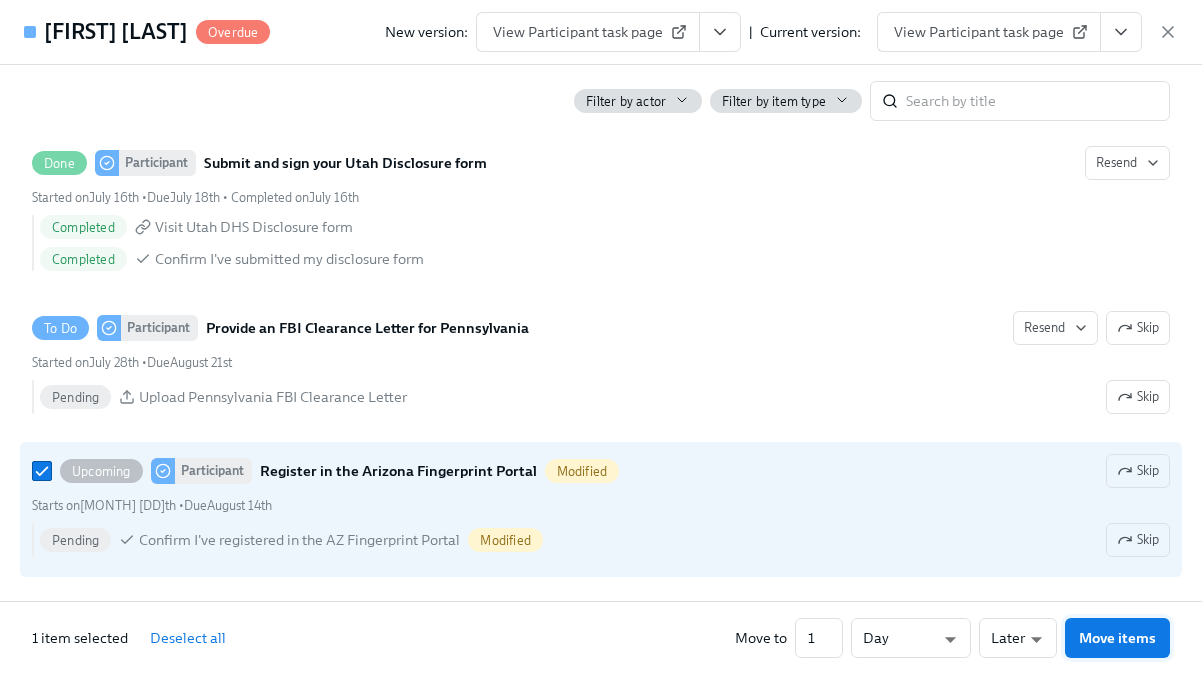 click on "Move items" at bounding box center [1117, 638] 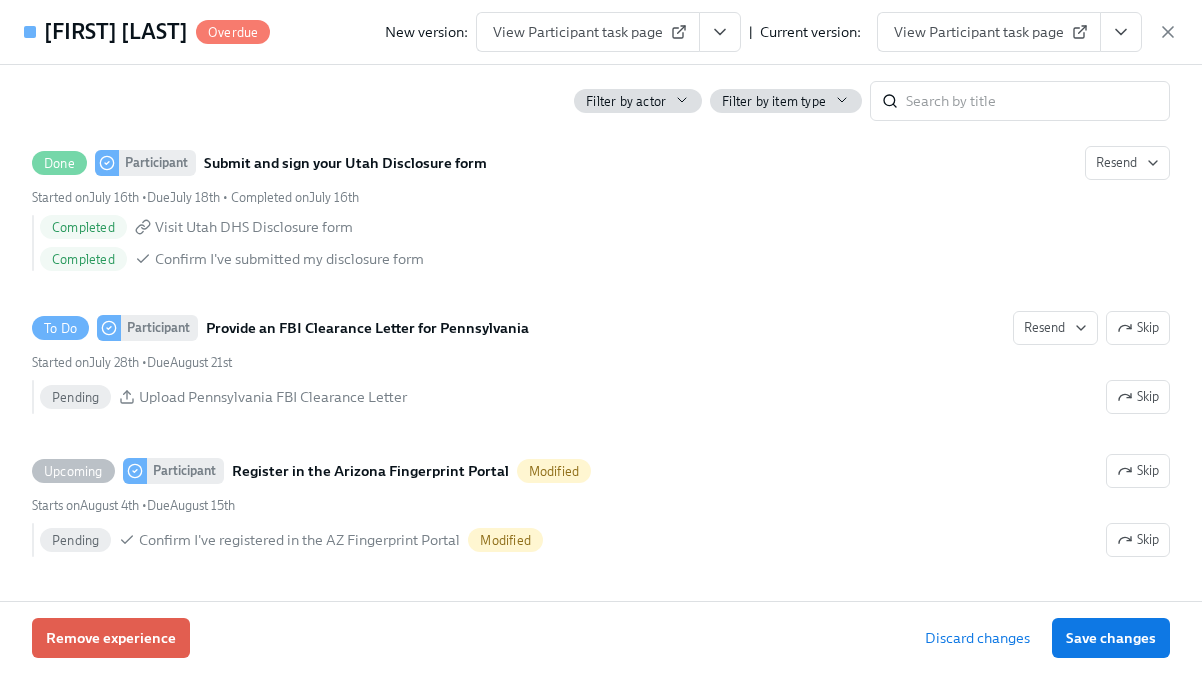 click on "Save changes" at bounding box center [1111, 638] 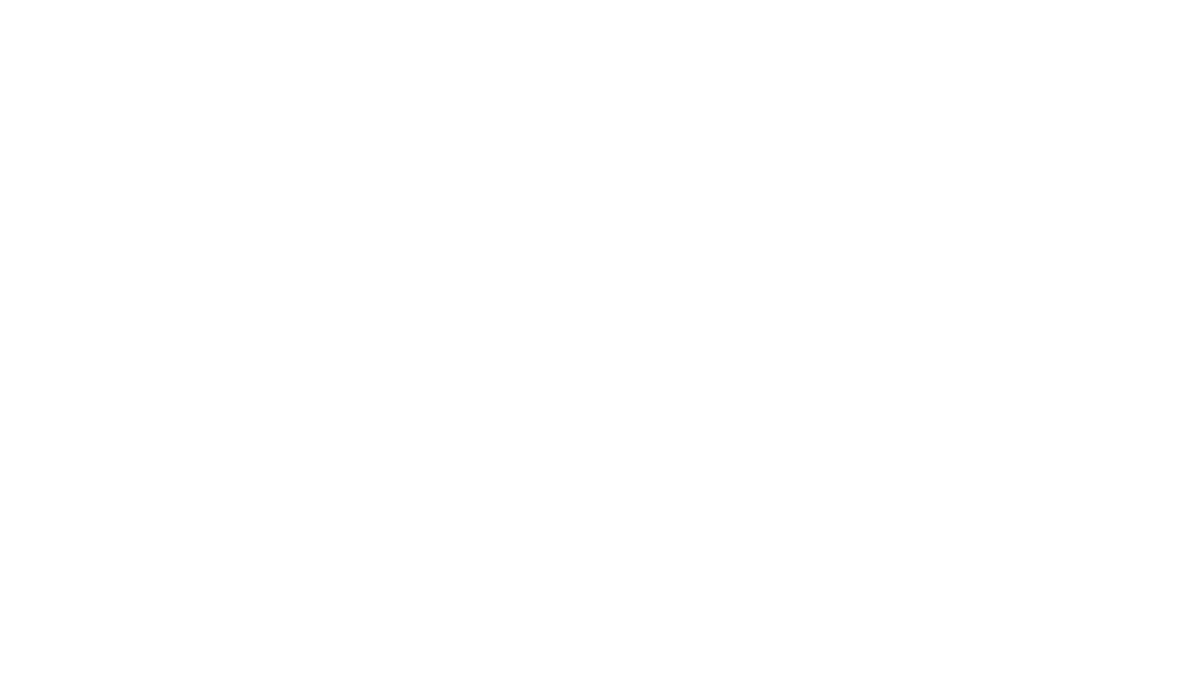 scroll, scrollTop: 0, scrollLeft: 0, axis: both 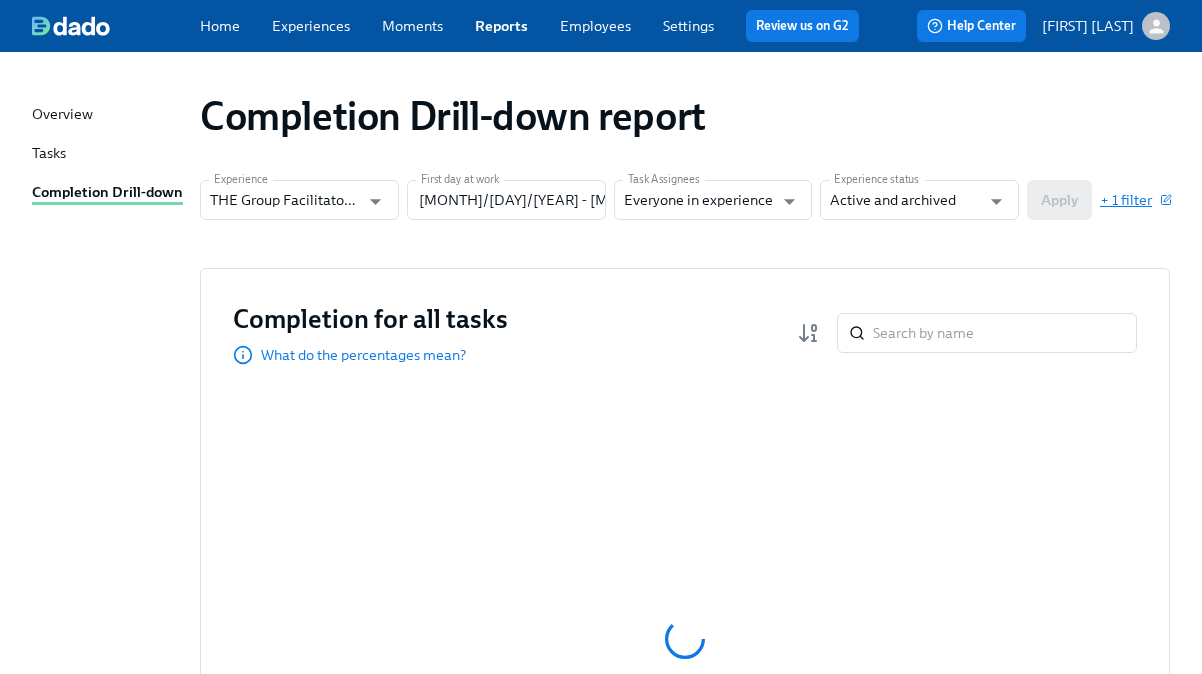 click on "+ 1 filter" at bounding box center [1135, 200] 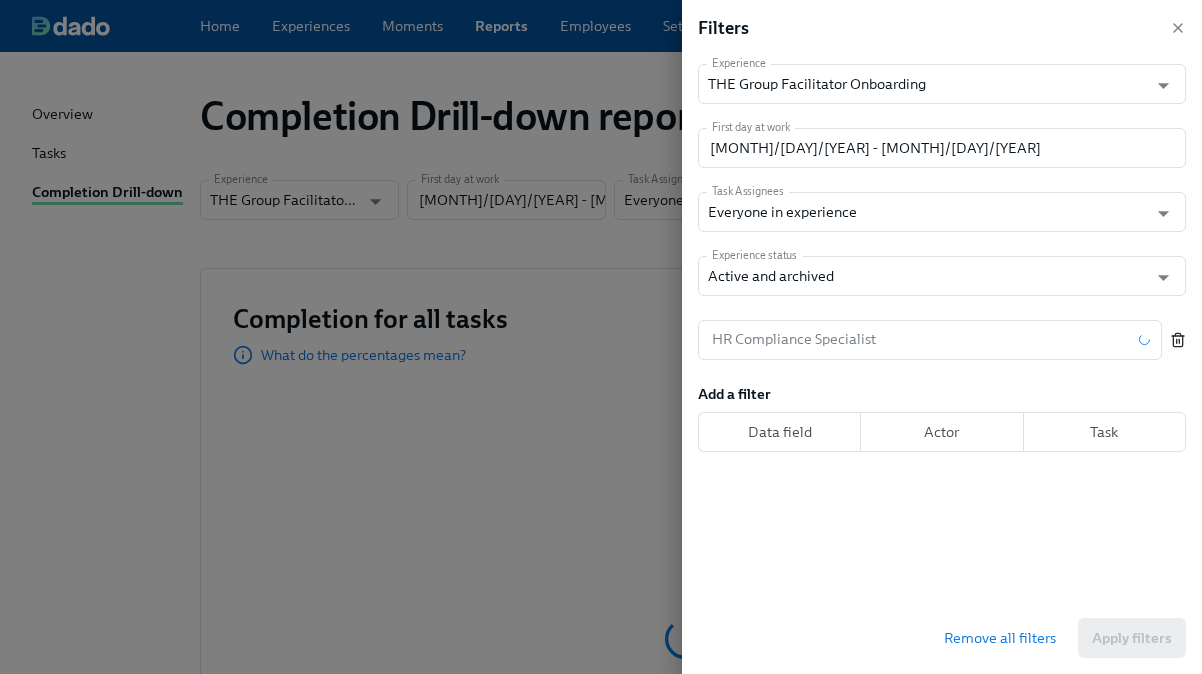 click 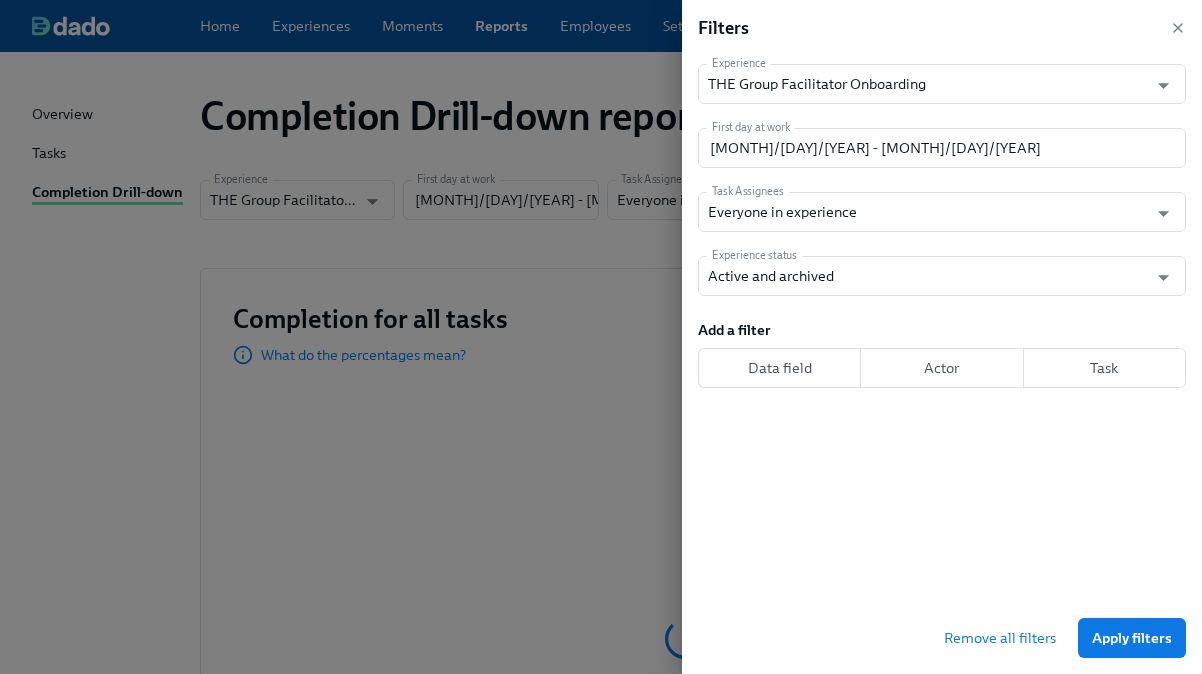 click on "Apply filters" at bounding box center [1132, 638] 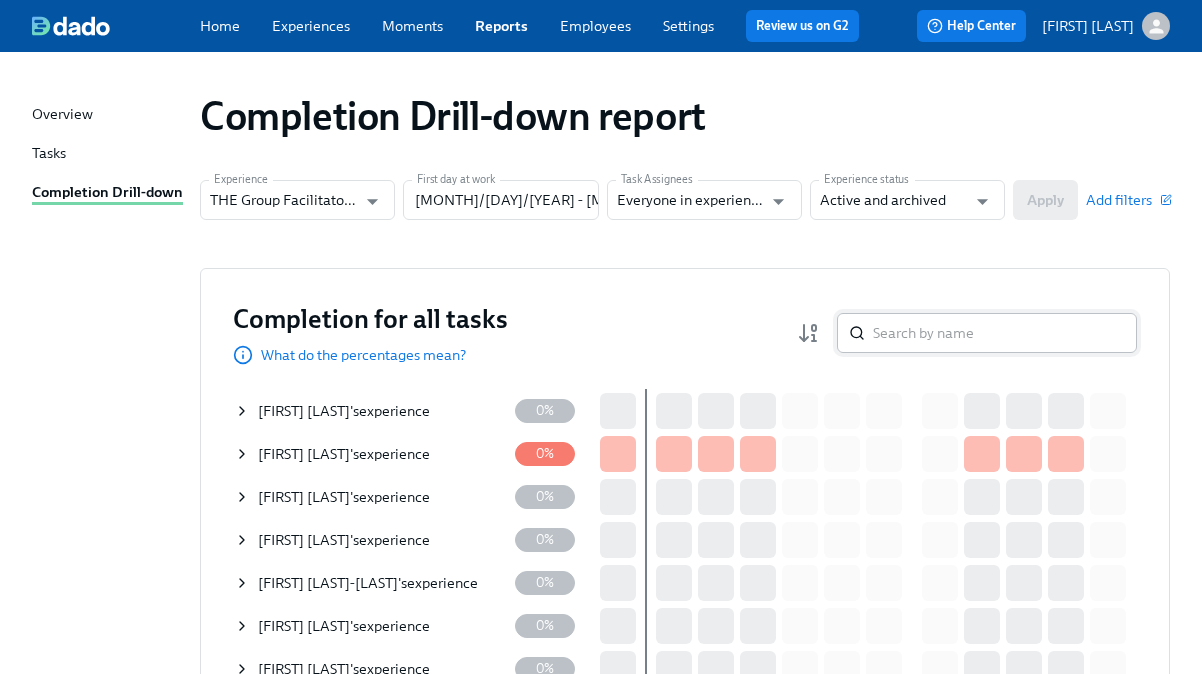click at bounding box center [1005, 333] 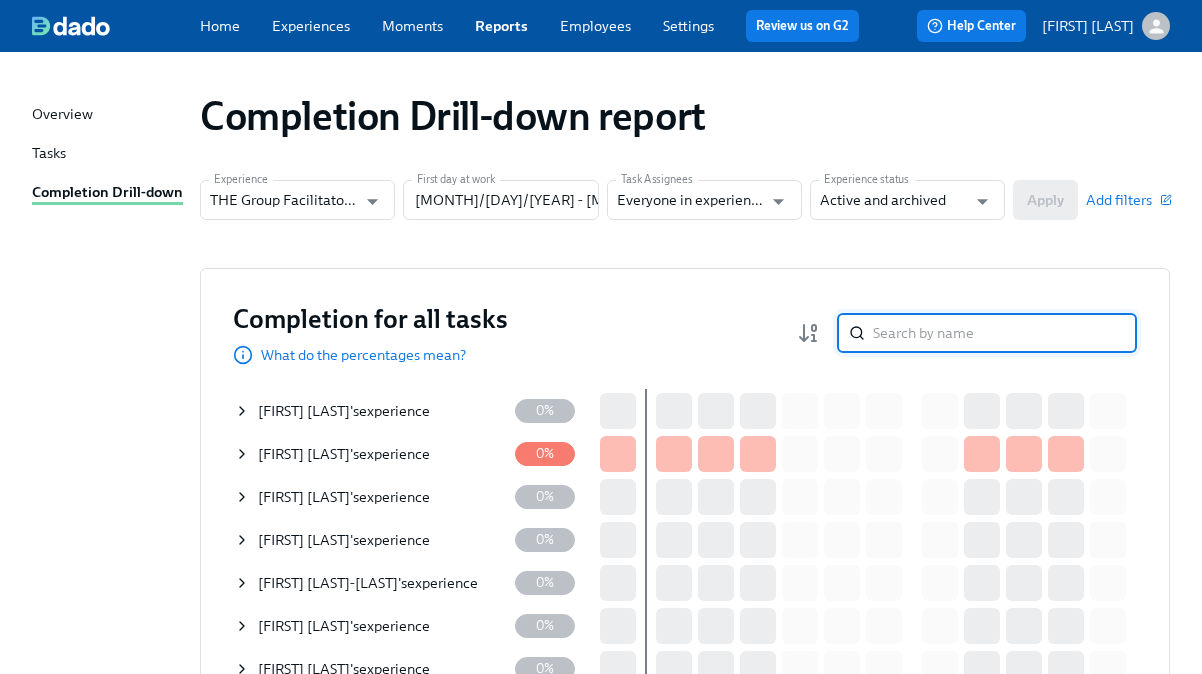 paste on "[FIRST] [LAST]" 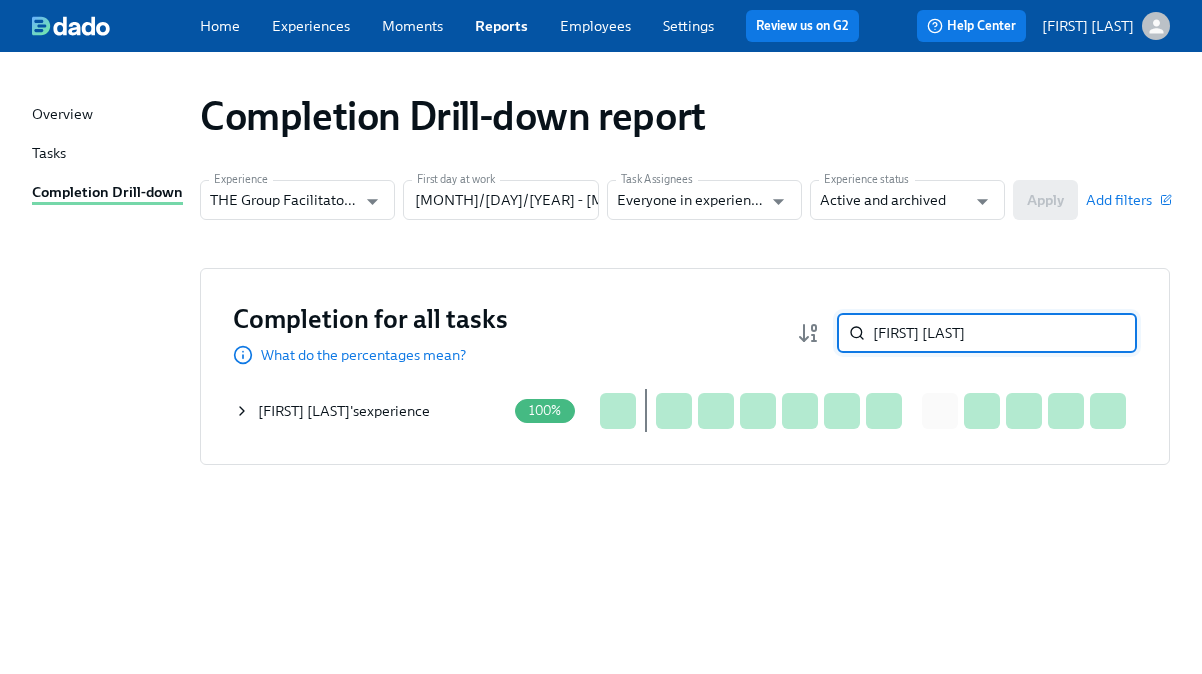 type on "[FIRST] [LAST]" 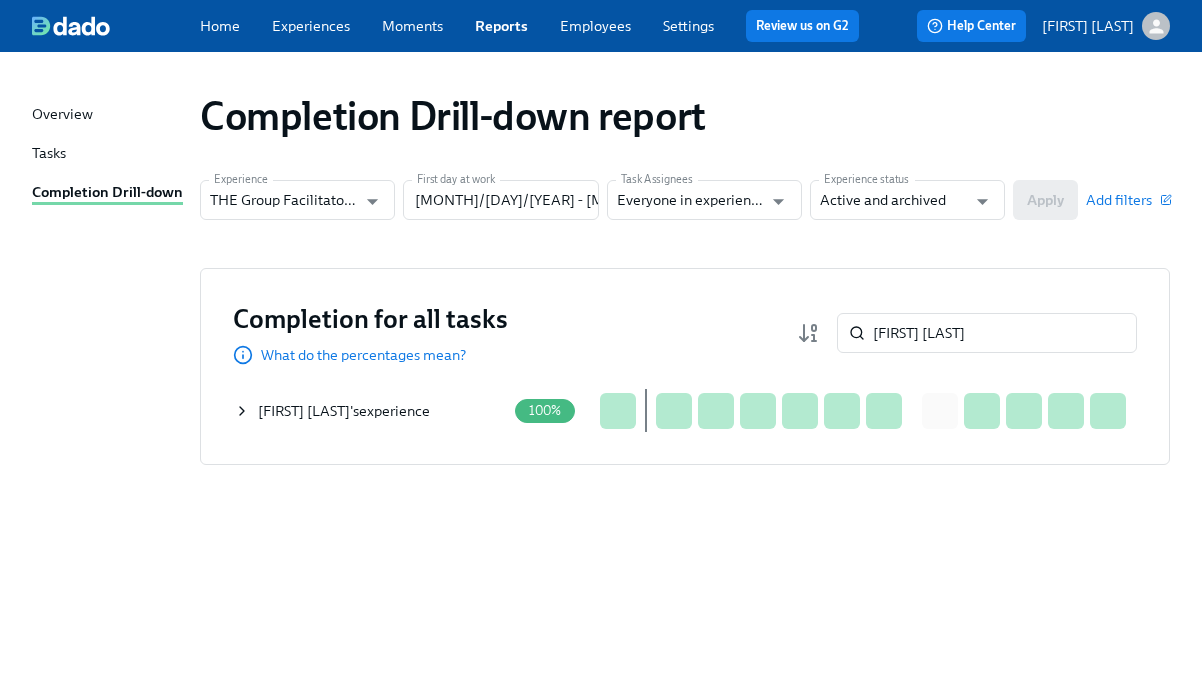 click 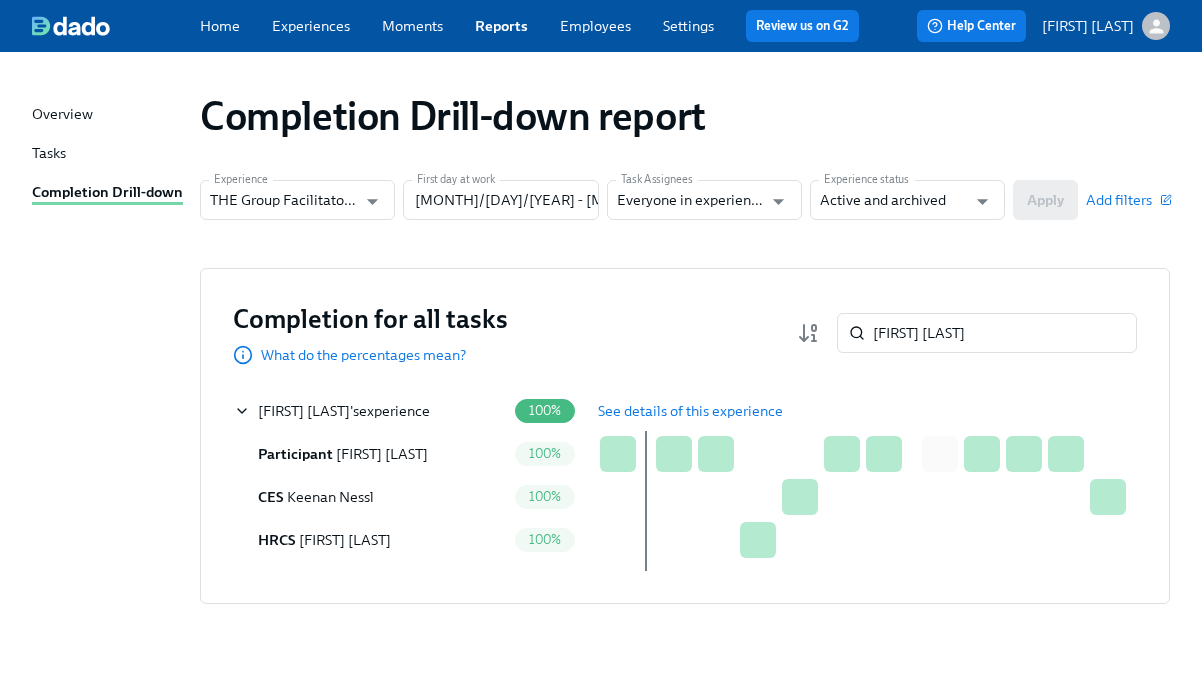 click on "See details of this experience" at bounding box center [690, 411] 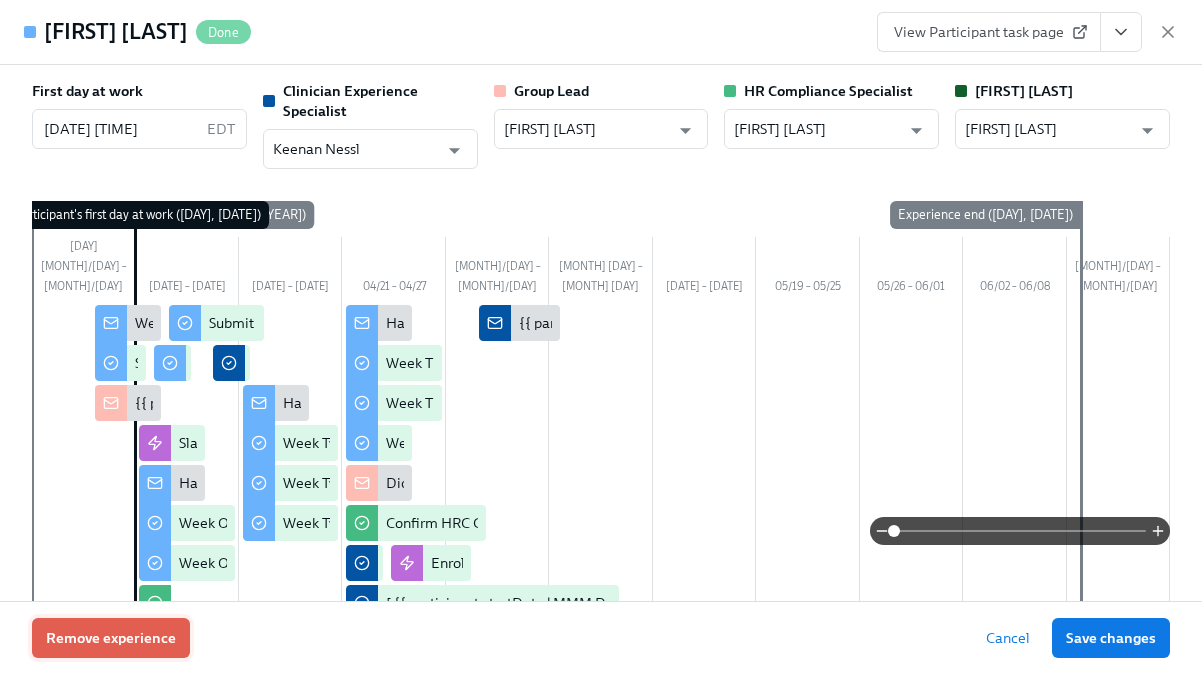 click on "Remove experience" at bounding box center [111, 638] 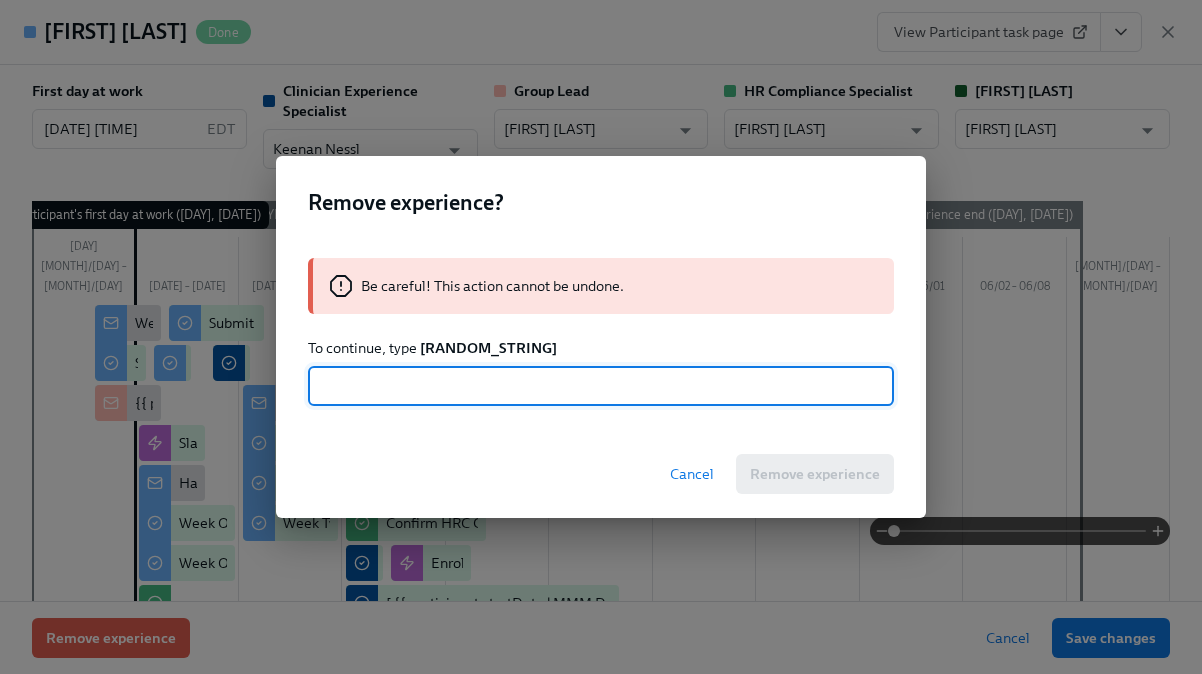 click on "kMibO8KZfo2" at bounding box center [488, 348] 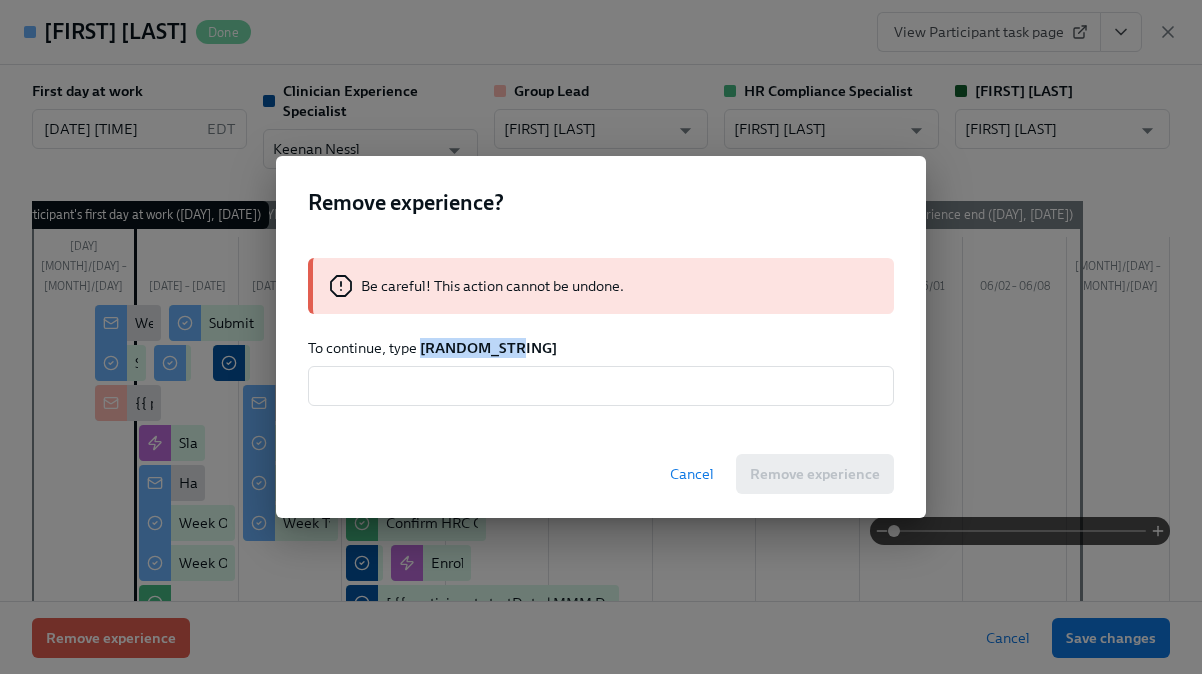 click on "kMibO8KZfo2" at bounding box center [488, 348] 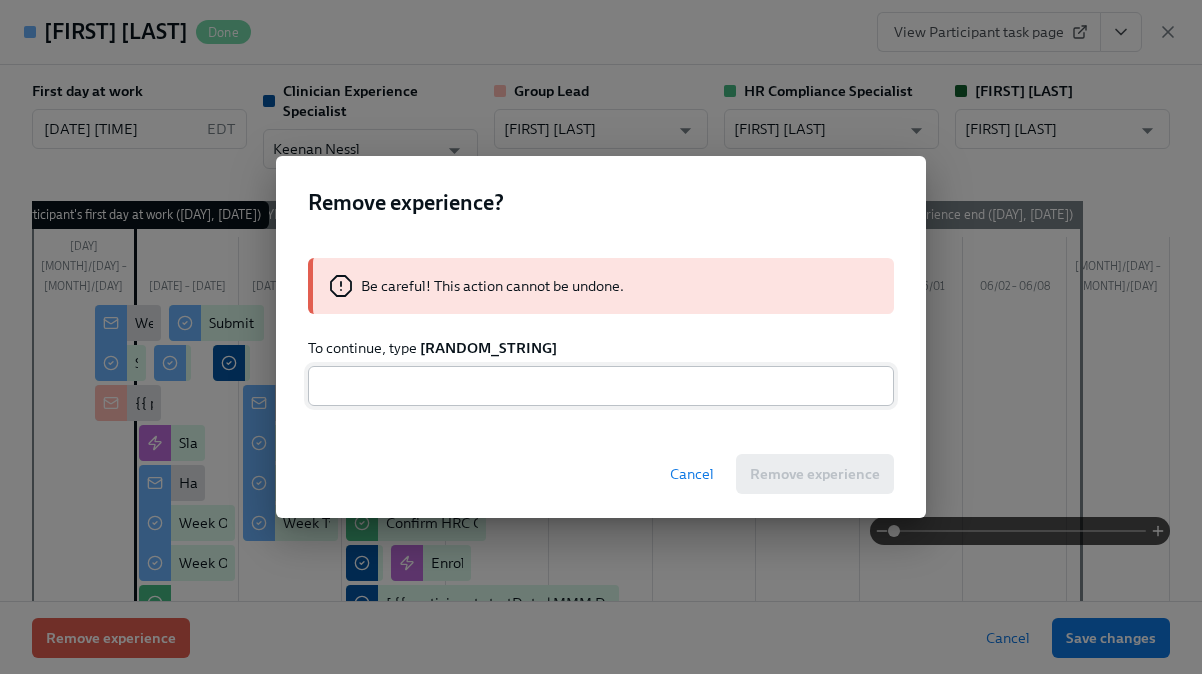click at bounding box center [601, 386] 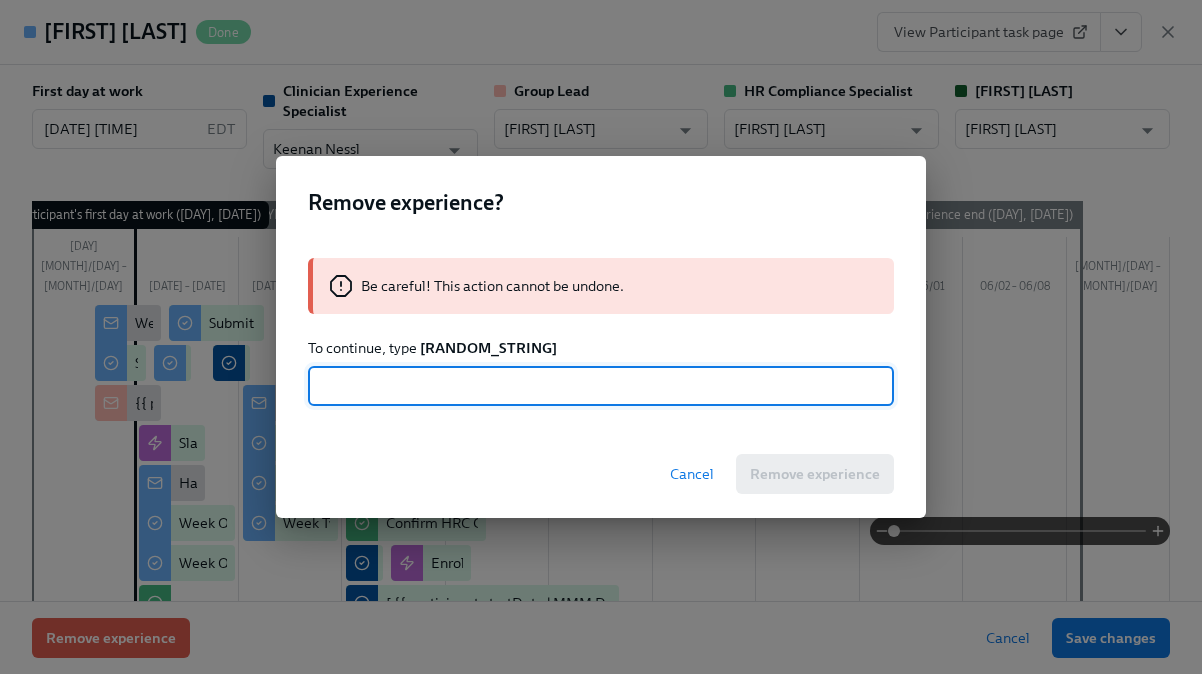 paste on "kMibO8KZfo2" 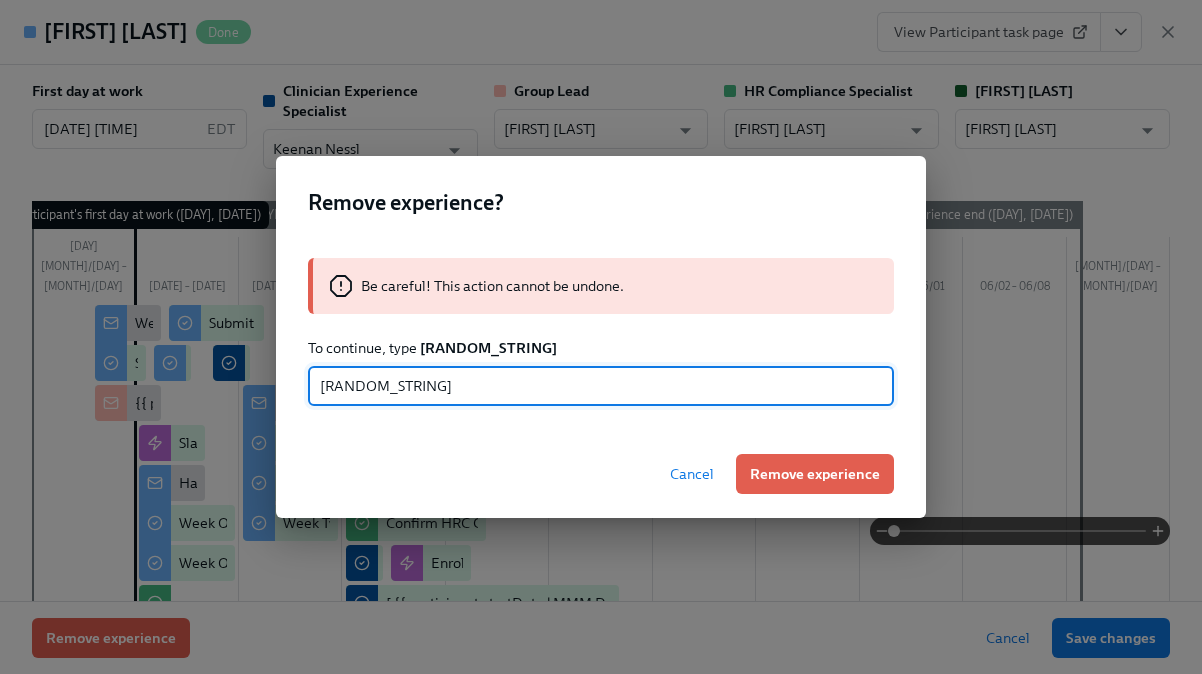 click on "Remove experience" at bounding box center (815, 474) 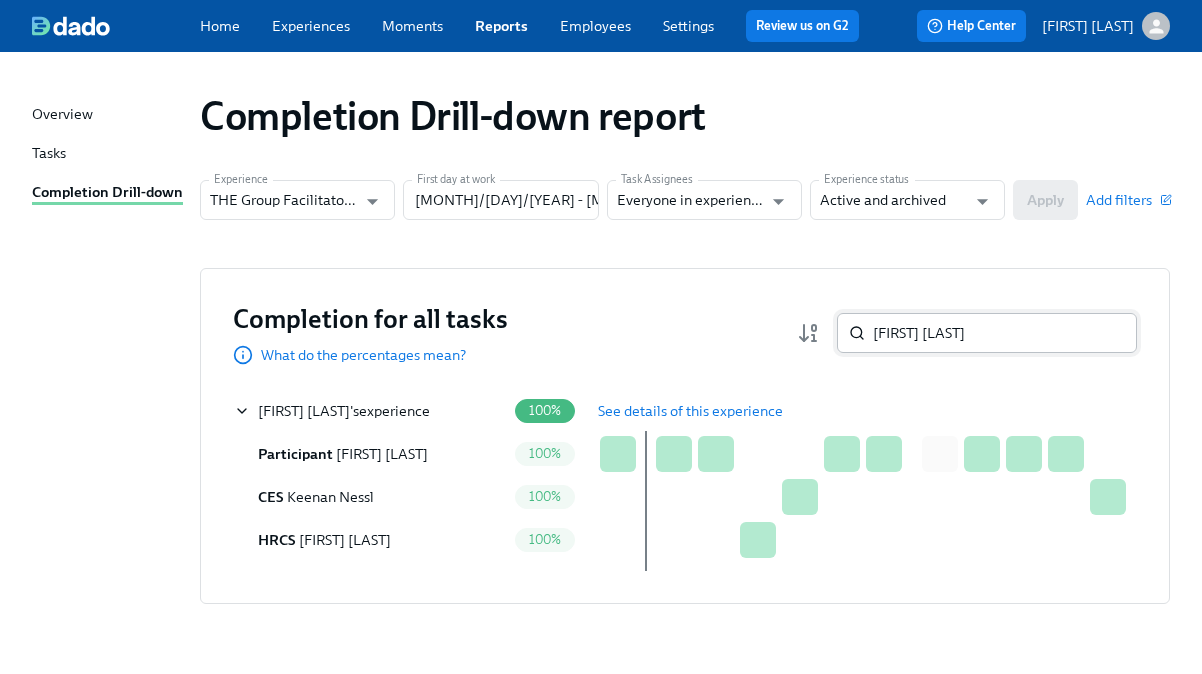click on "[FIRST] [LAST]" at bounding box center [1005, 333] 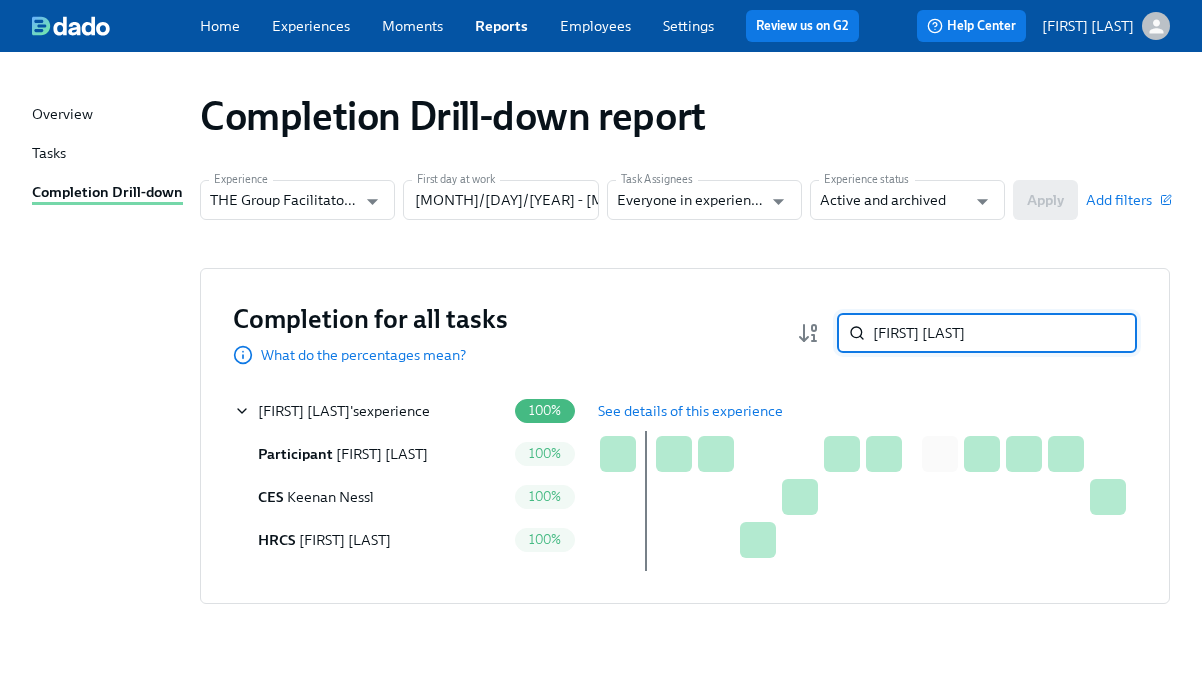click on "[FIRST] [LAST]" at bounding box center [1005, 333] 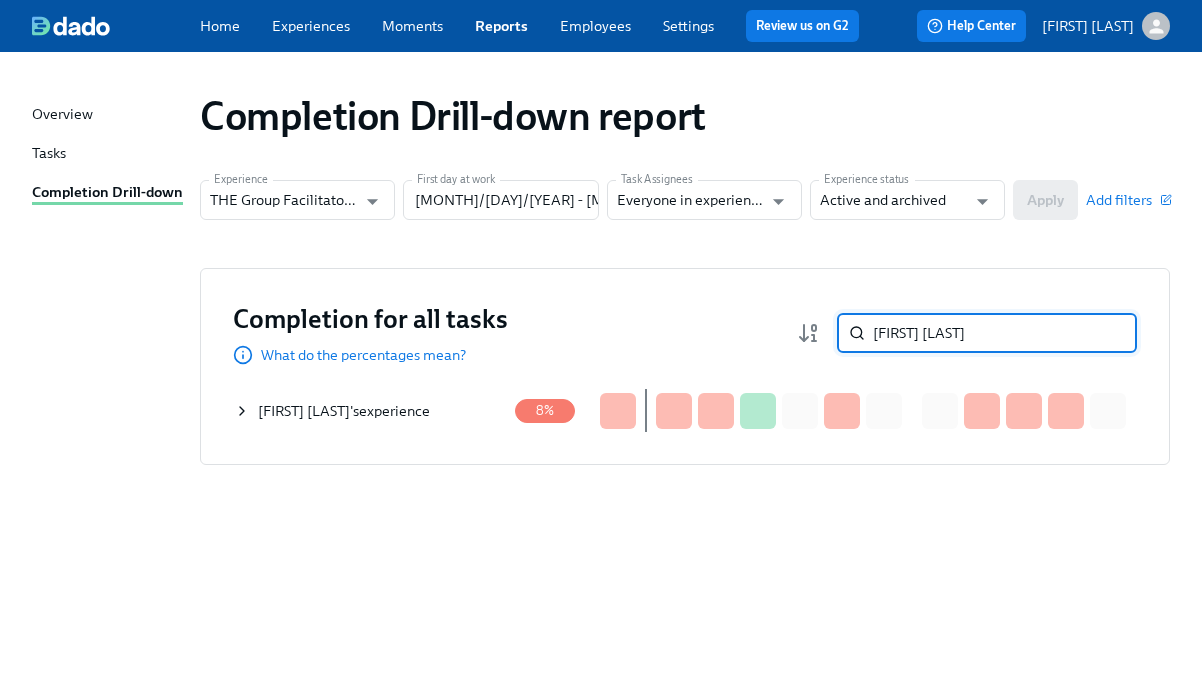 type on "[FIRST] [LAST]" 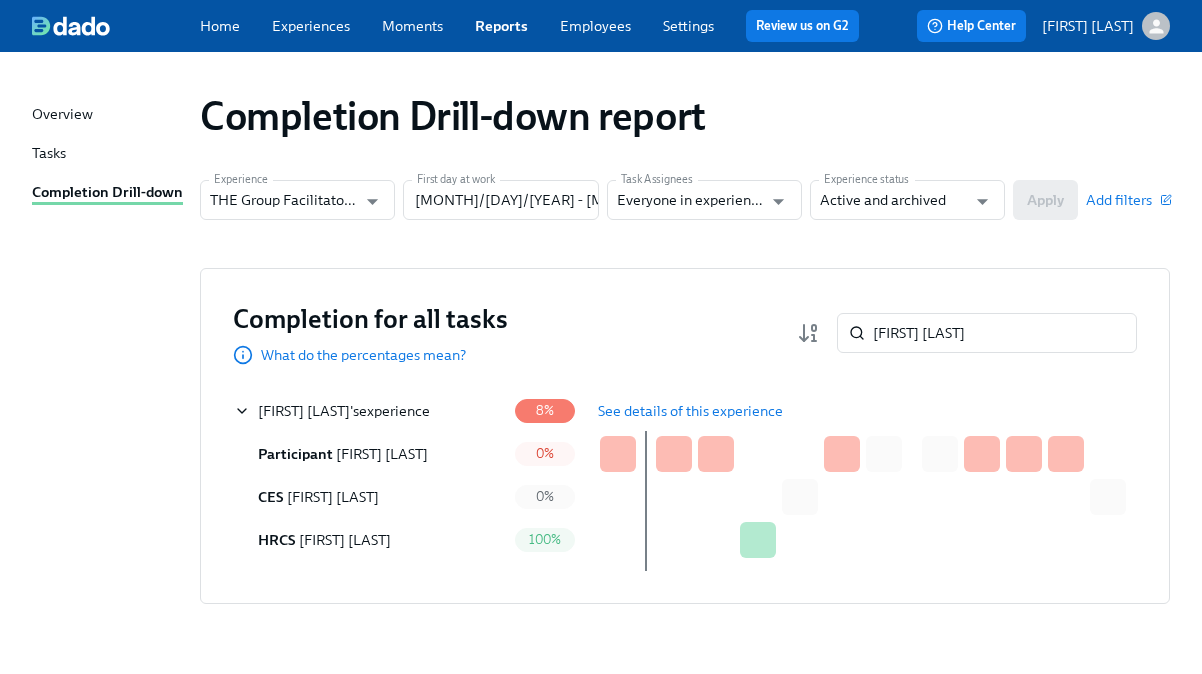 click on "See details of this experience" at bounding box center (690, 411) 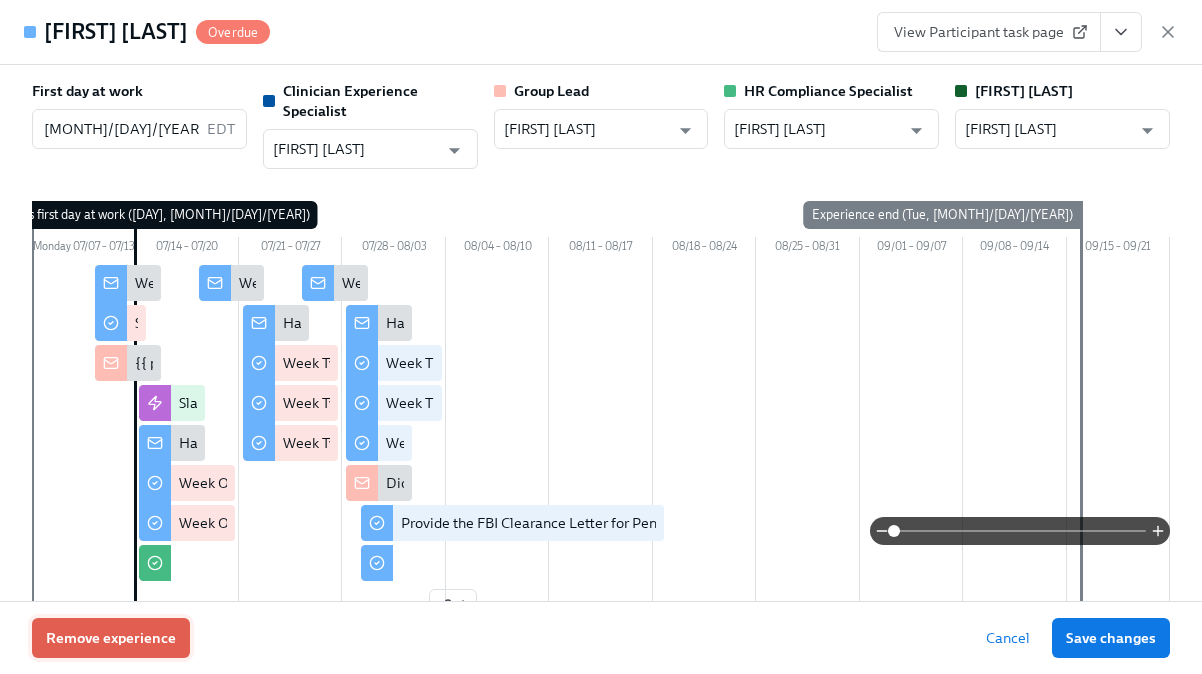 click on "Remove experience" at bounding box center (111, 638) 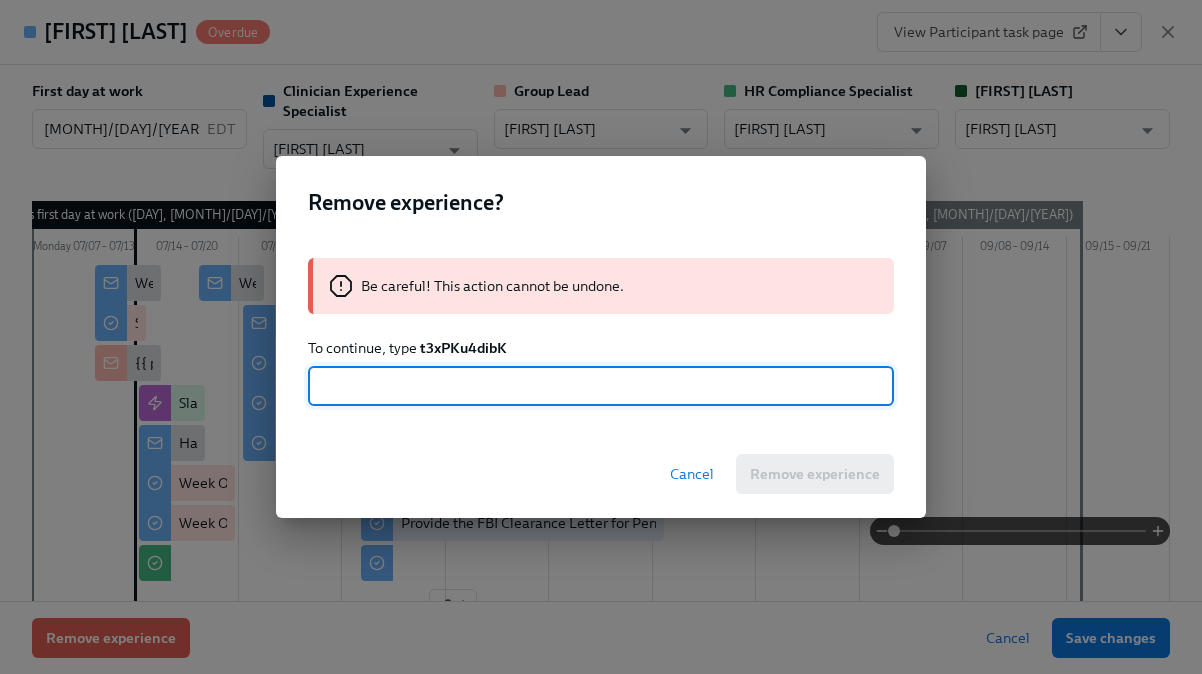 click on "t3xPKu4dibK" at bounding box center [463, 348] 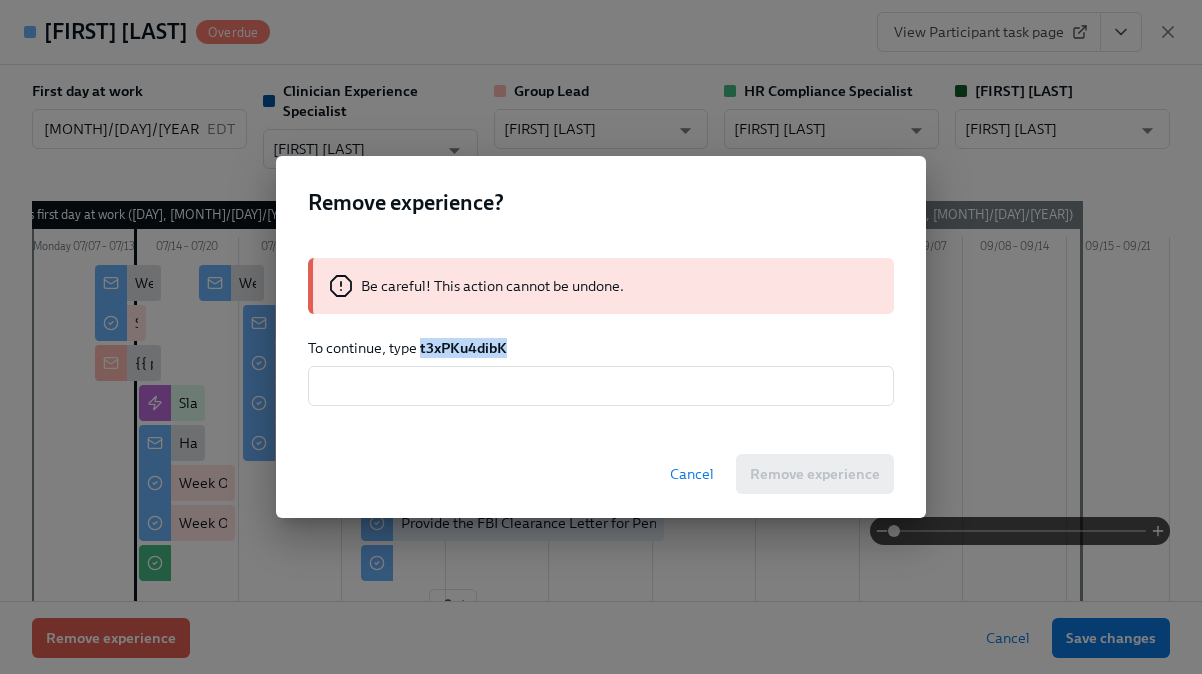click on "t3xPKu4dibK" at bounding box center (463, 348) 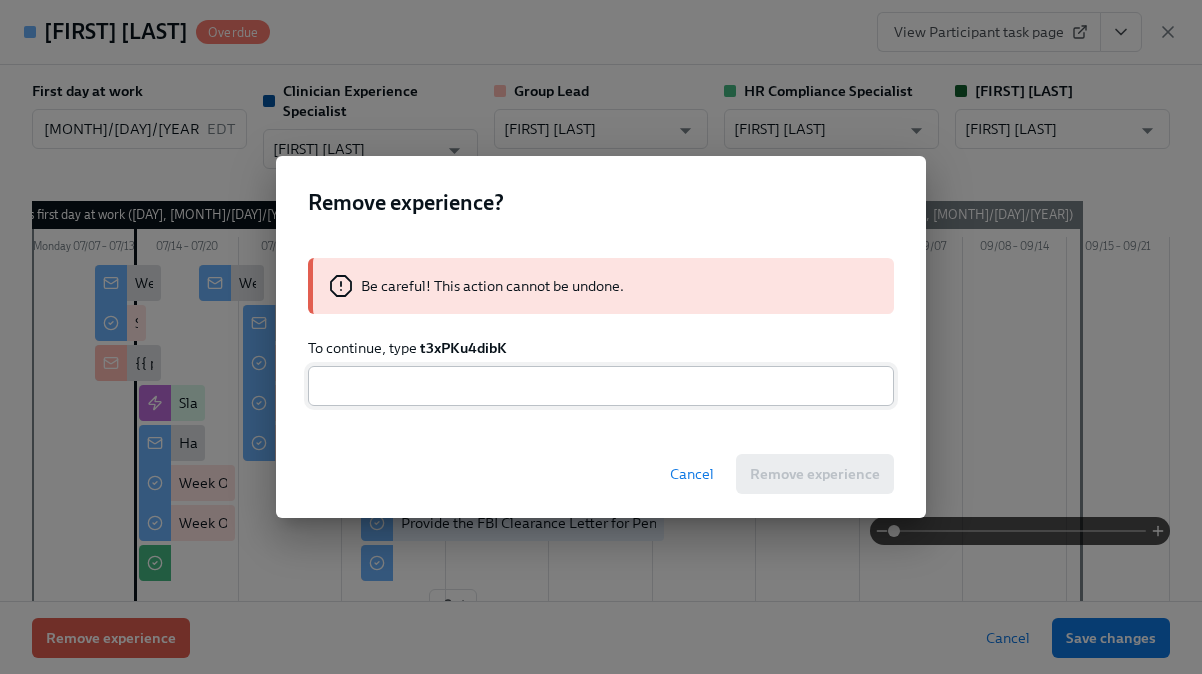 click at bounding box center [601, 386] 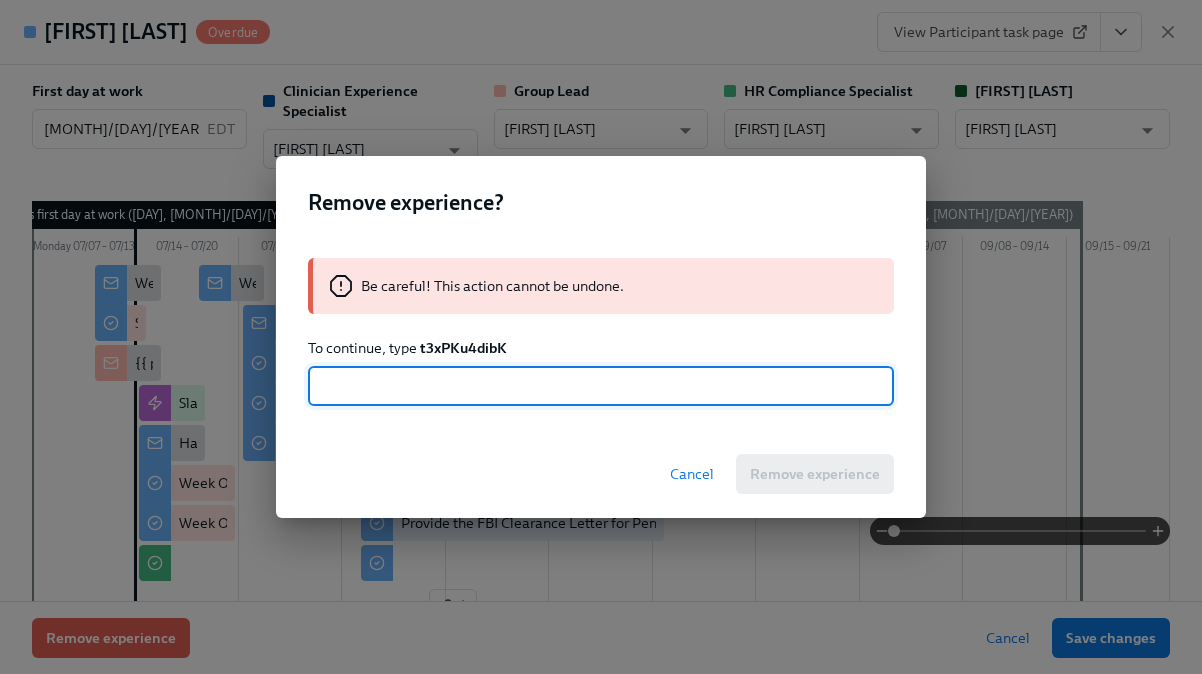 paste on "t3xPKu4dibK" 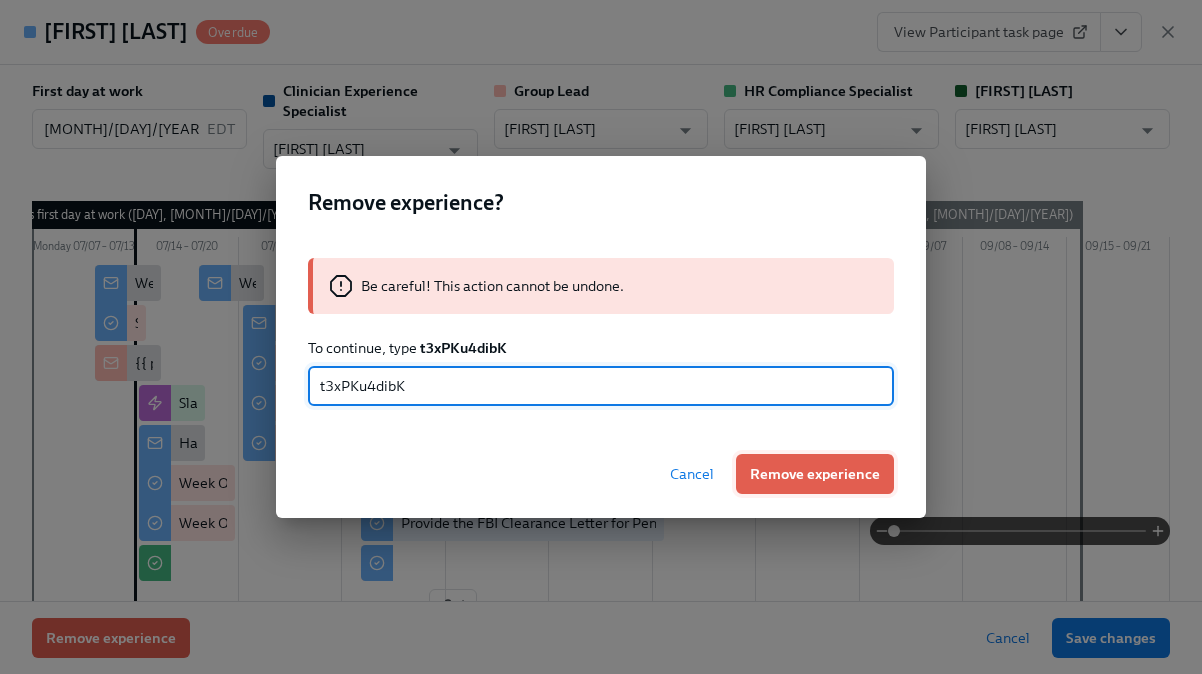 type on "t3xPKu4dibK" 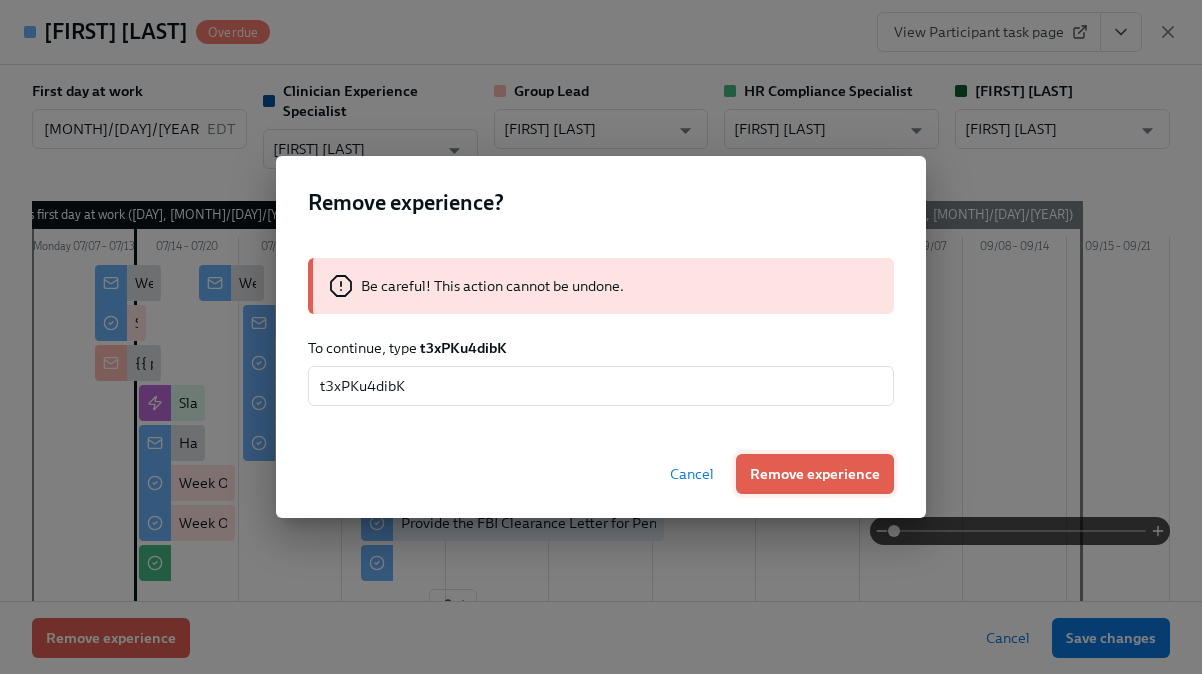 click on "Remove experience" at bounding box center [815, 474] 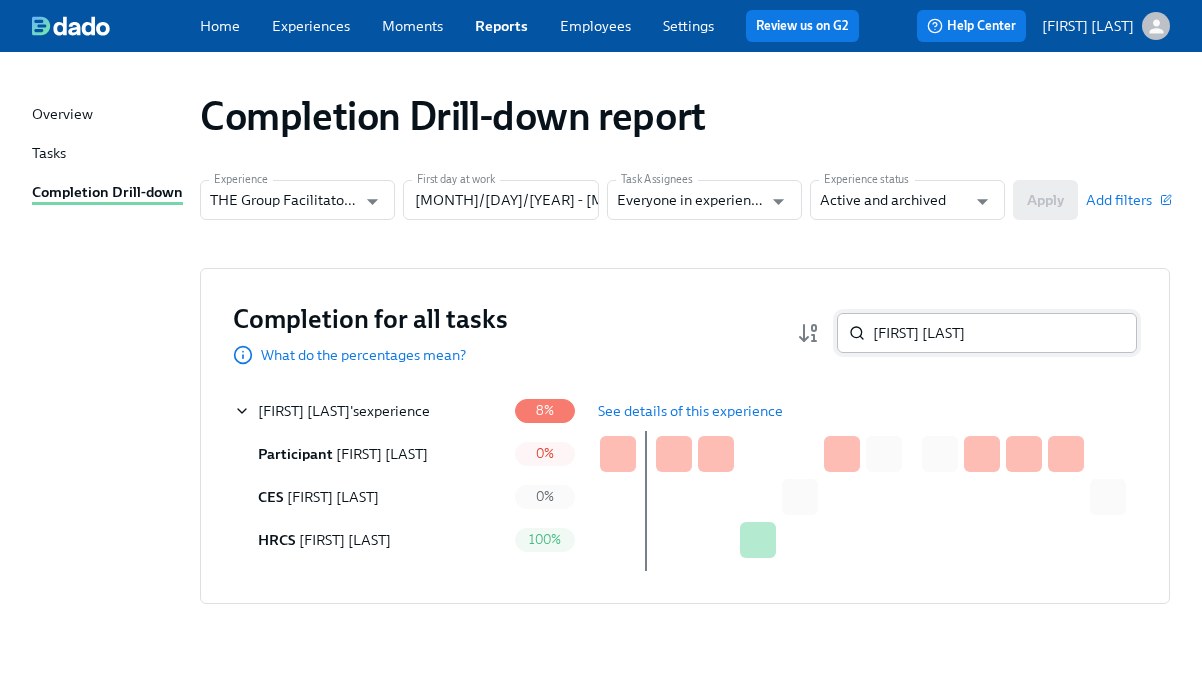 click on "[FIRST] [LAST]" at bounding box center (1005, 333) 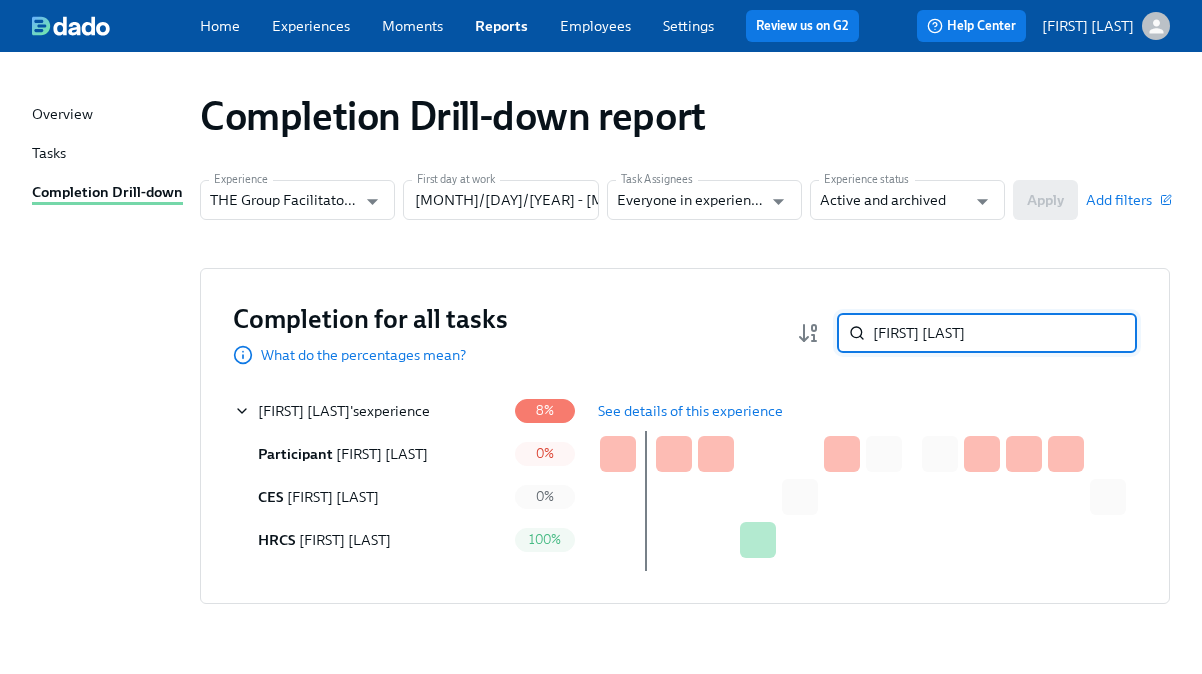 paste on "[FIRST] [LAST]" 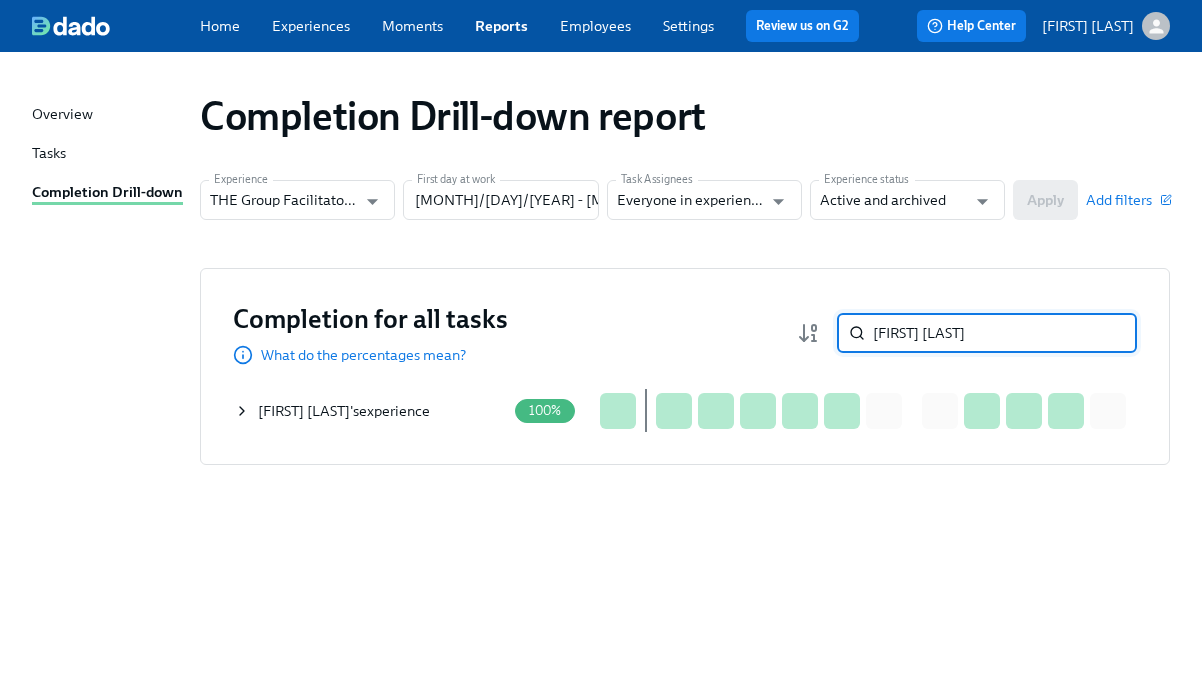 type on "[FIRST] [LAST]" 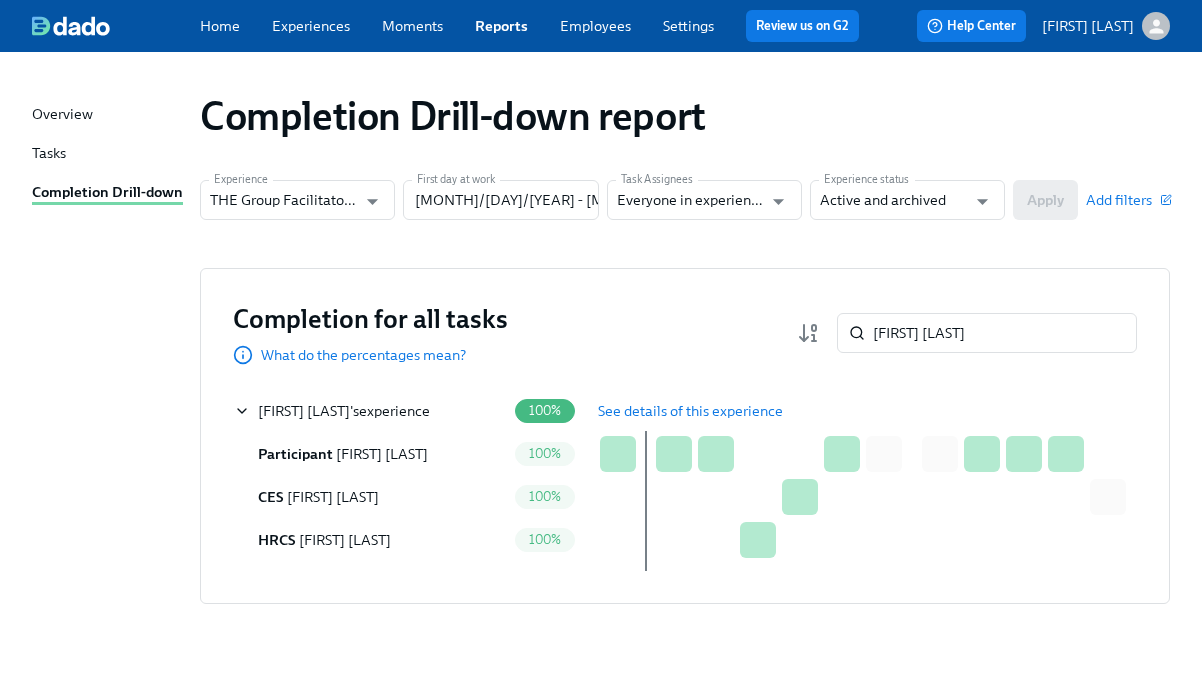 drag, startPoint x: 596, startPoint y: 409, endPoint x: 579, endPoint y: 410, distance: 17.029387 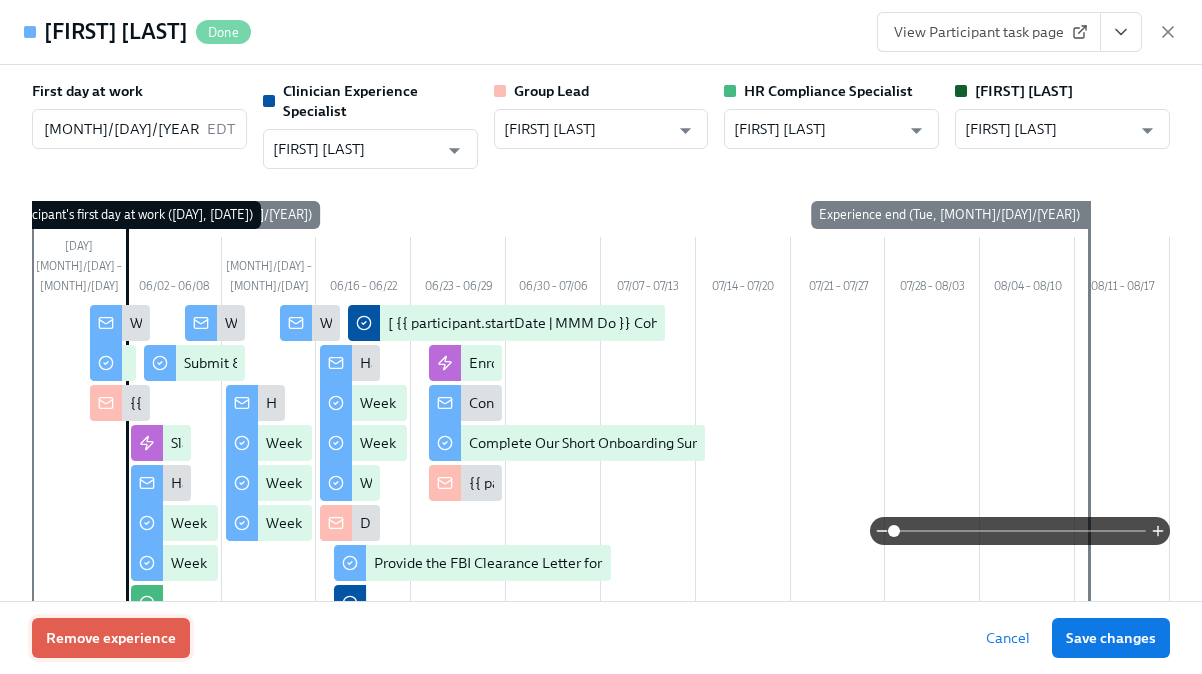 click on "Remove experience" at bounding box center (111, 638) 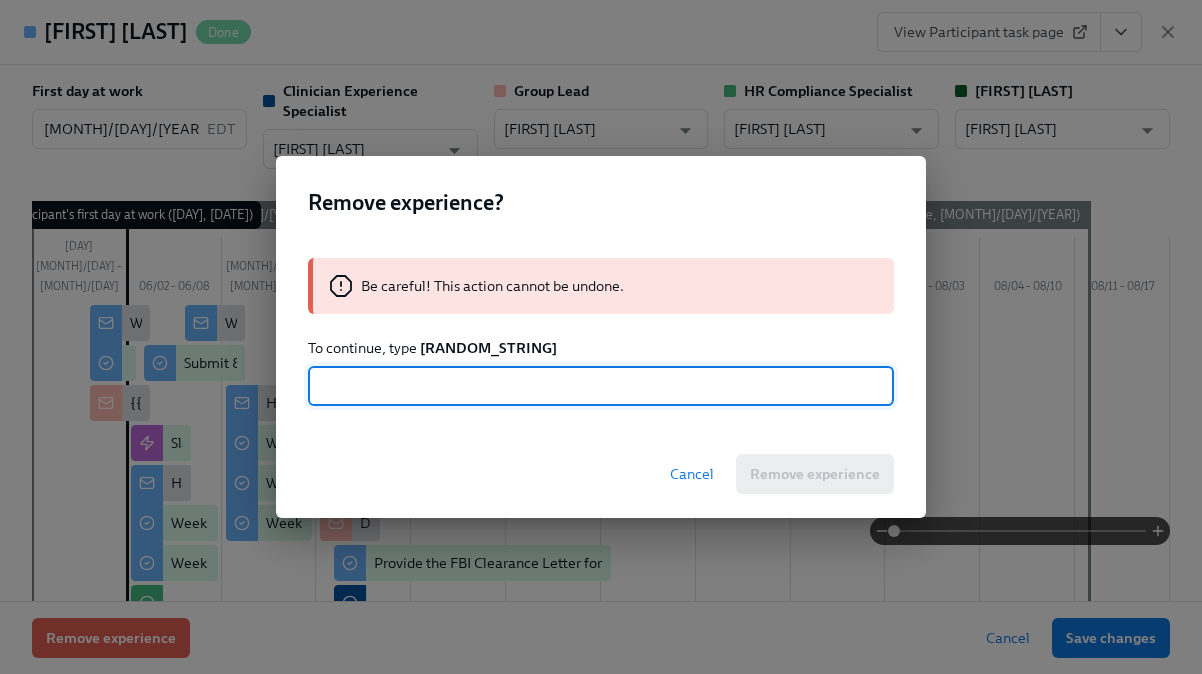 click on "qd5z9Aatd6V" at bounding box center [488, 348] 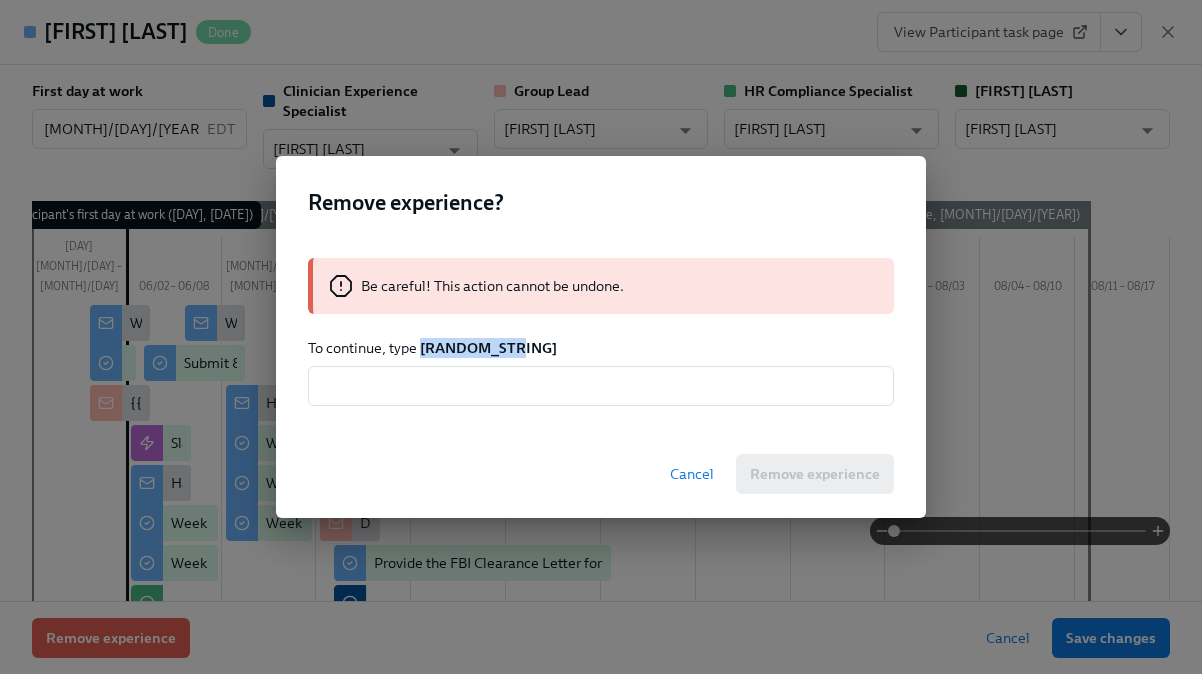 click on "qd5z9Aatd6V" at bounding box center [488, 348] 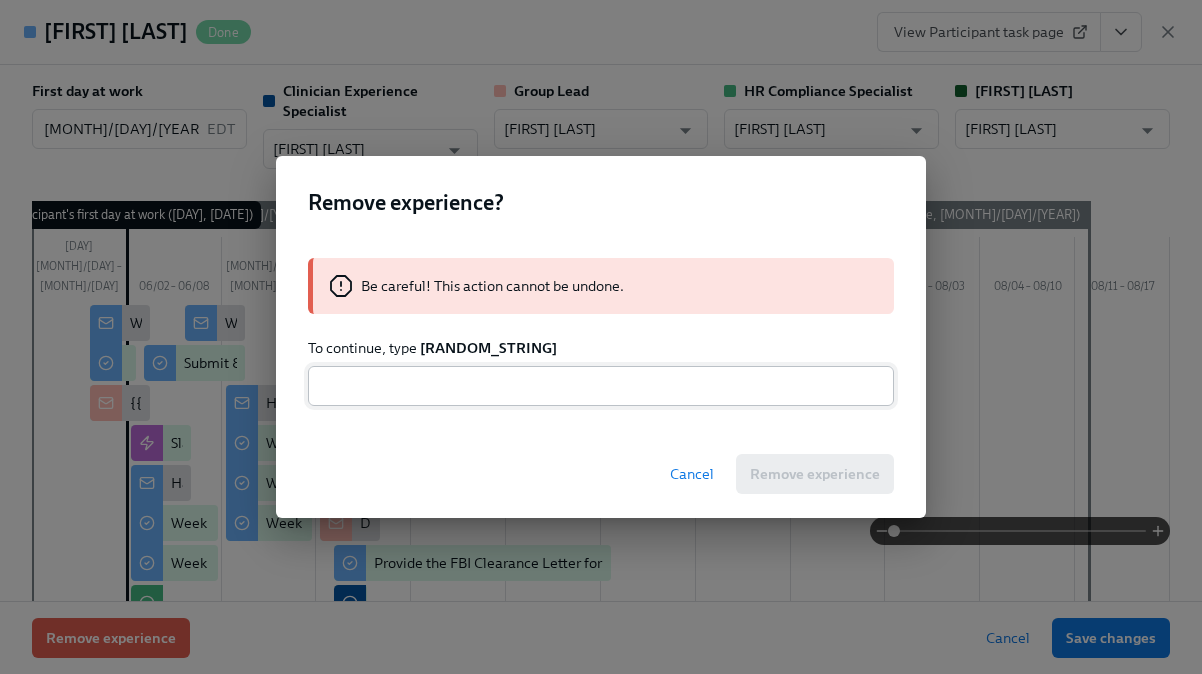 click at bounding box center [601, 386] 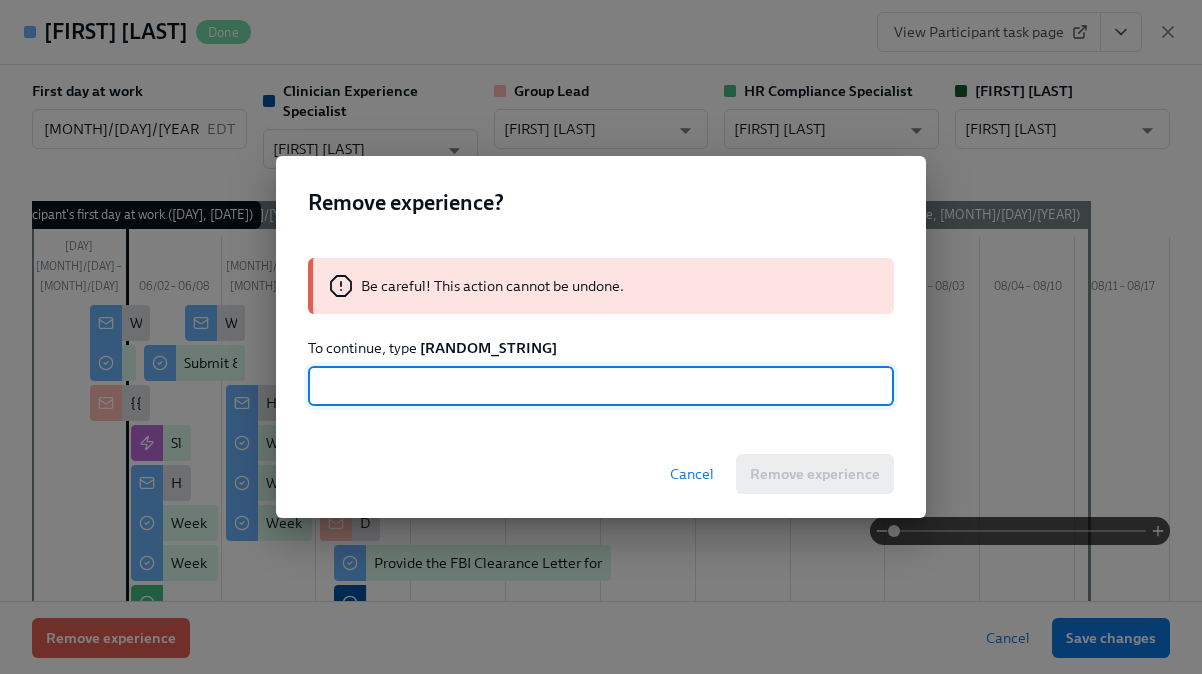paste on "qd5z9Aatd6V" 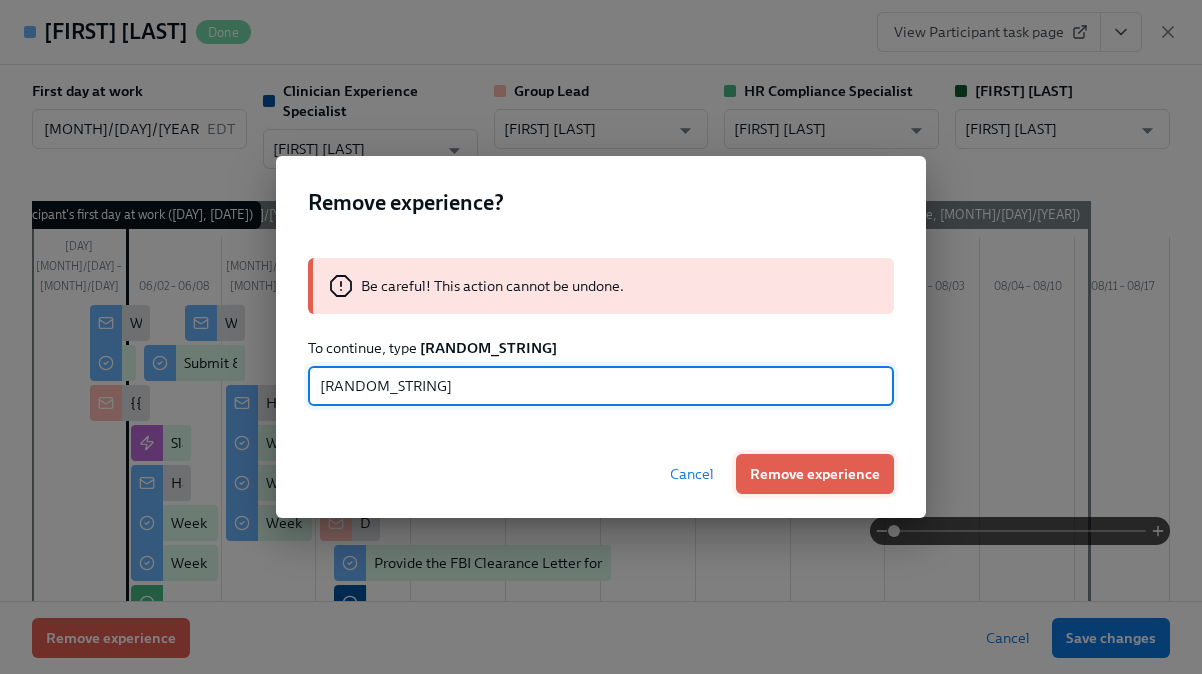 type on "qd5z9Aatd6V" 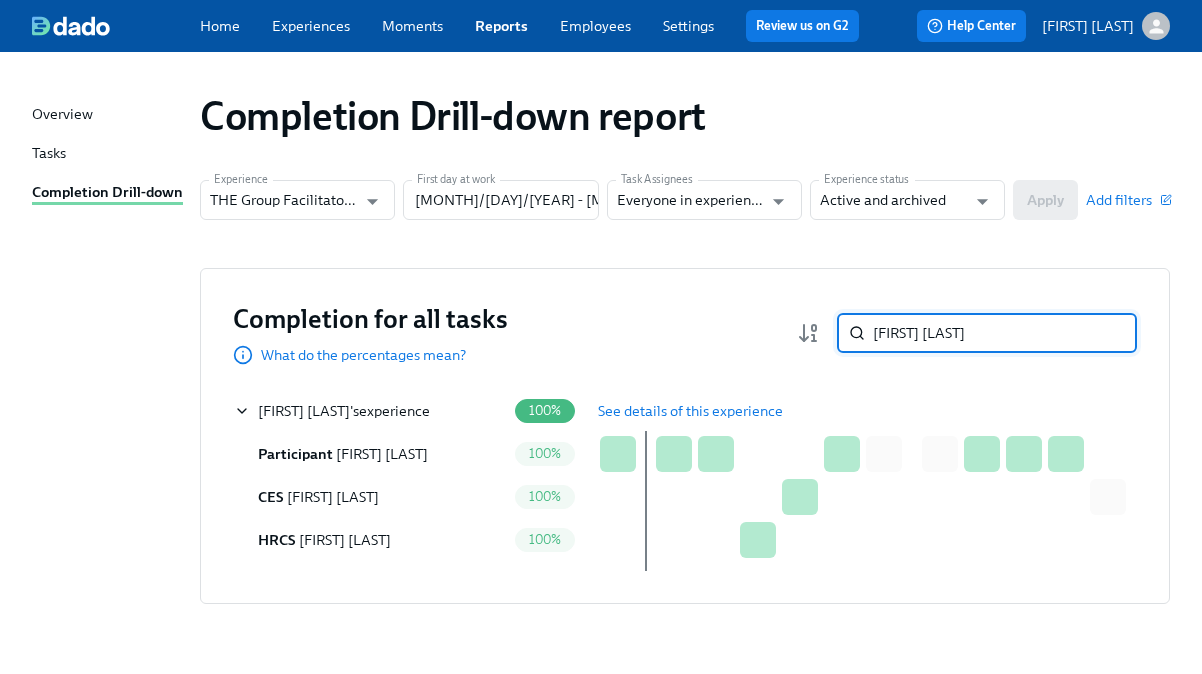 click on "[FIRST] [LAST]" at bounding box center [1005, 333] 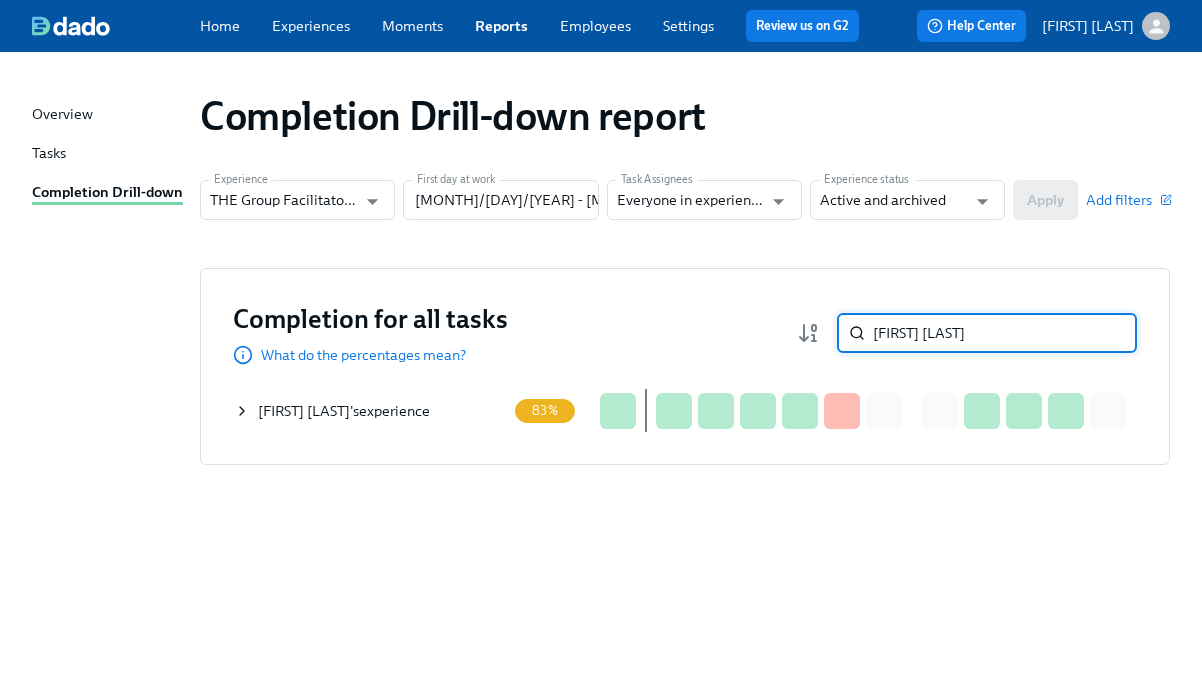 type on "[FIRST] [LAST]" 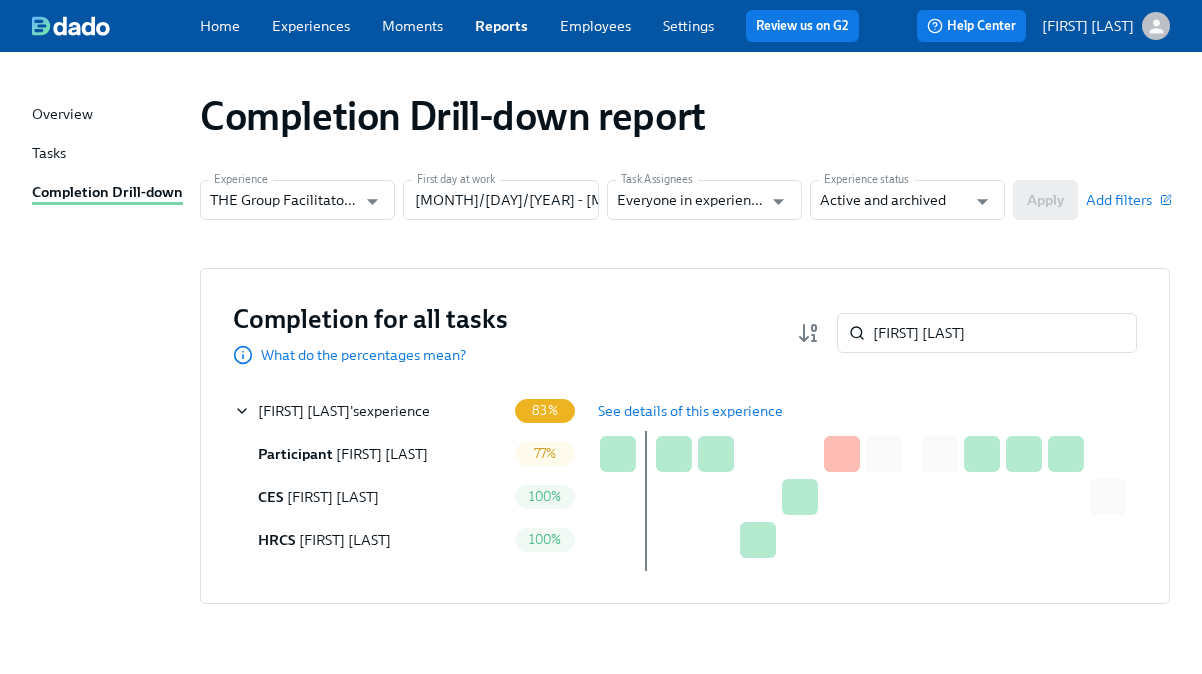 click on "See details of this experience" at bounding box center (690, 411) 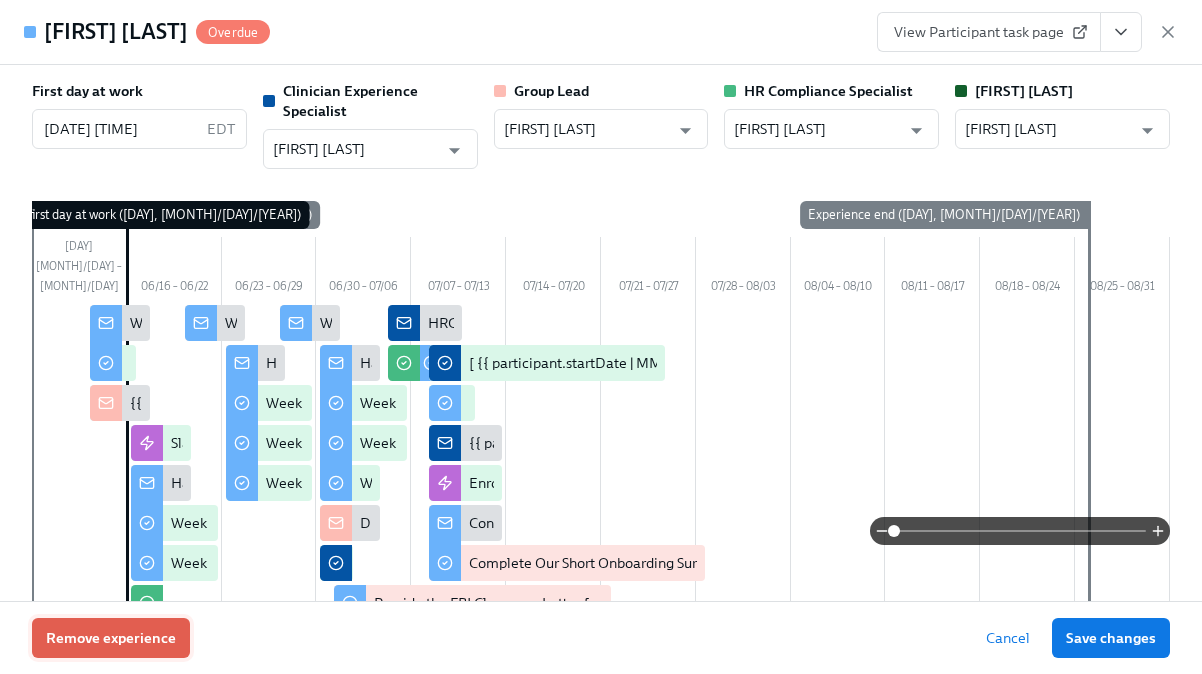 click on "Remove experience" at bounding box center (111, 638) 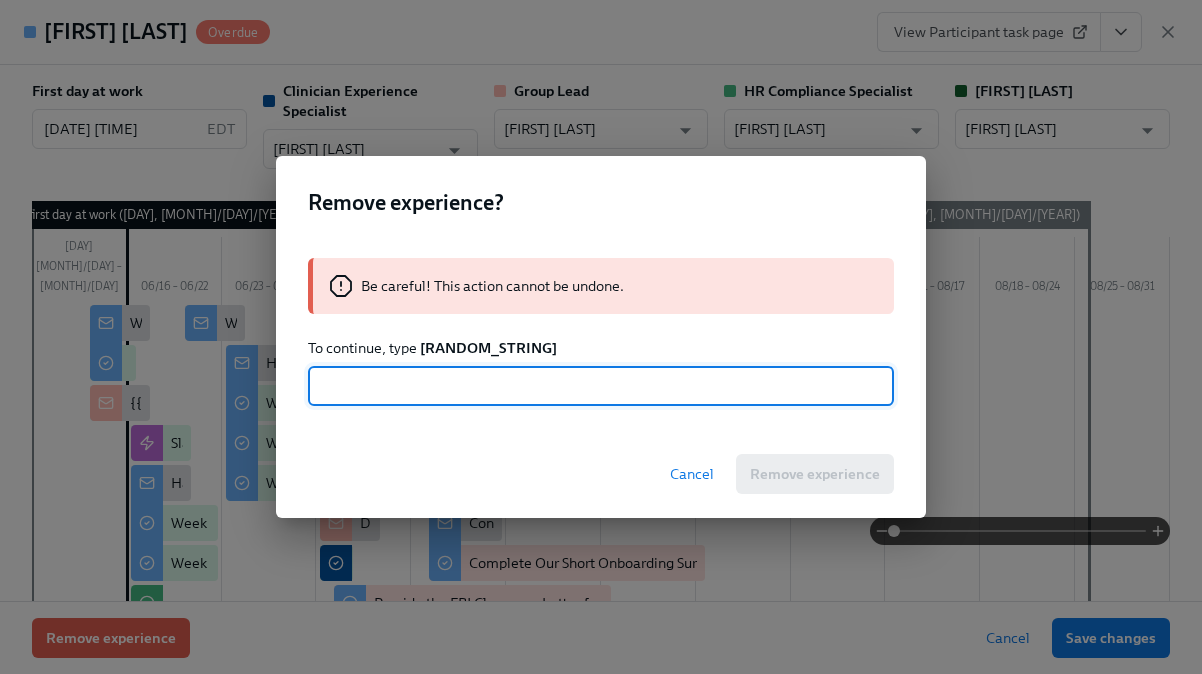 click on "cuF4VSEfNwM" at bounding box center (488, 348) 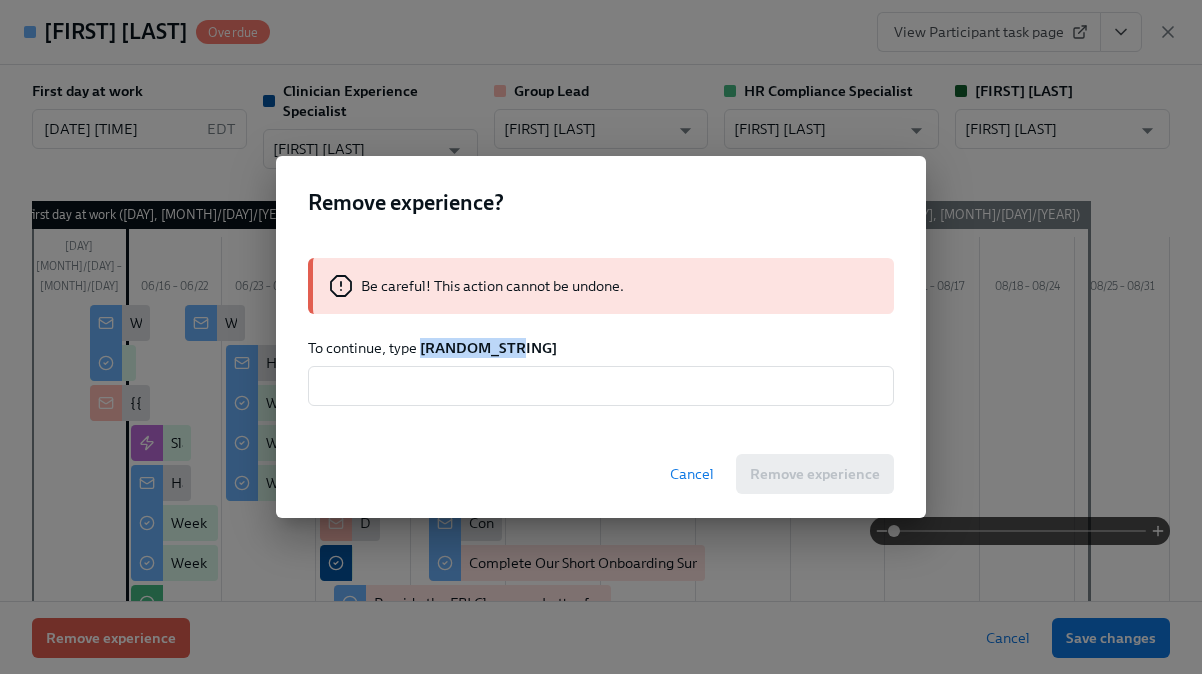 click on "cuF4VSEfNwM" at bounding box center [488, 348] 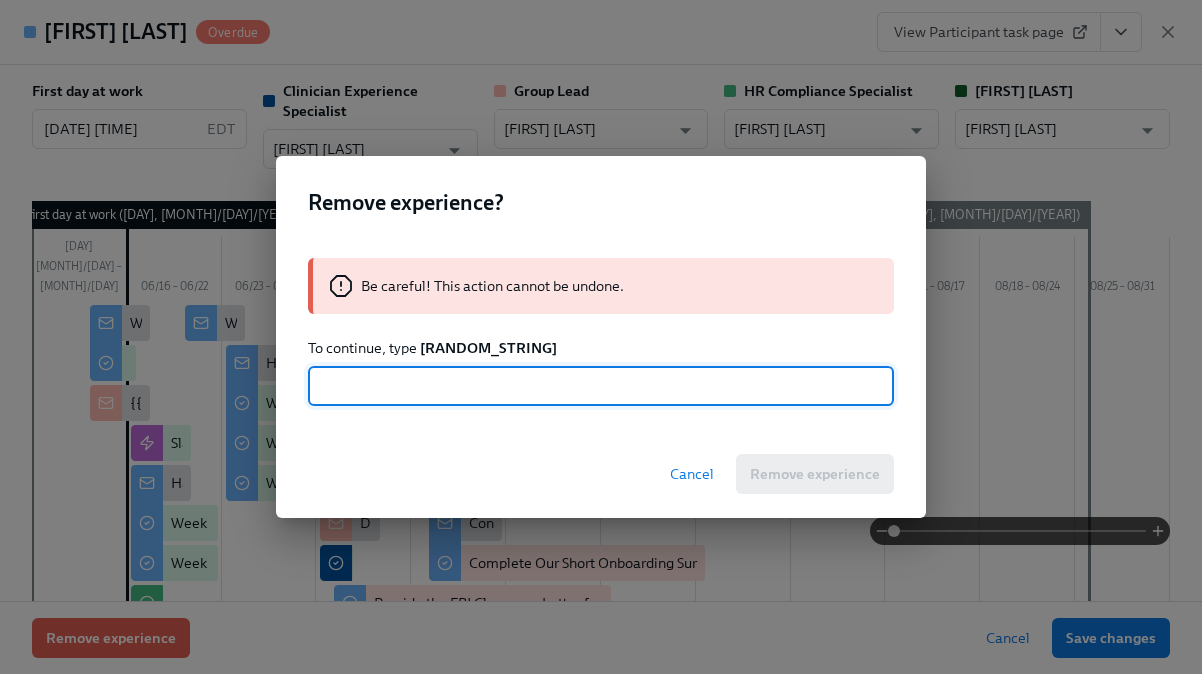 click at bounding box center [601, 386] 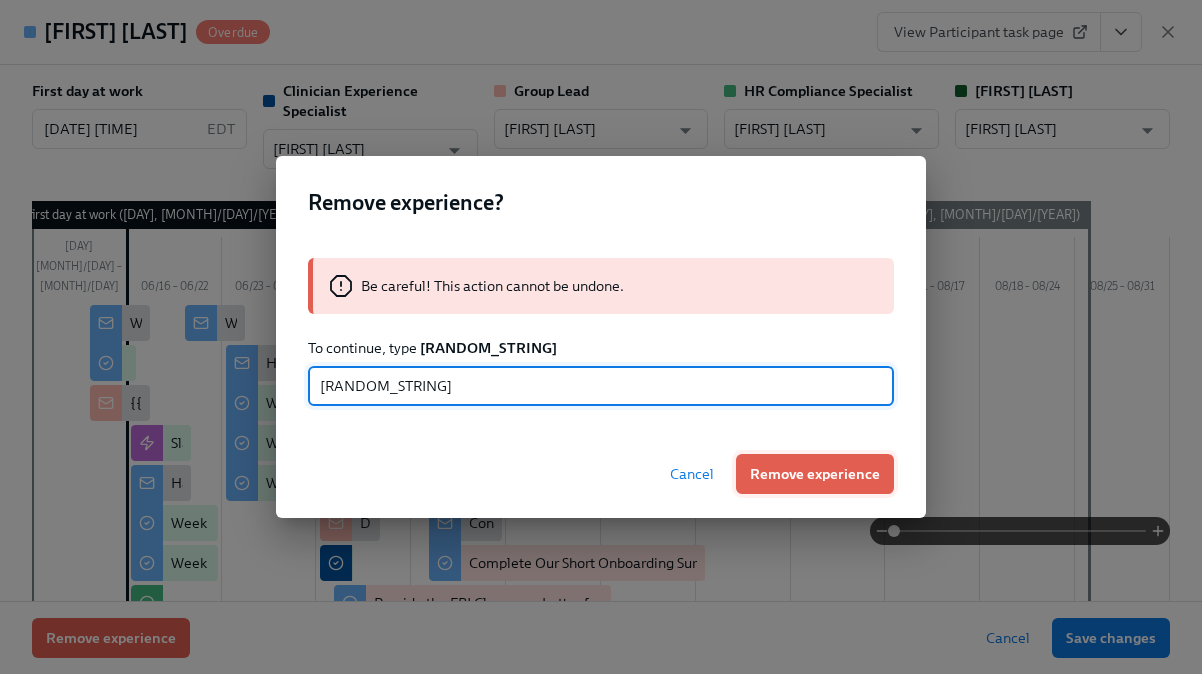 type on "cuF4VSEfNwM" 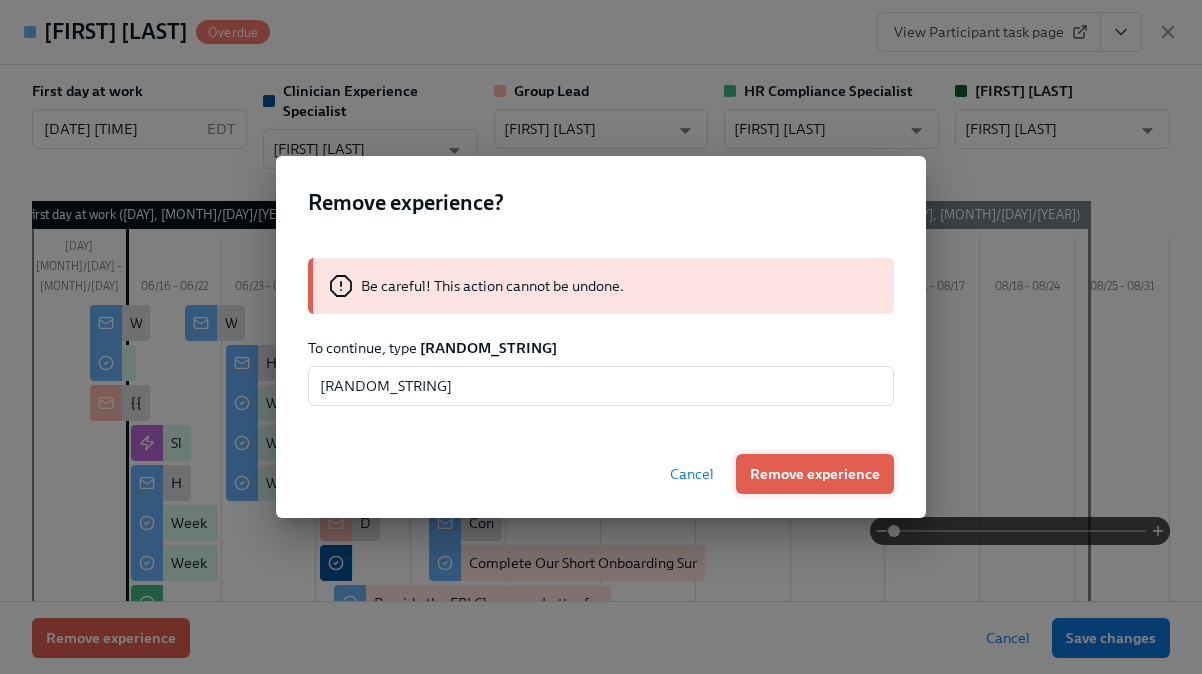 click on "Remove experience" at bounding box center [815, 474] 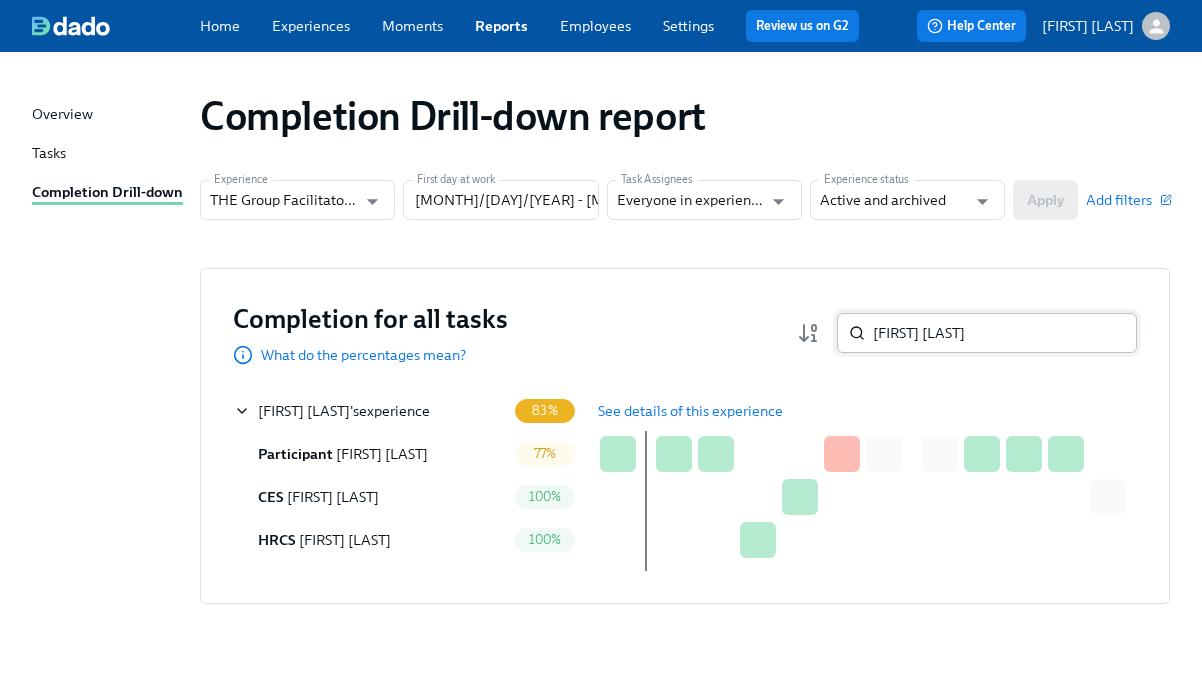 click on "[FIRST] [LAST]" at bounding box center (1005, 333) 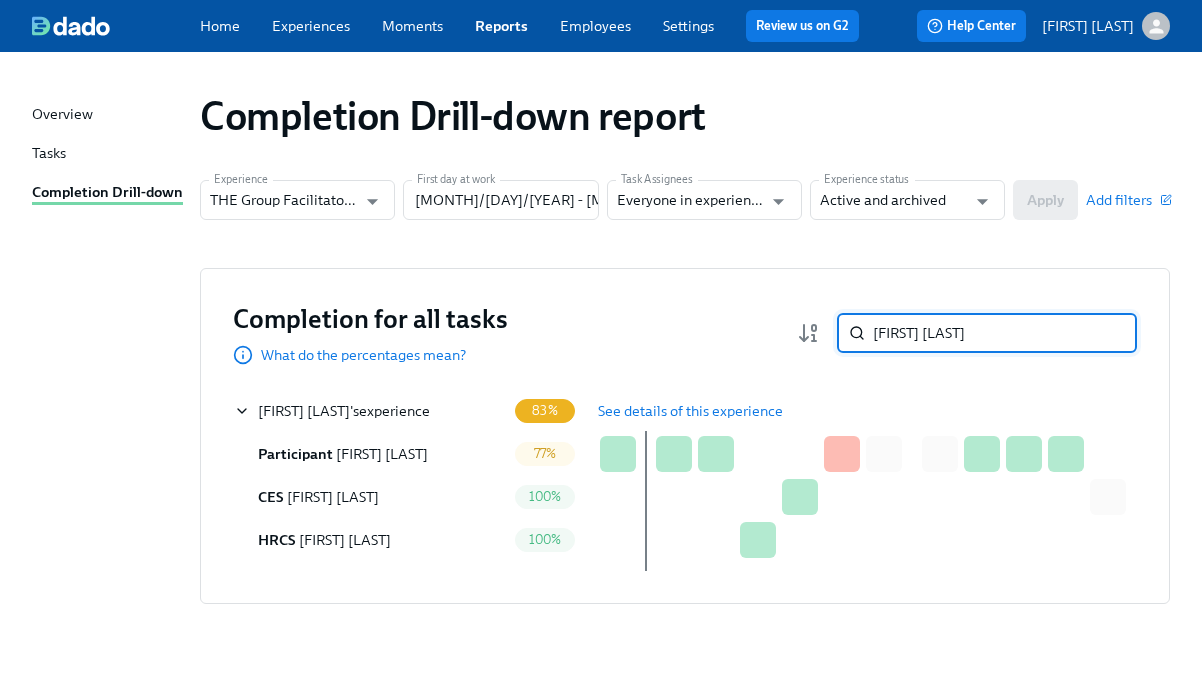 paste on "[FIRST] [LAST]" 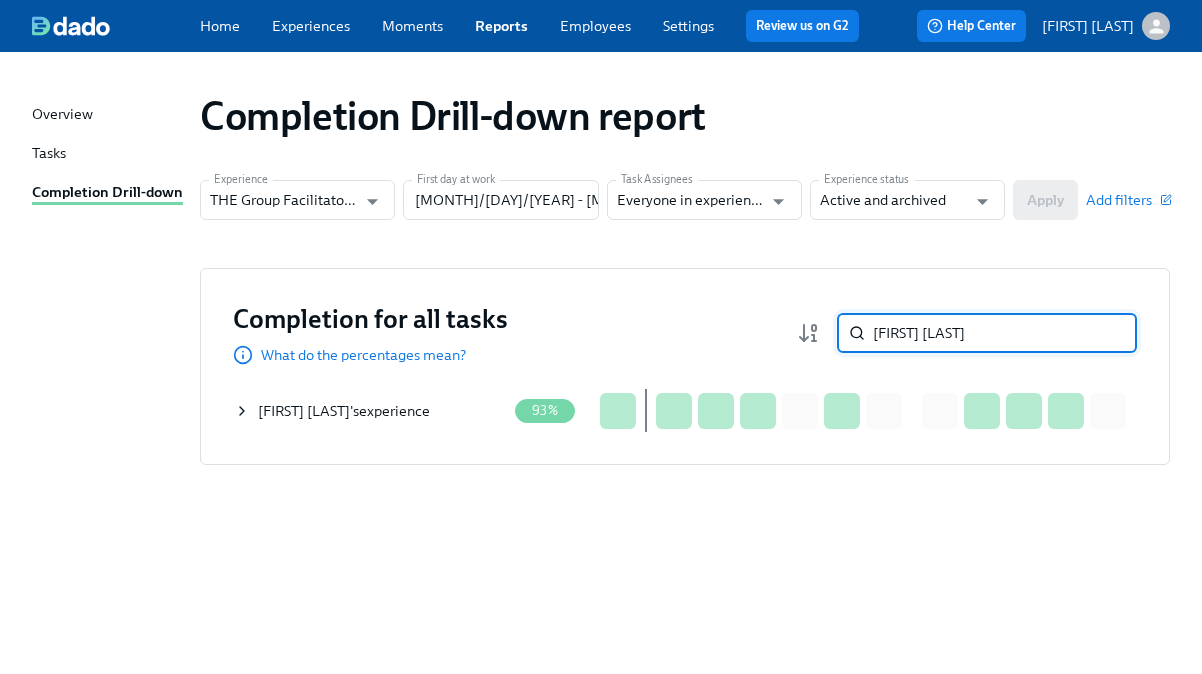 type on "[FIRST] [LAST]" 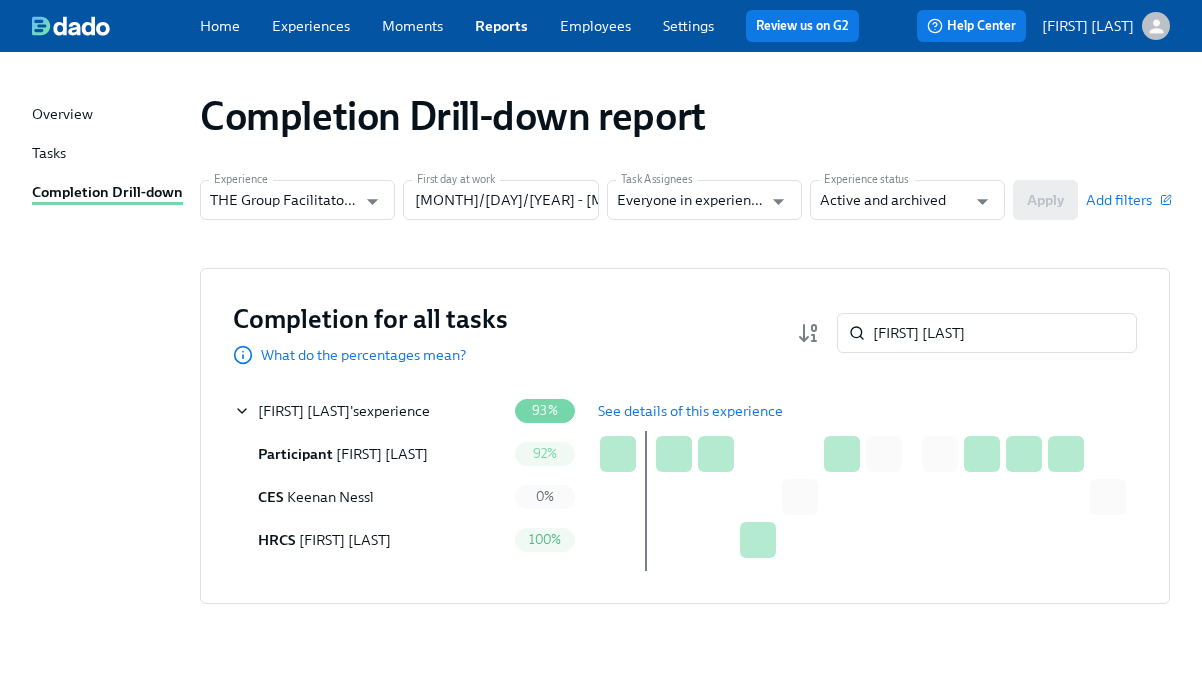 click on "See details of this experience" at bounding box center [690, 411] 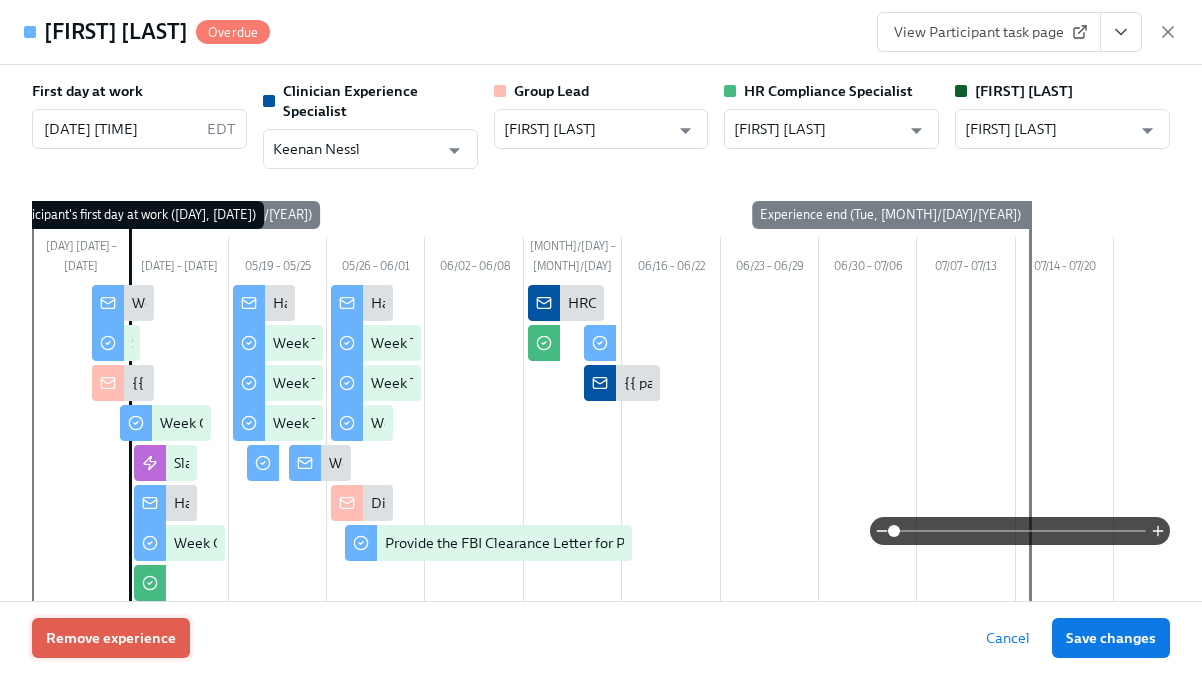 click on "Remove experience" at bounding box center [111, 638] 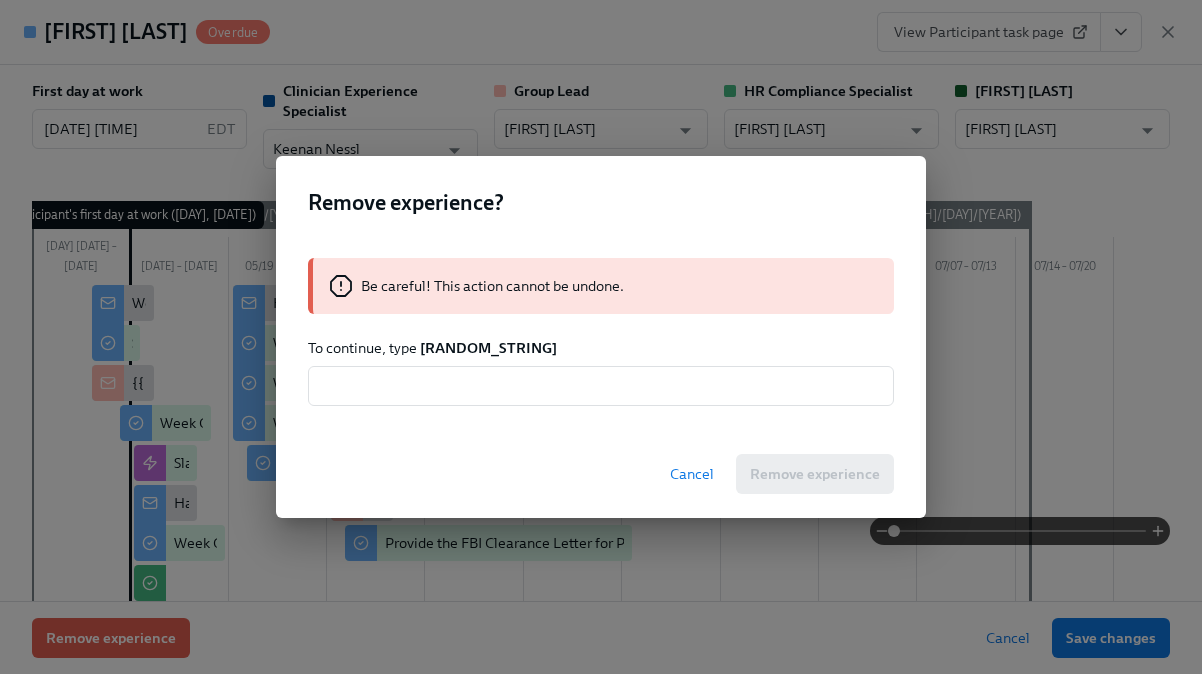 click on "VZPkaJeJxF" at bounding box center (488, 348) 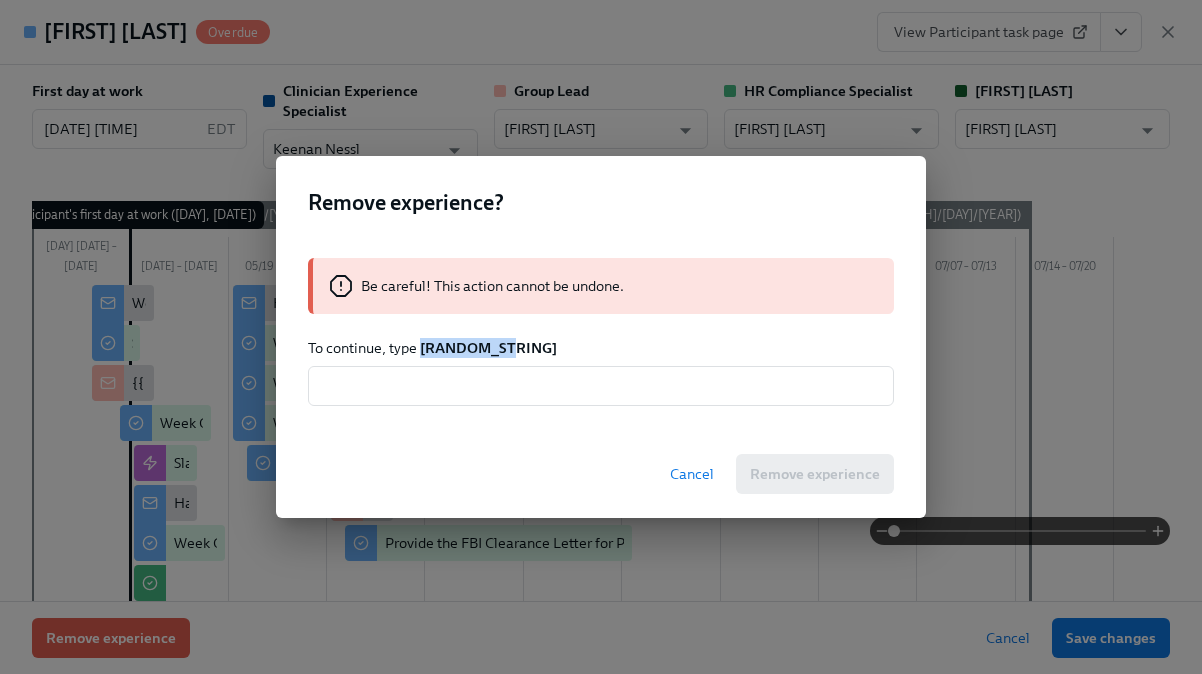click on "VZPkaJeJxF" at bounding box center (488, 348) 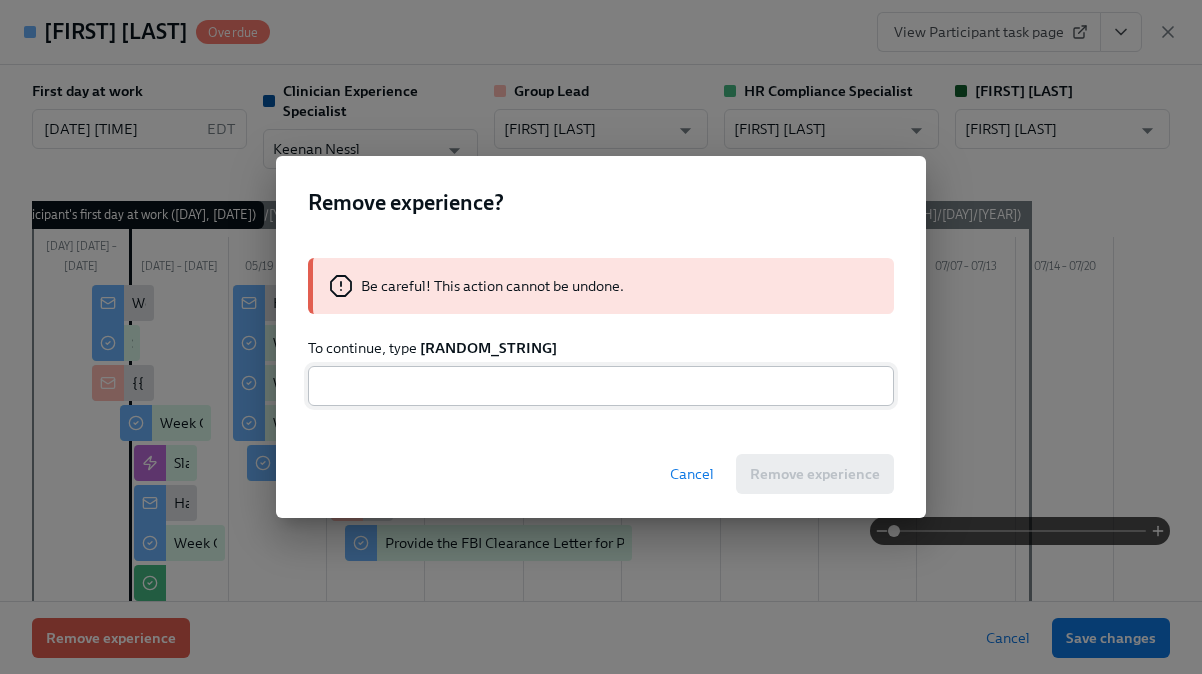 click at bounding box center (601, 386) 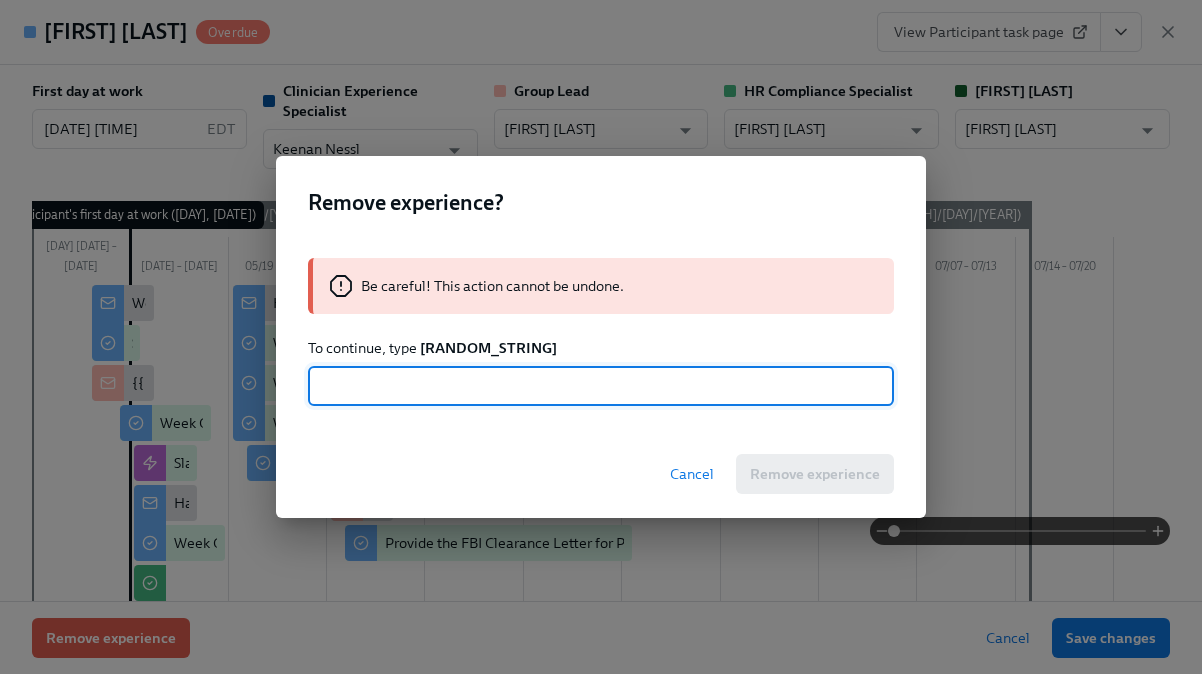 paste on "VZPkaJeJxF" 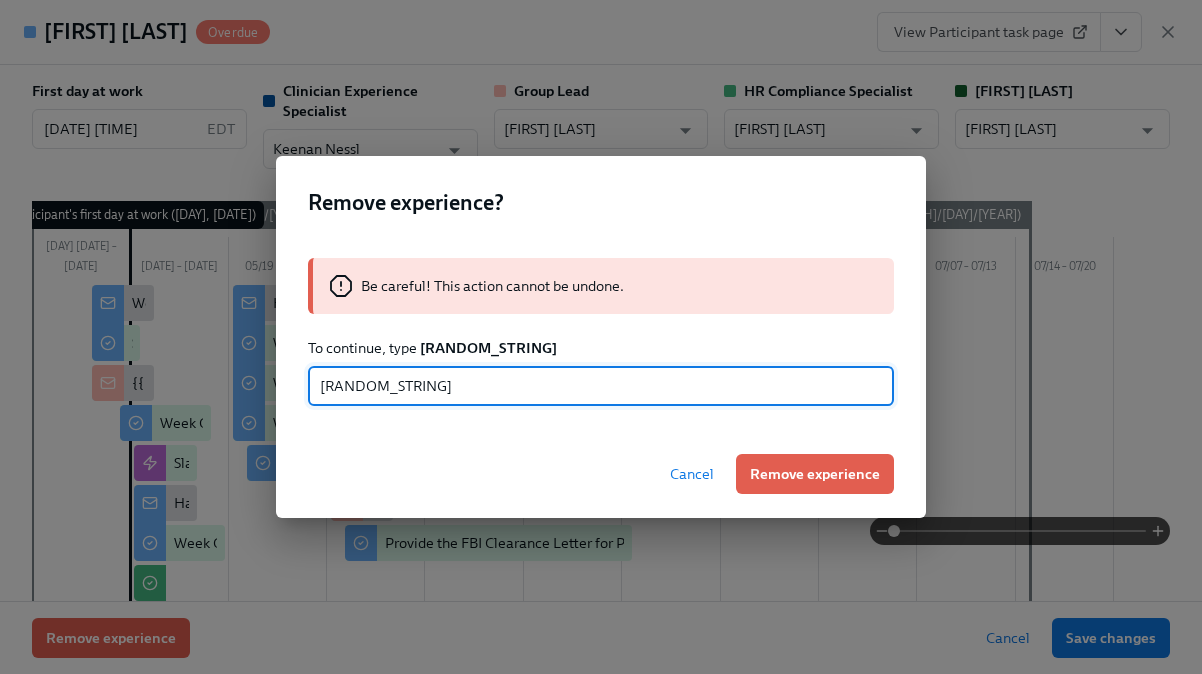 type on "VZPkaJeJxF" 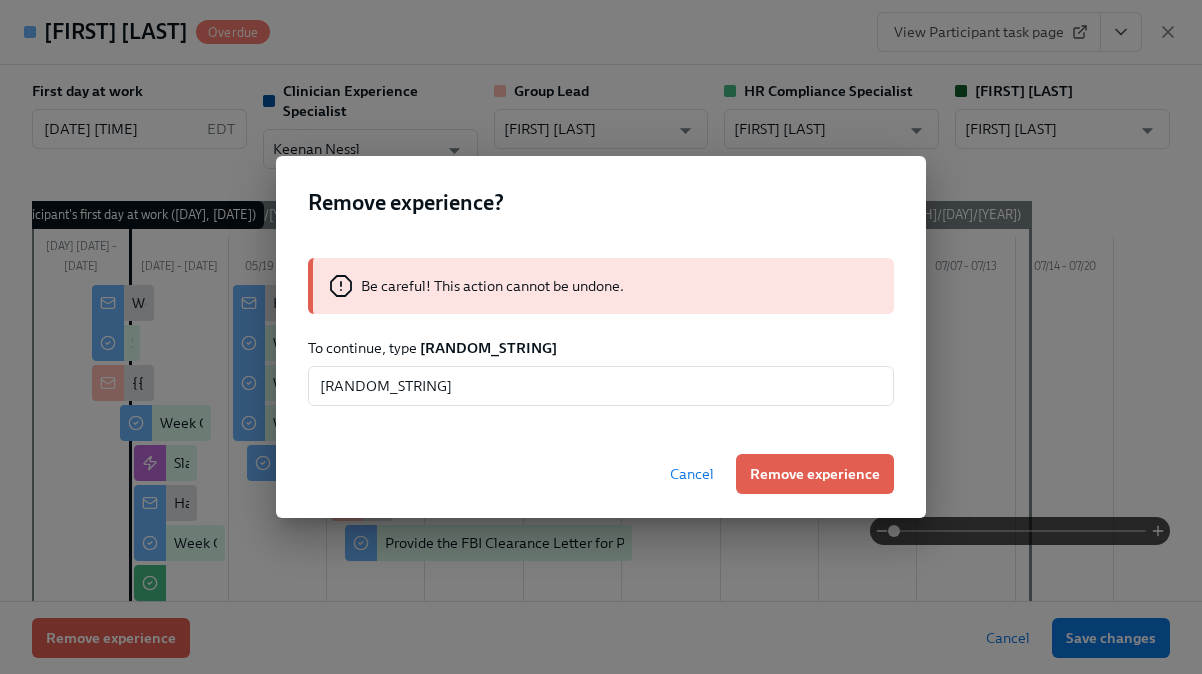 click on "Cancel Remove experience" at bounding box center [601, 474] 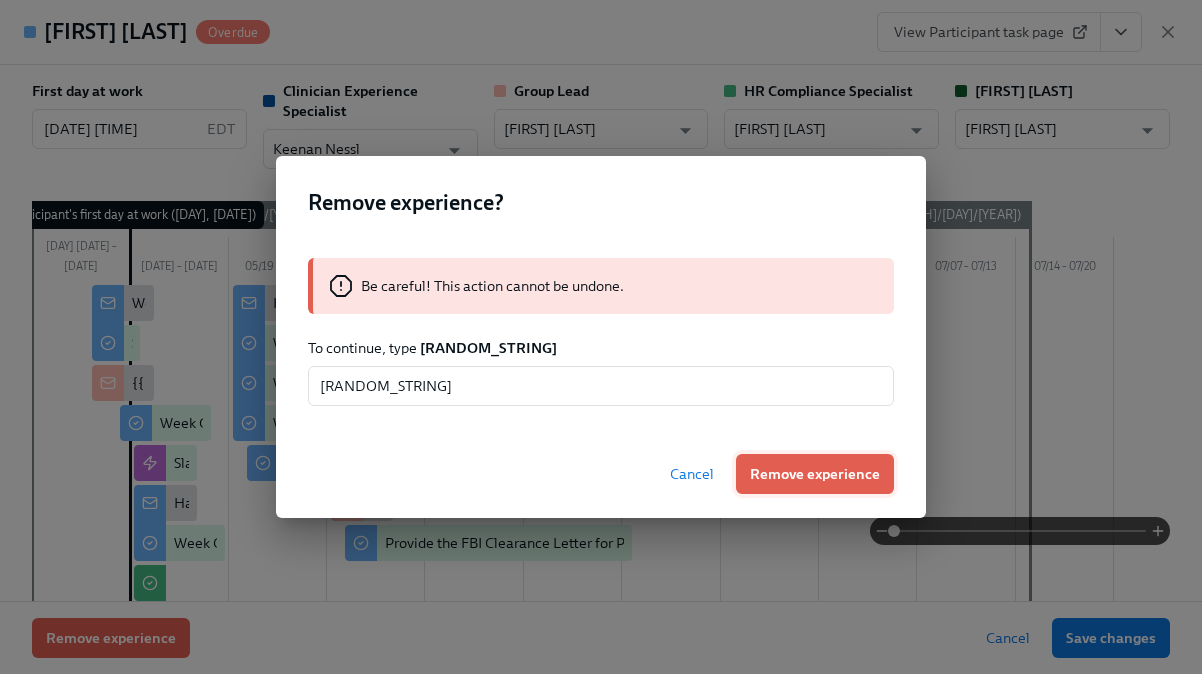 click on "Remove experience" at bounding box center [815, 474] 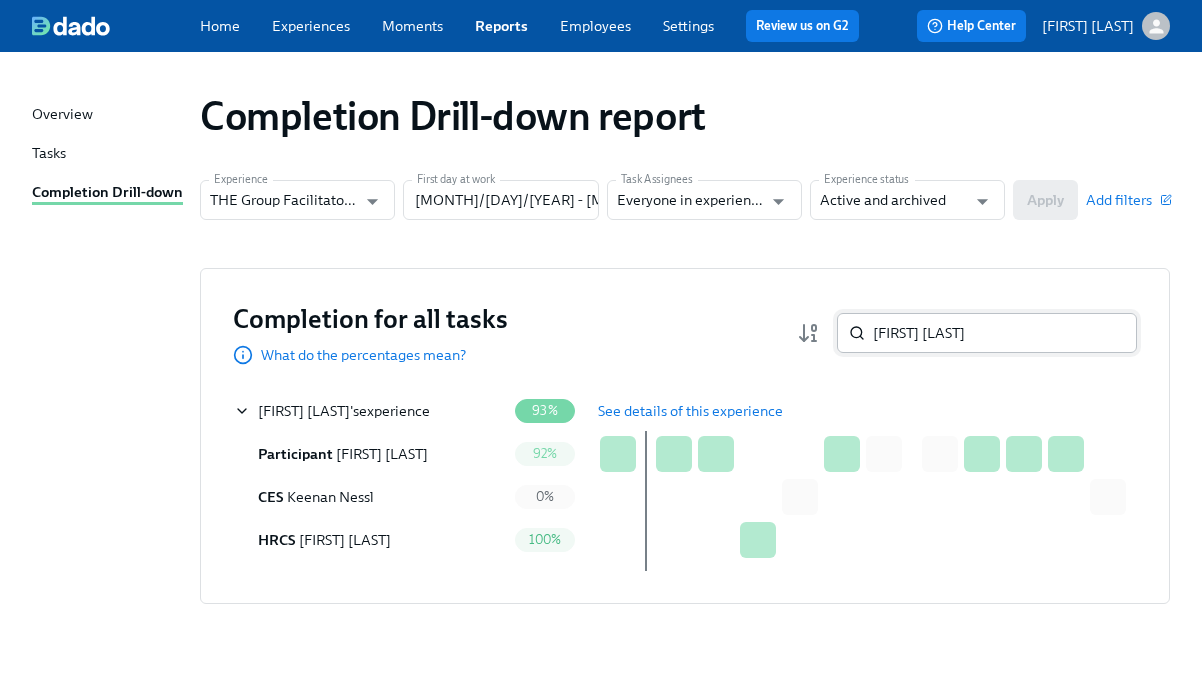 click on "[FIRST] [LAST]" at bounding box center [1005, 333] 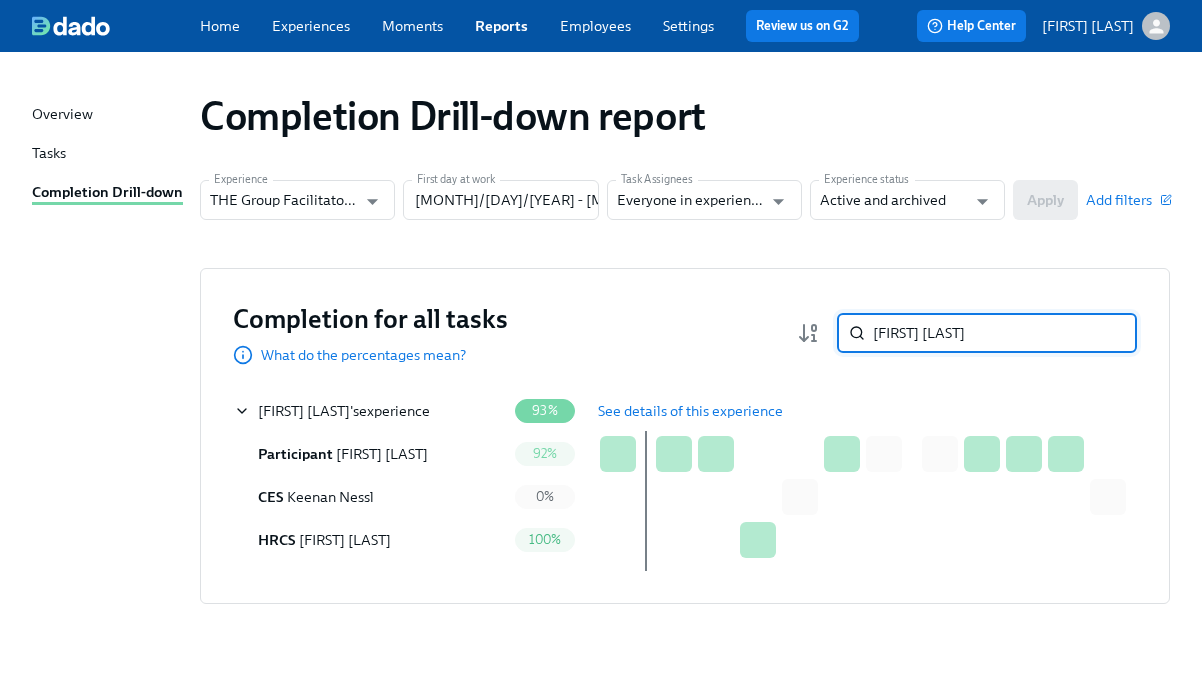 paste on "[FIRST] [LAST]" 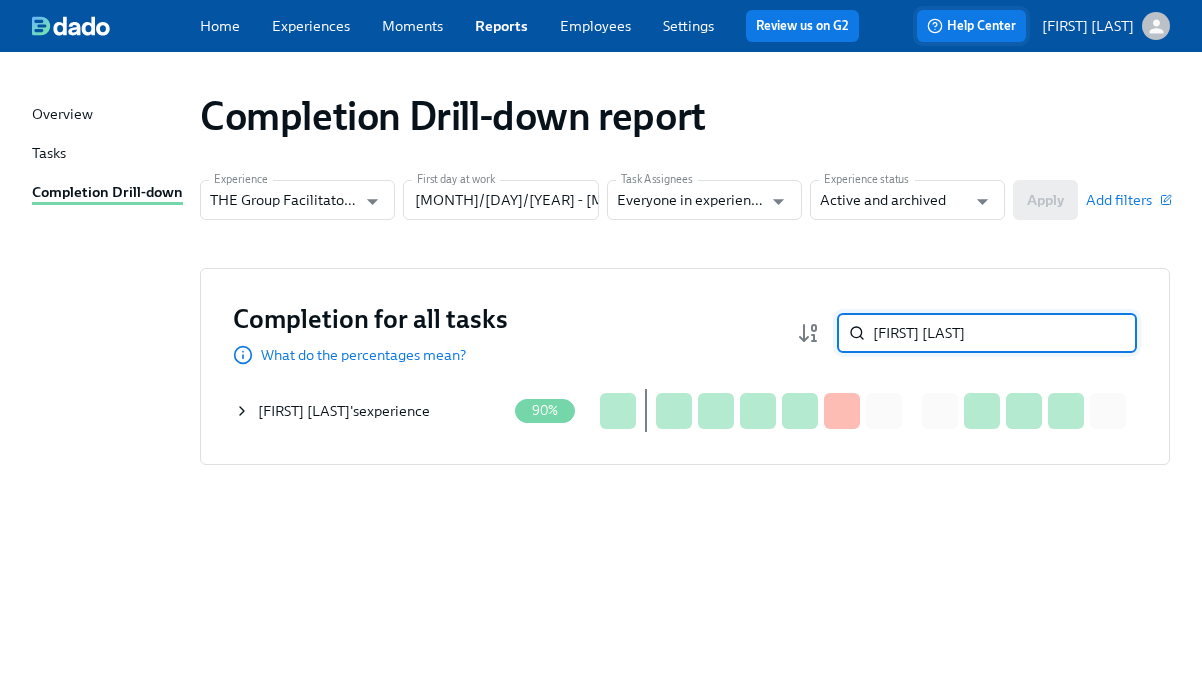 type on "[FIRST] [LAST]" 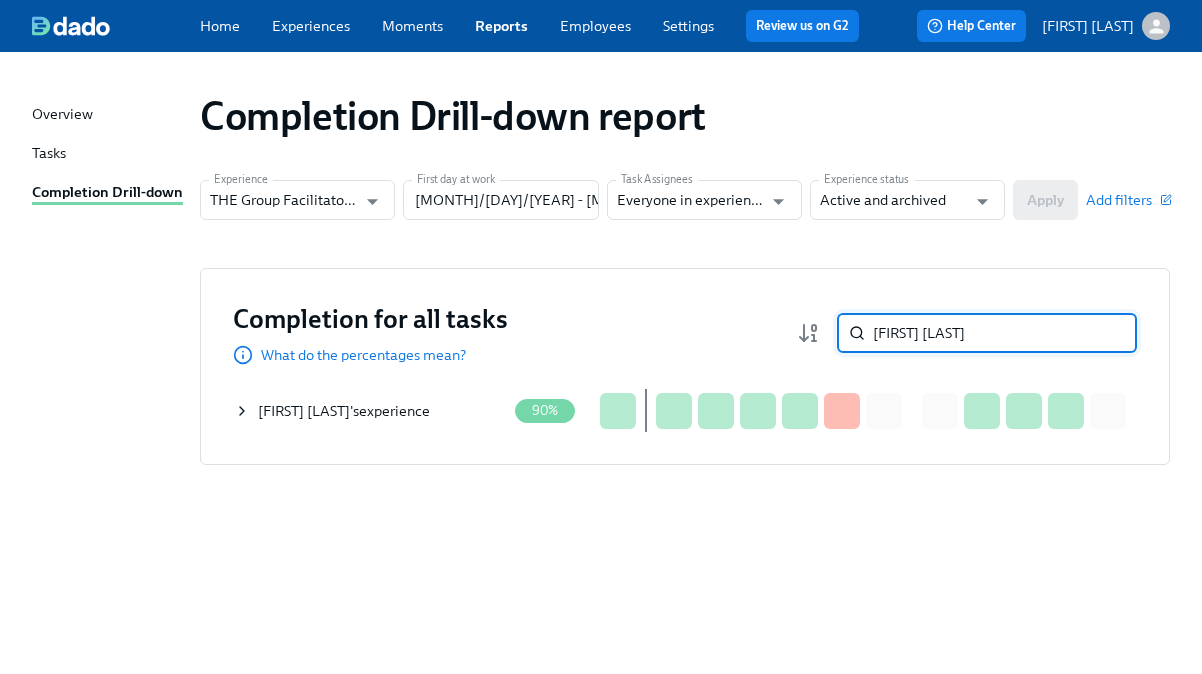 click 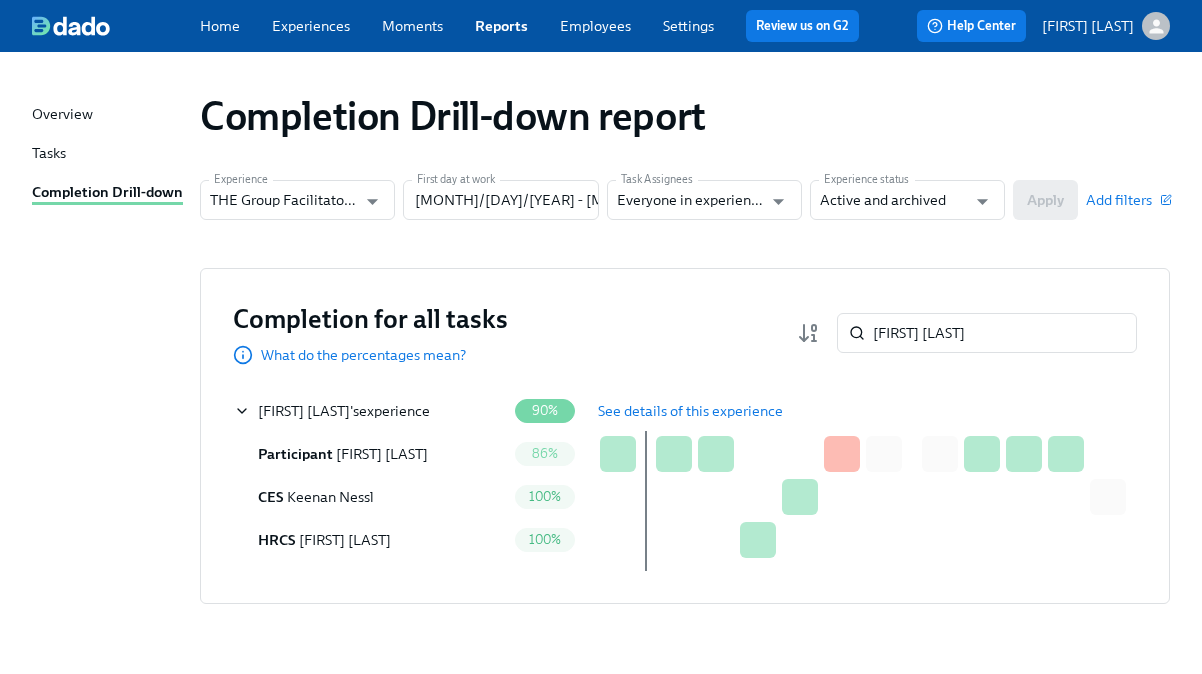 click on "See details of this experience" at bounding box center [690, 411] 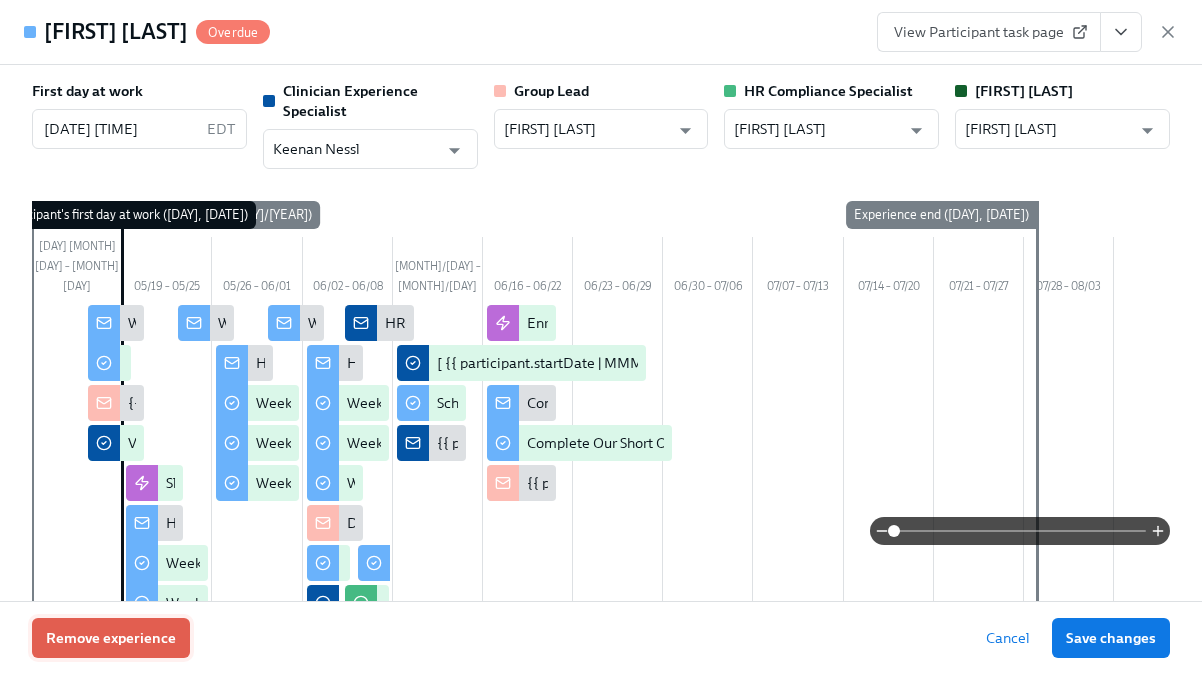 click on "Remove experience" at bounding box center (111, 638) 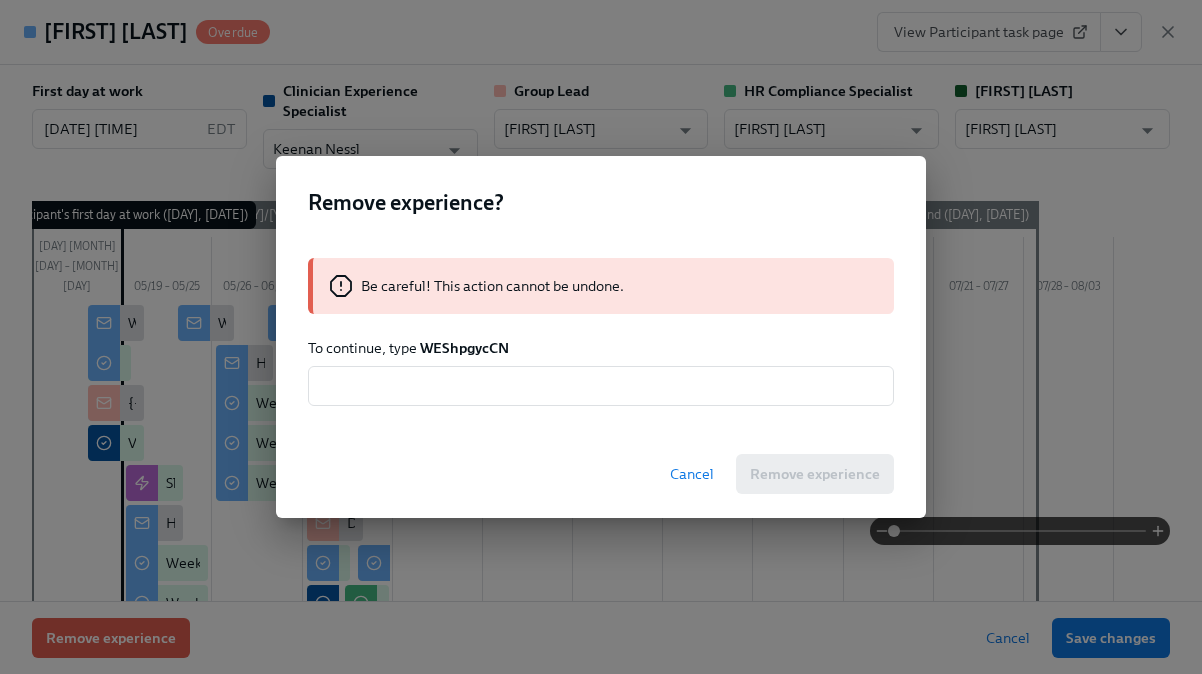 click on "WEShpgycCN" at bounding box center [464, 348] 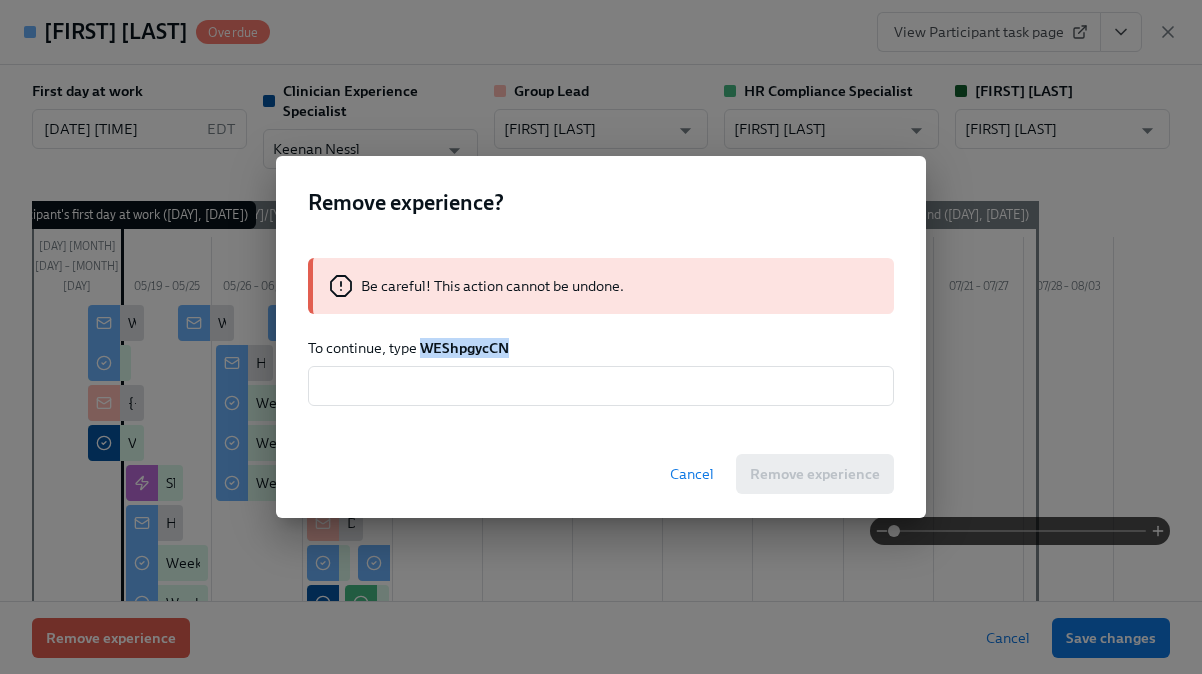 click on "WEShpgycCN" at bounding box center (464, 348) 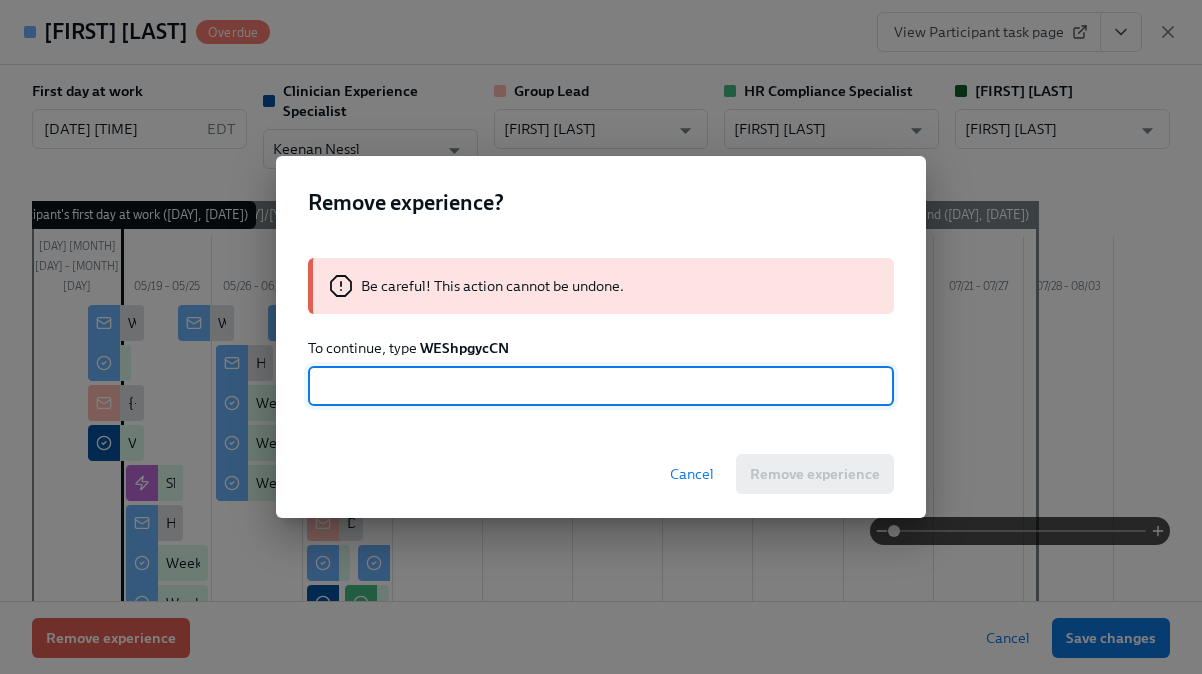 click at bounding box center [601, 386] 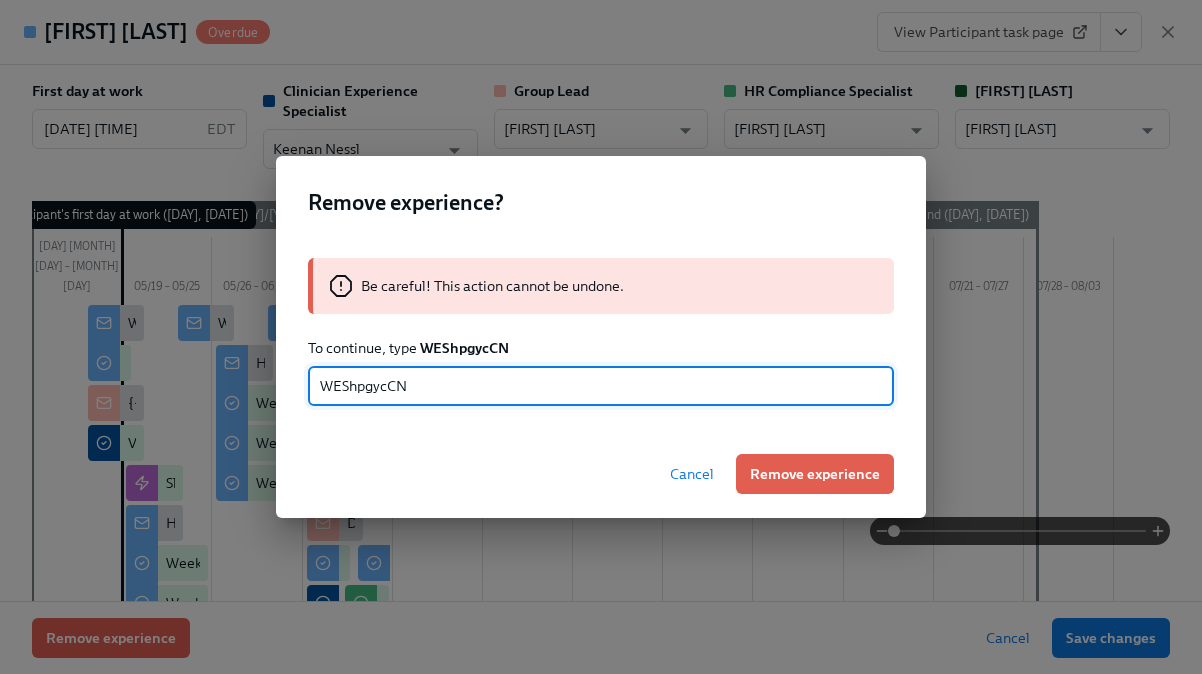 type on "WEShpgycCN" 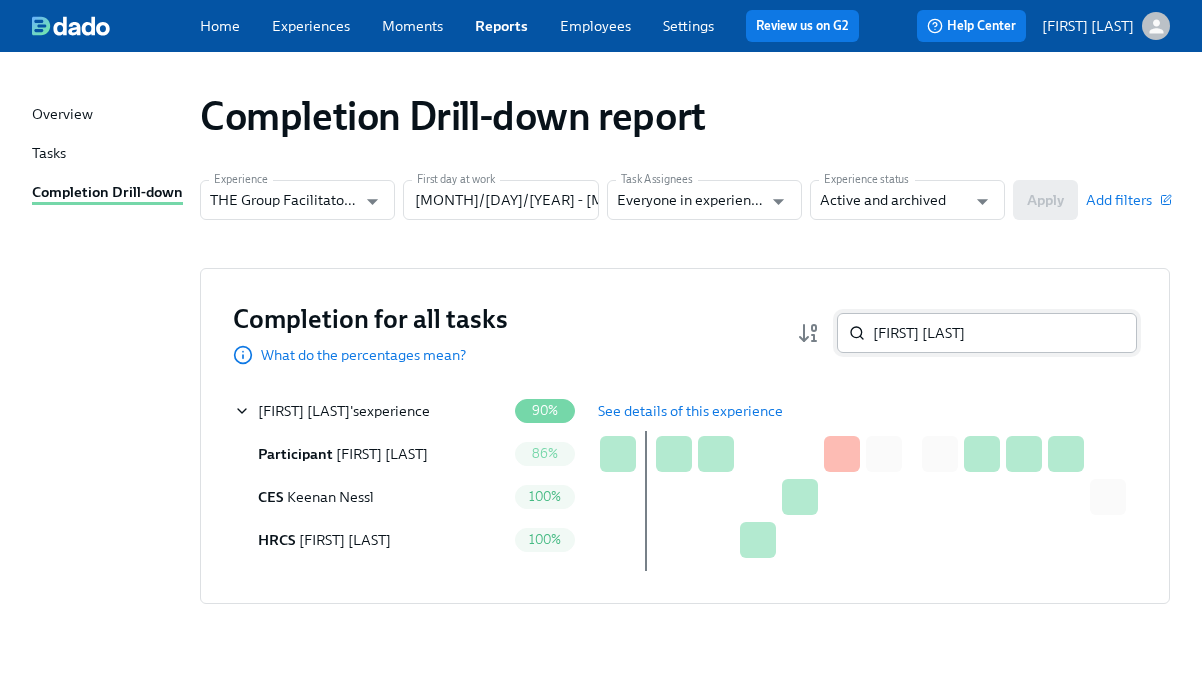 click on "[FIRST] [LAST]" at bounding box center (1005, 333) 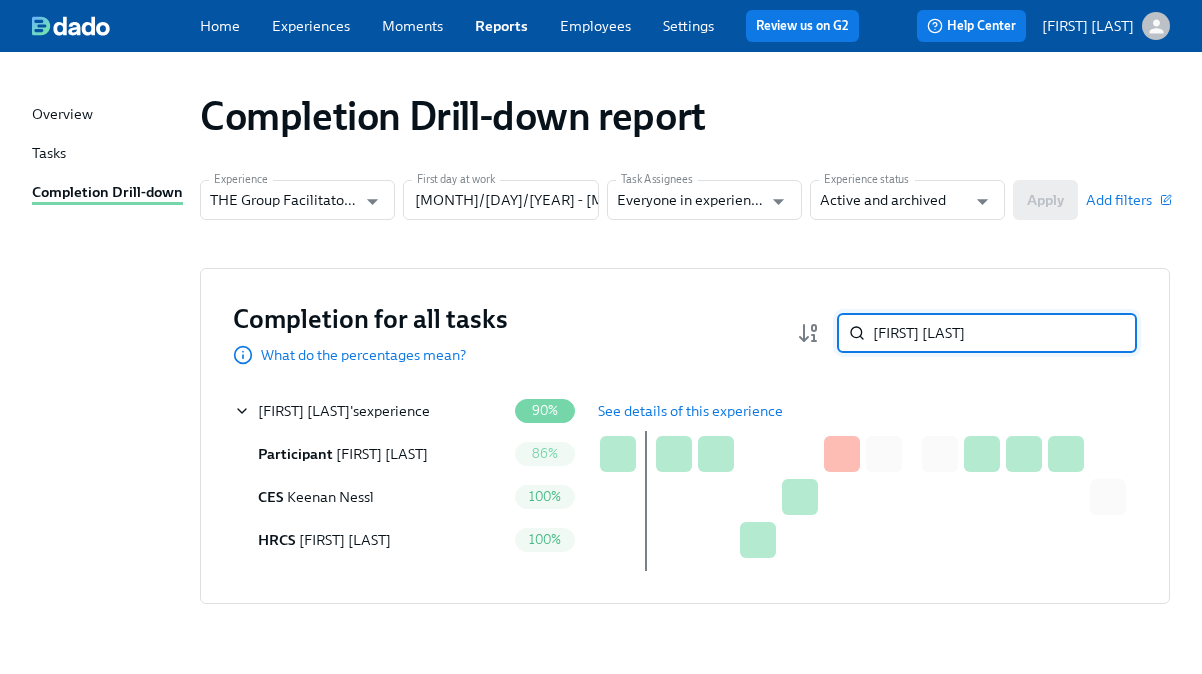 paste on "[FIRST] [LAST]" 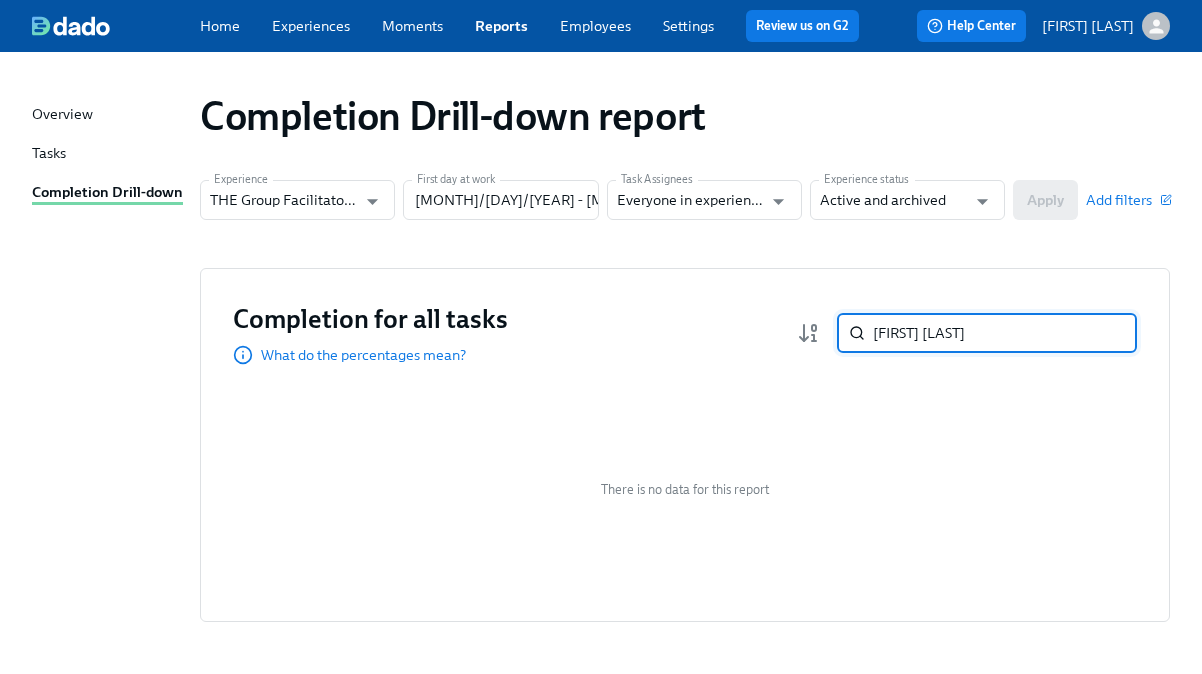 paste on "[FIRST] [LAST]" 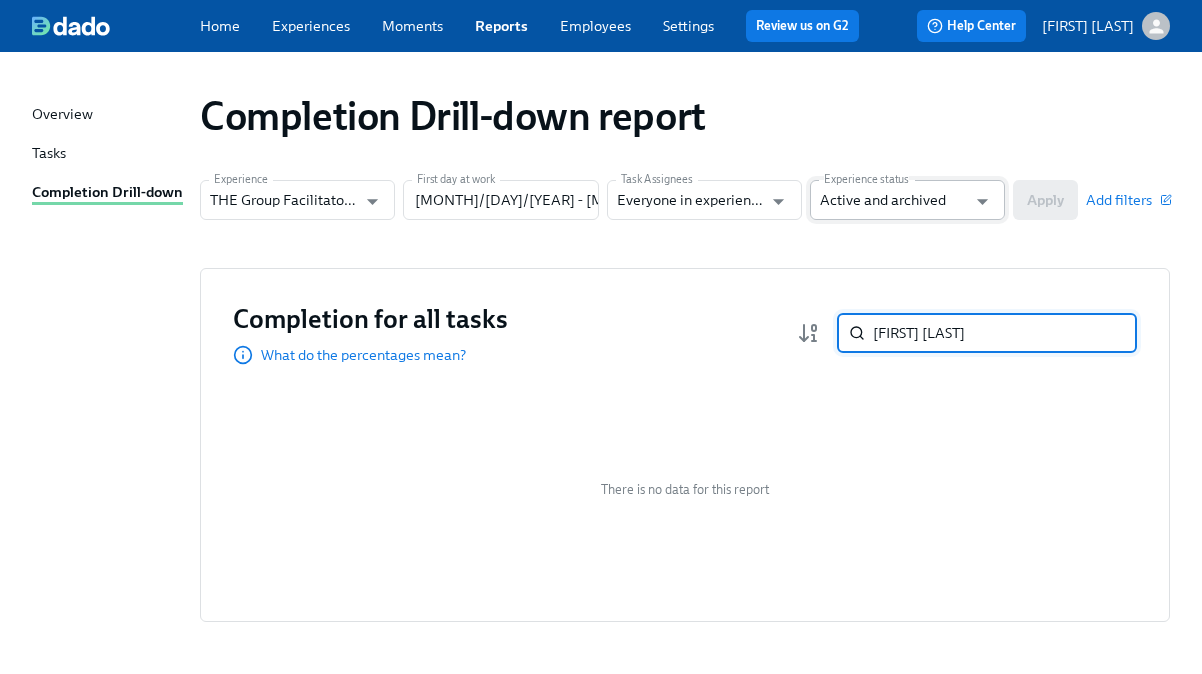 paste on "[FIRST] [LAST]" 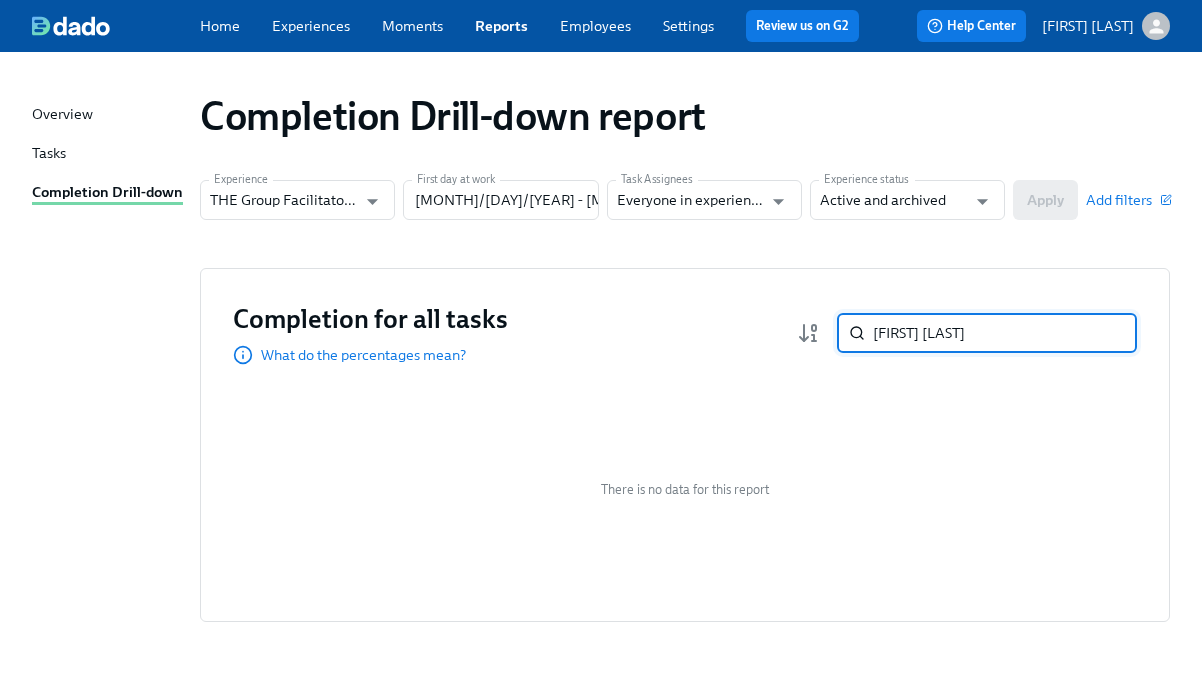 click on "[FIRST] [LAST]" at bounding box center [1005, 333] 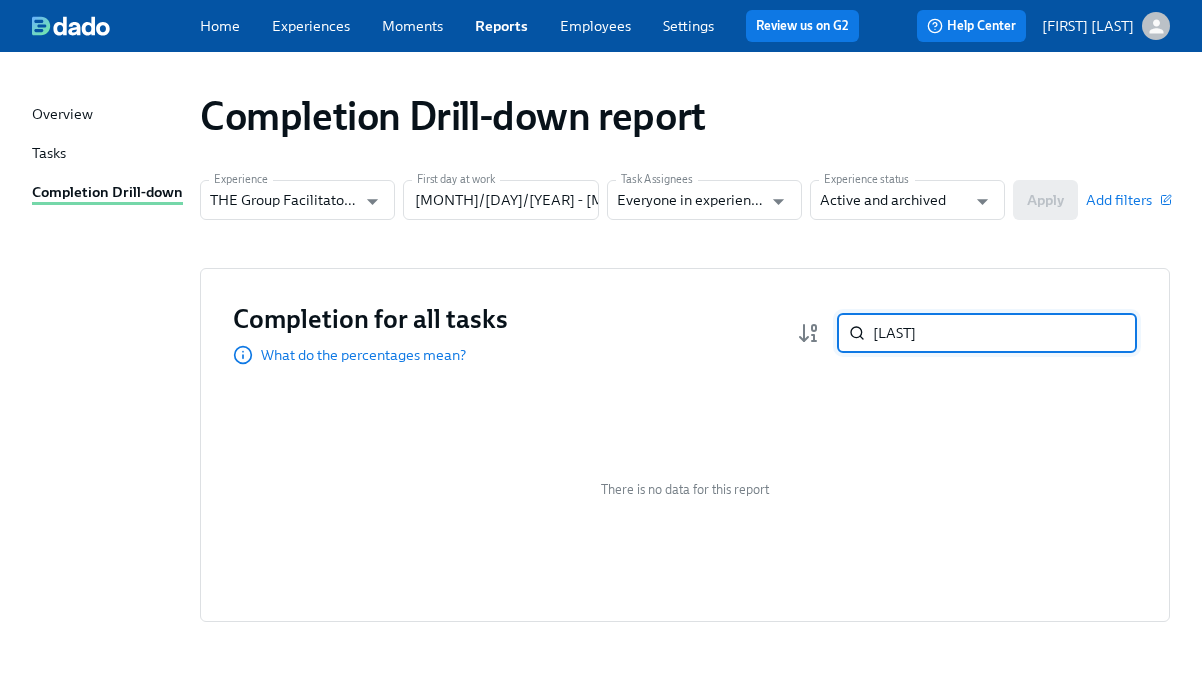 type on "Craddock" 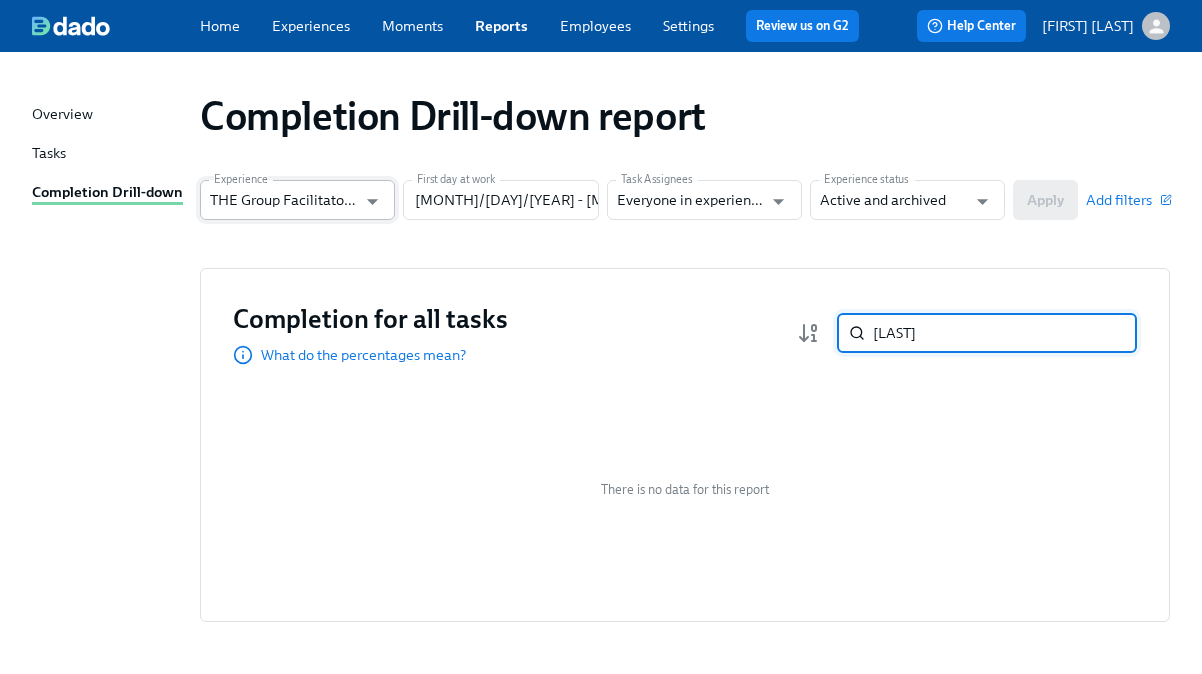 click on "THE Group Facilitator Onboarding" at bounding box center [283, 200] 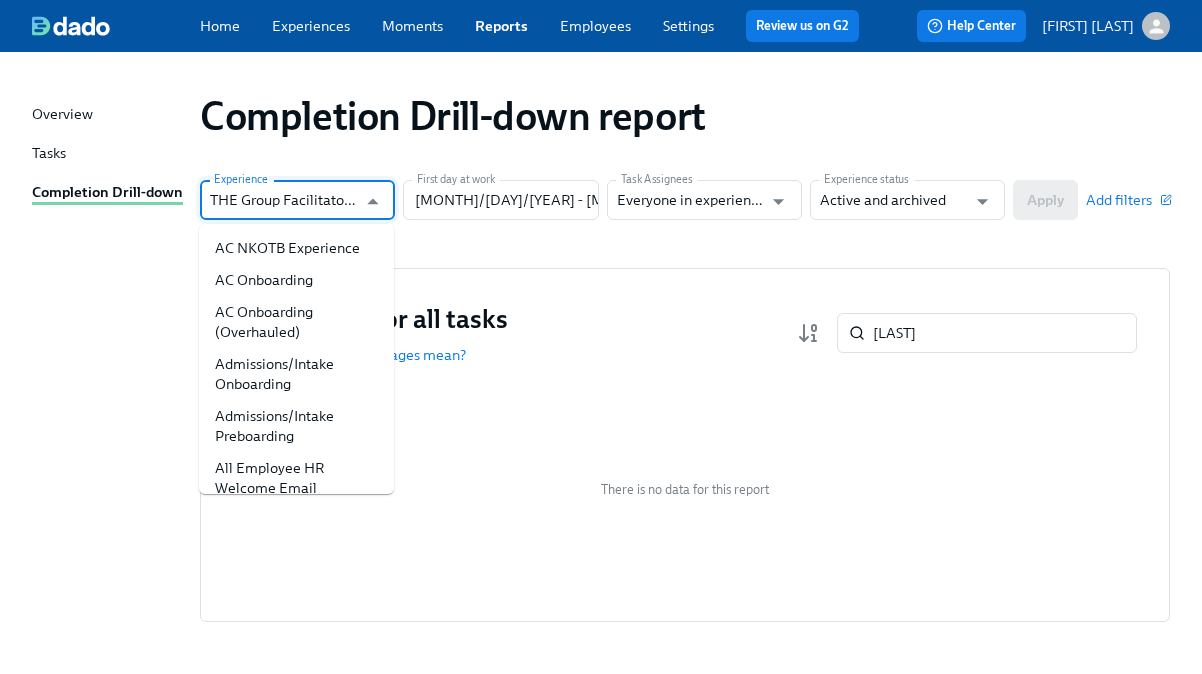 scroll, scrollTop: 1186, scrollLeft: 0, axis: vertical 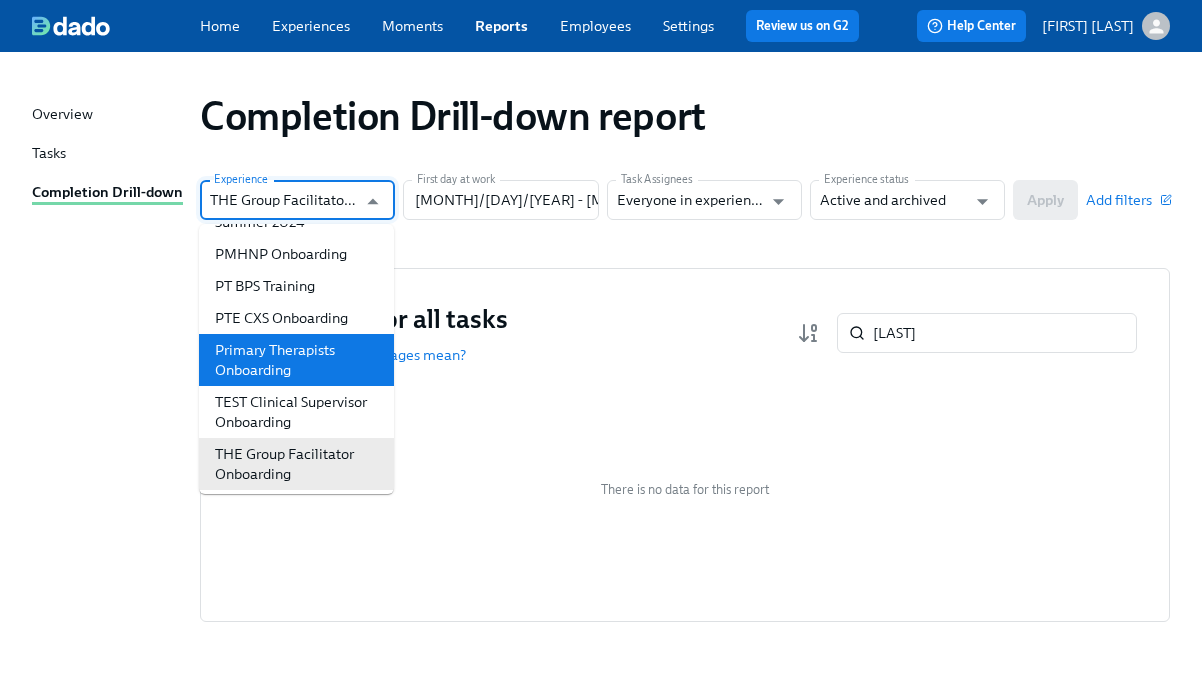 click on "Primary Therapists Onboarding" at bounding box center (296, 360) 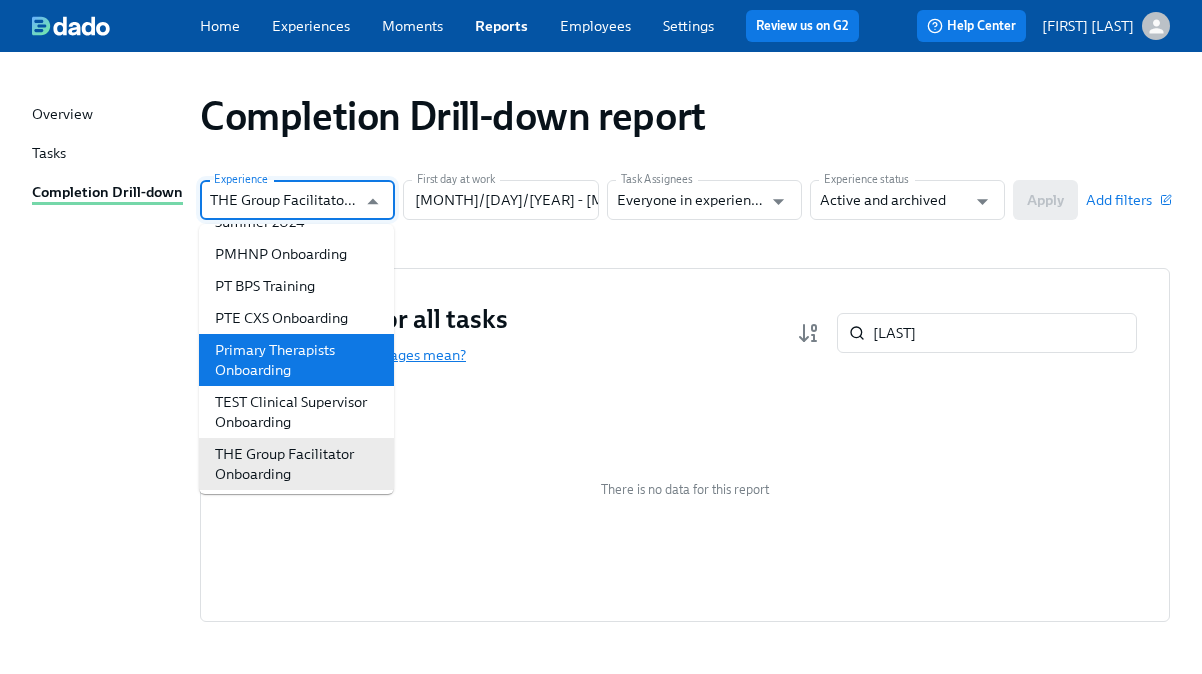 type on "Primary Therapists Onboarding" 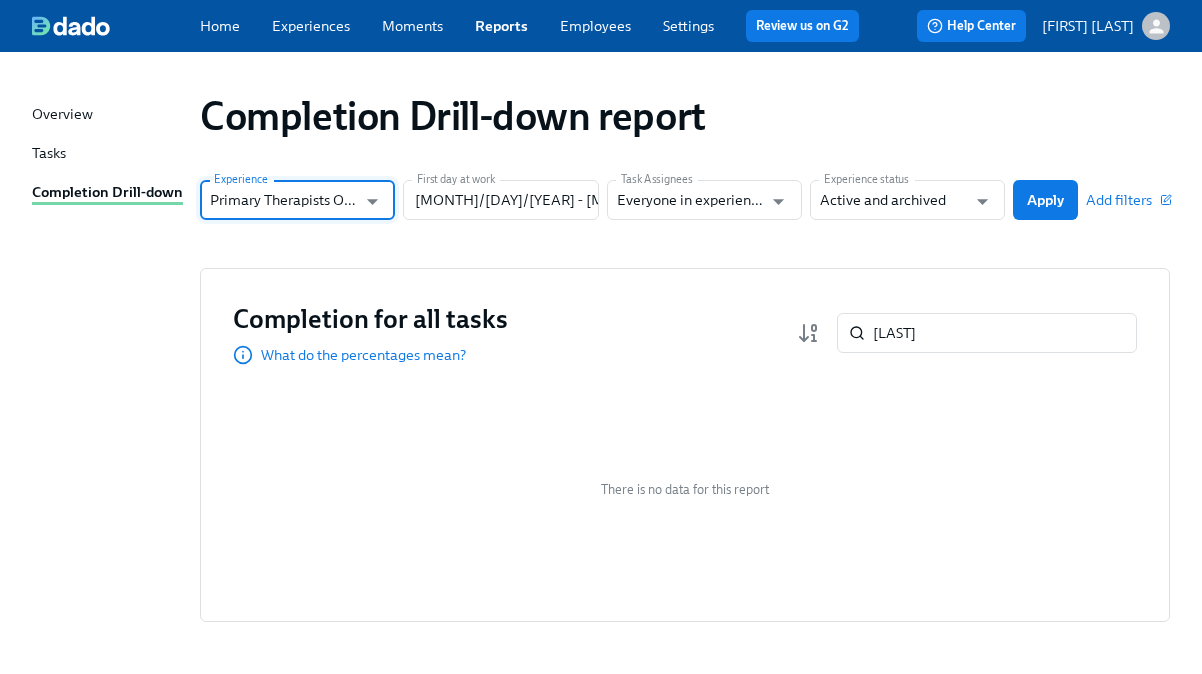 click on "Apply" at bounding box center (1045, 200) 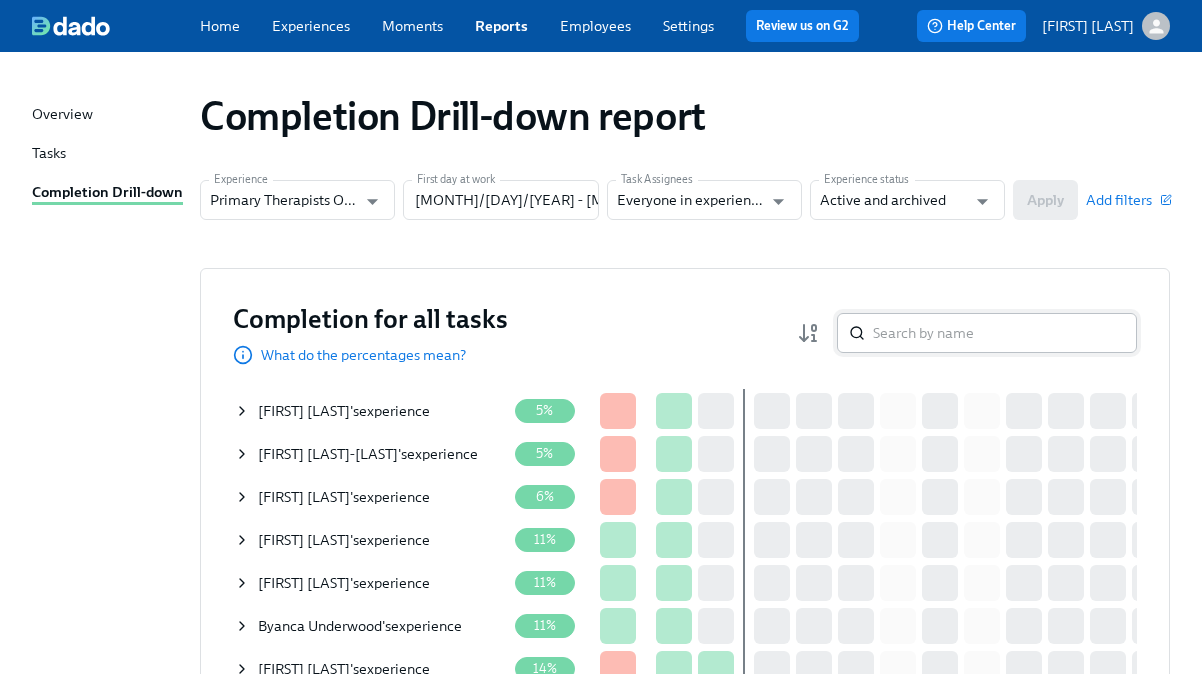 click at bounding box center (1005, 333) 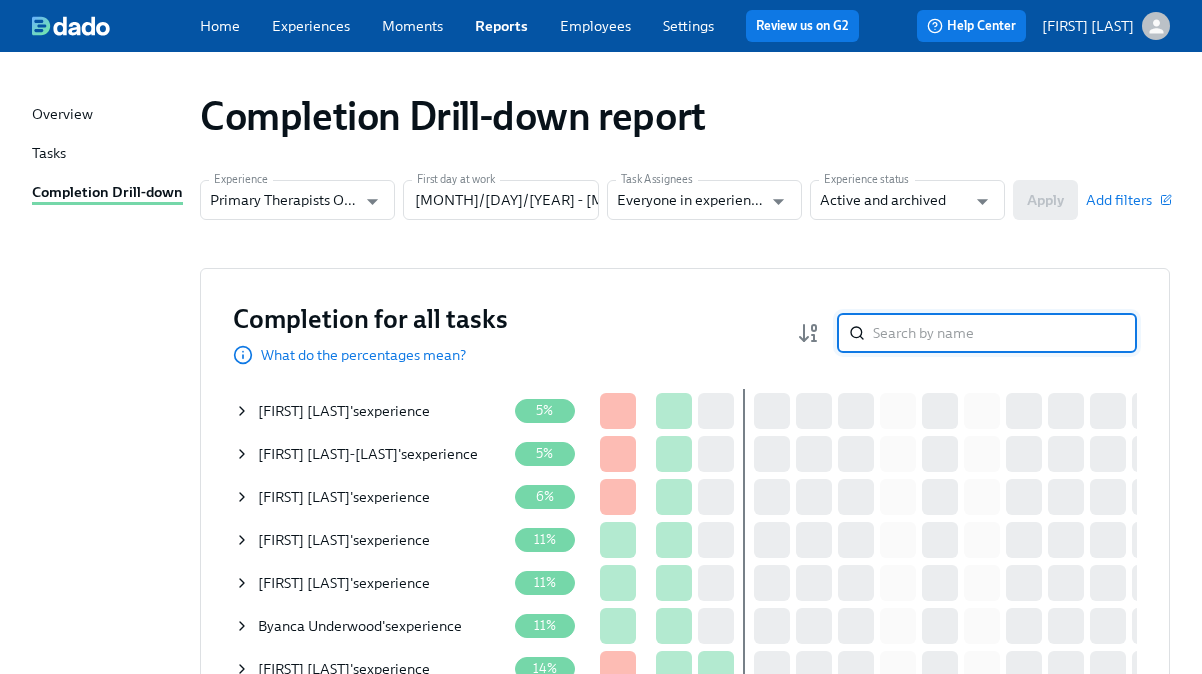 paste on "[FIRST] [LAST]" 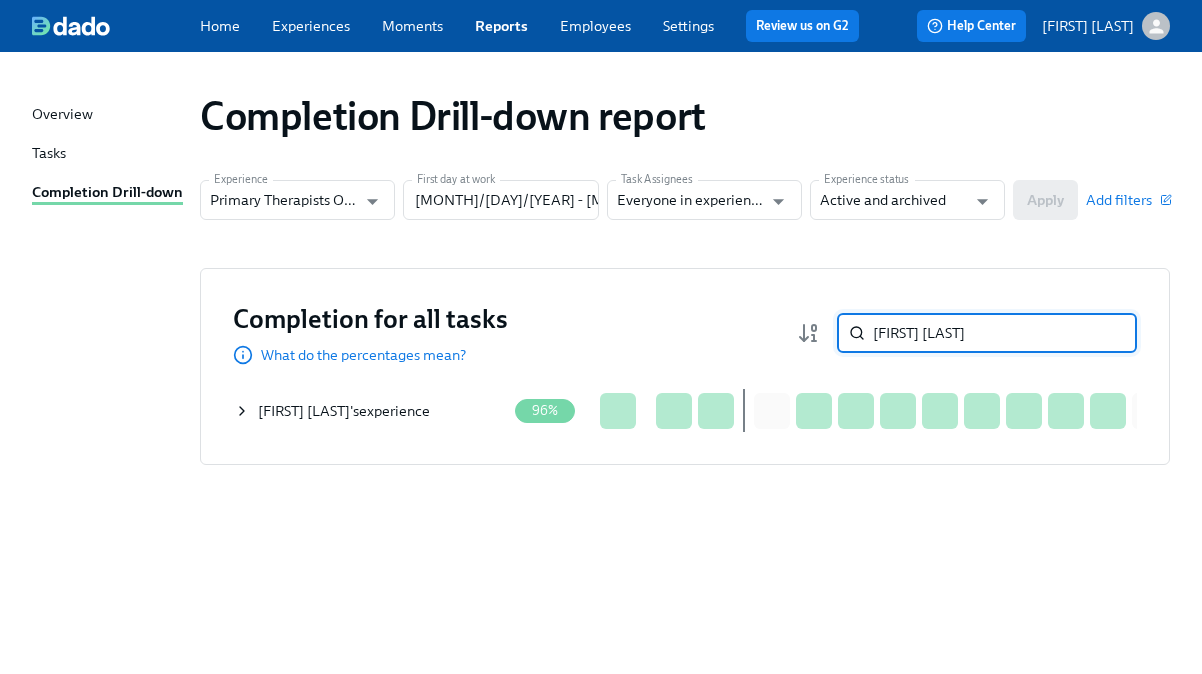 type on "[FIRST] [LAST]" 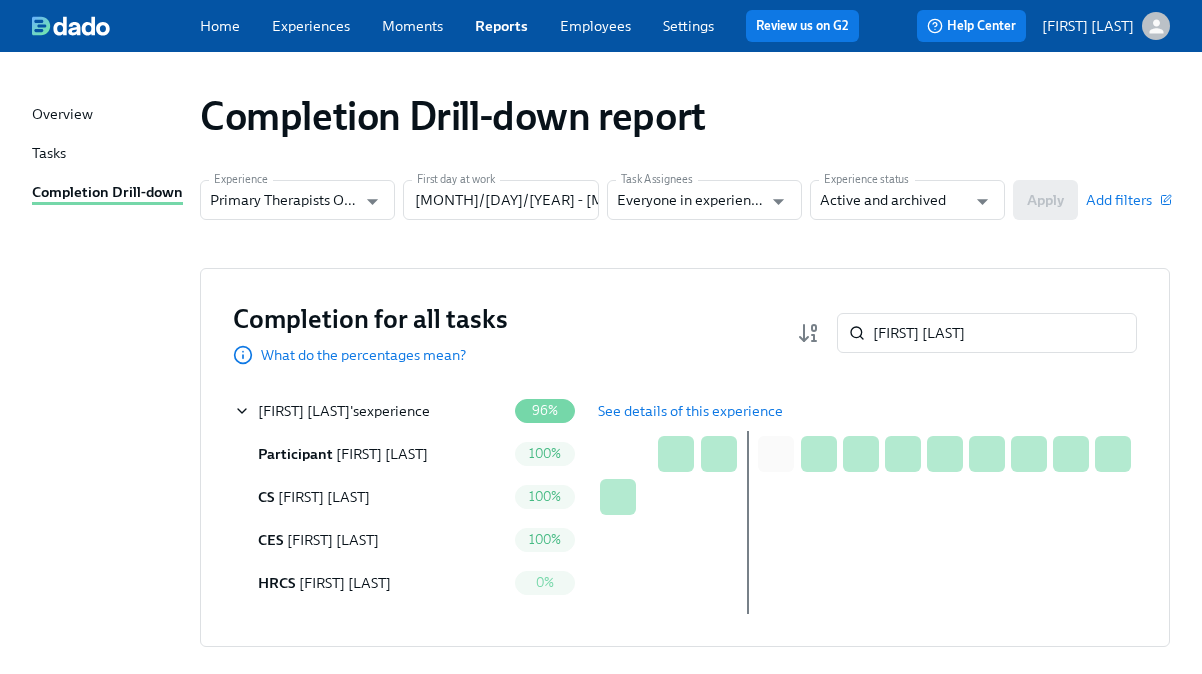 click on "See details of this experience" at bounding box center [690, 411] 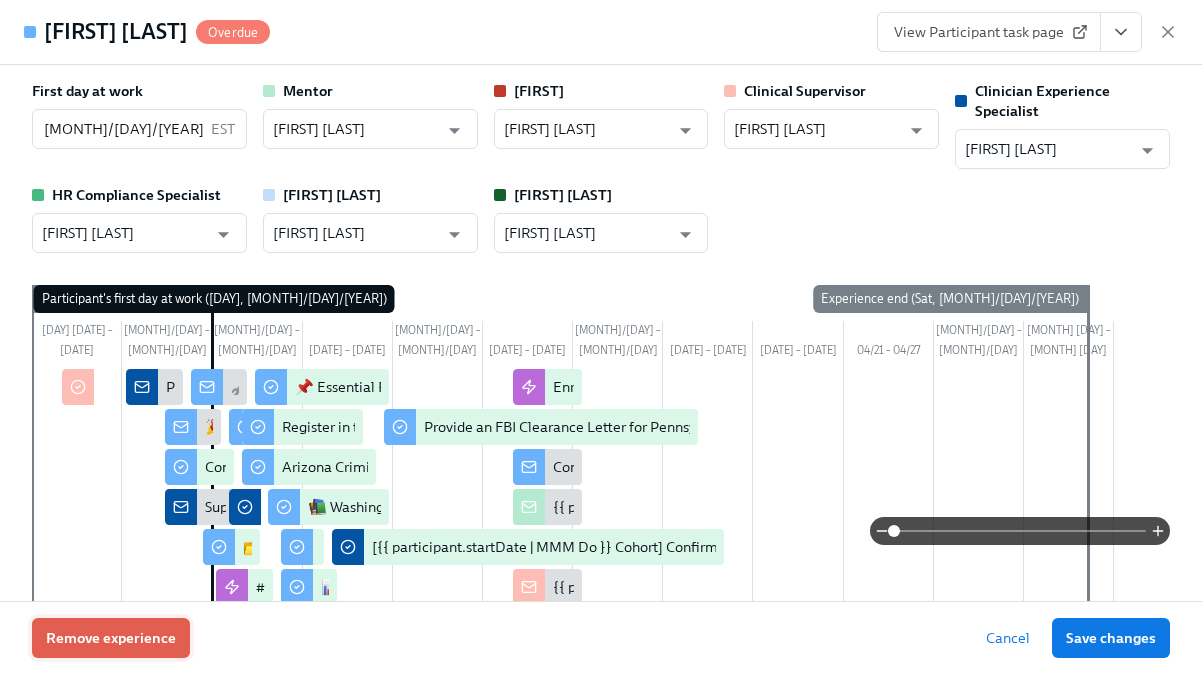 click on "Remove experience" at bounding box center (111, 638) 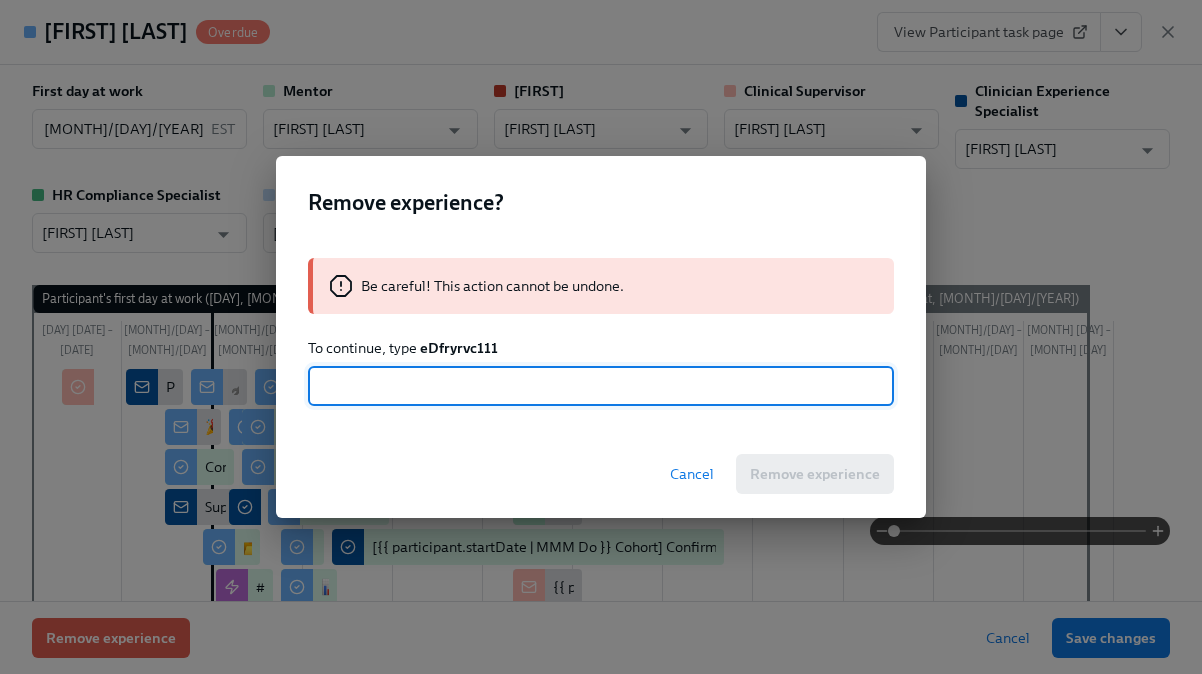 click on "eDfryrvc111" at bounding box center [459, 348] 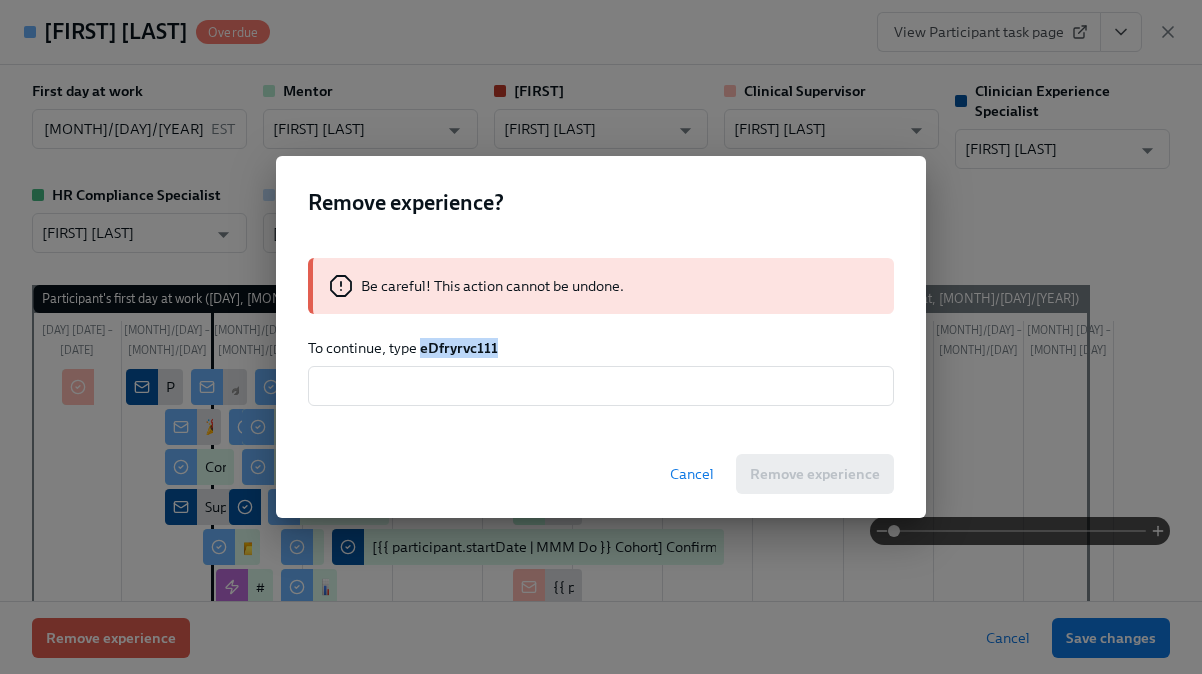 click on "eDfryrvc111" at bounding box center (459, 348) 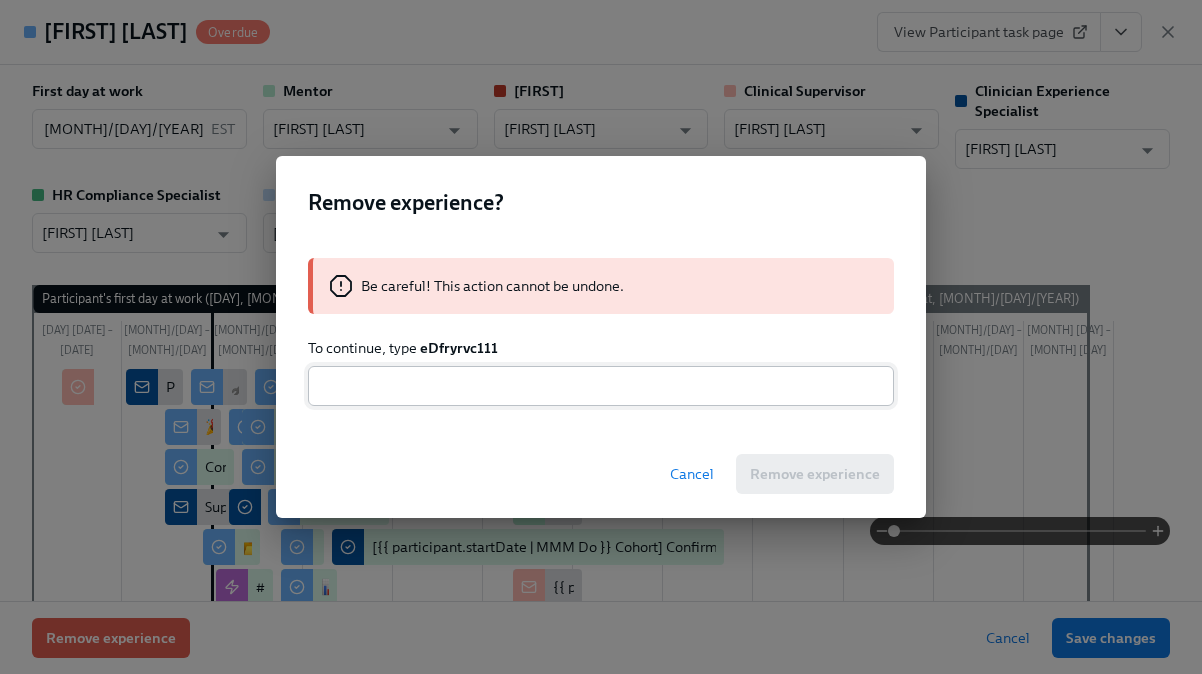 click at bounding box center [601, 386] 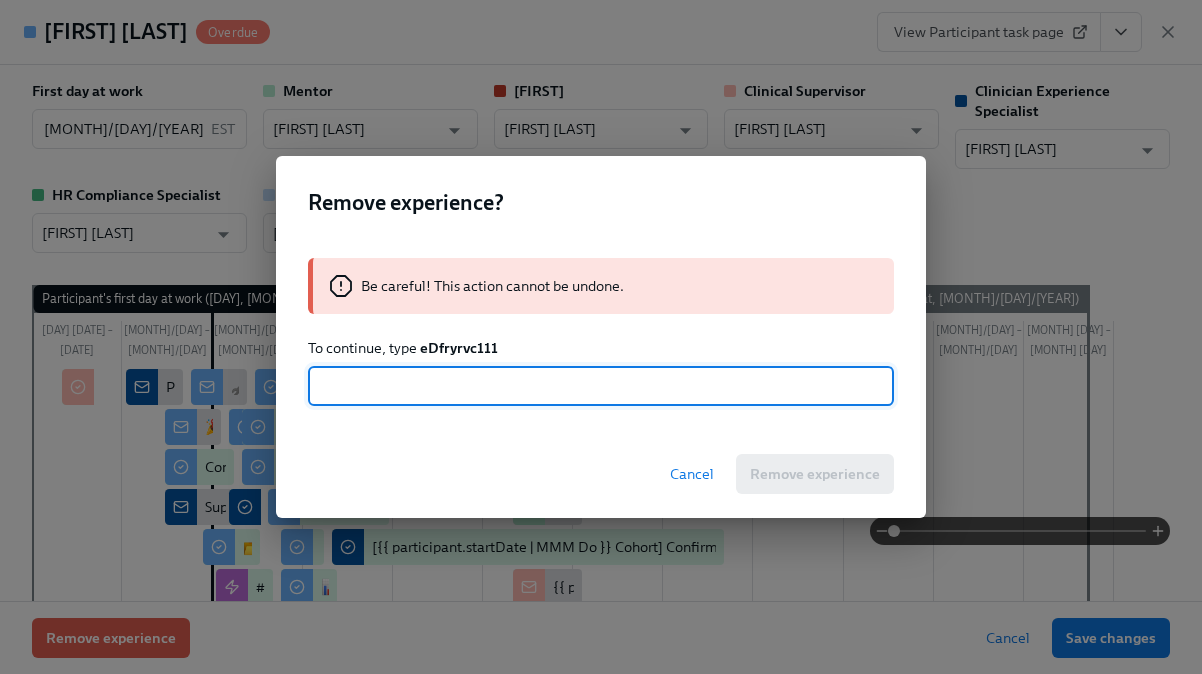 paste on "eDfryrvc111" 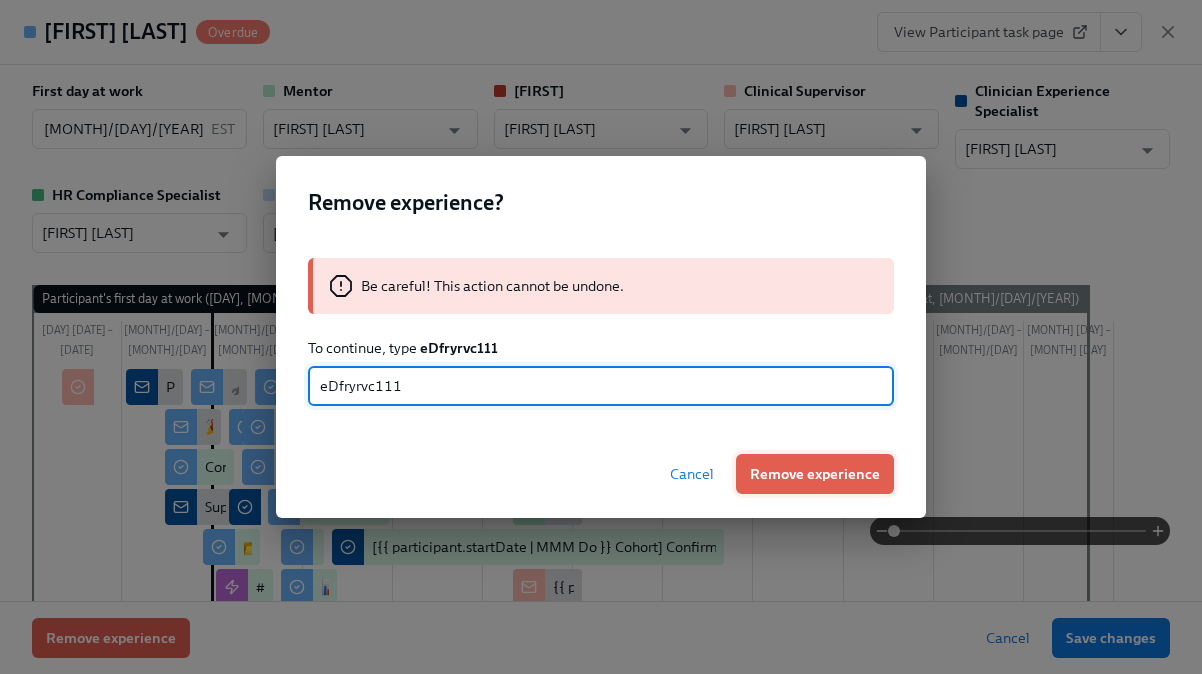 type on "eDfryrvc111" 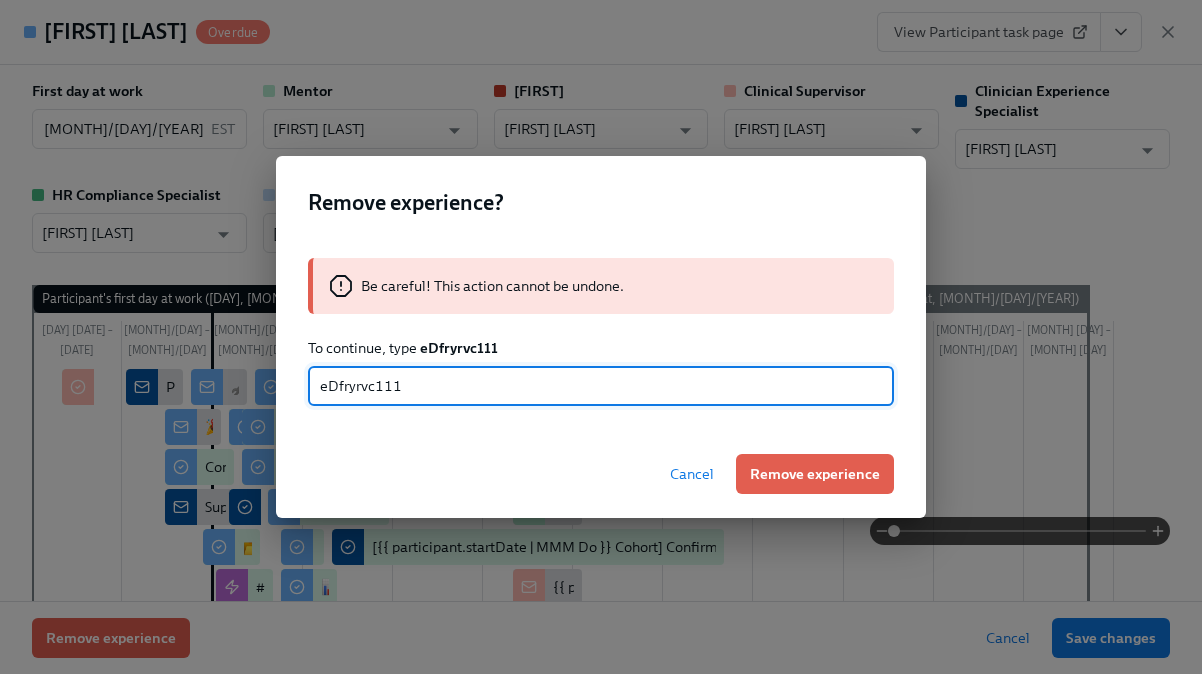 click on "Remove experience" at bounding box center [815, 474] 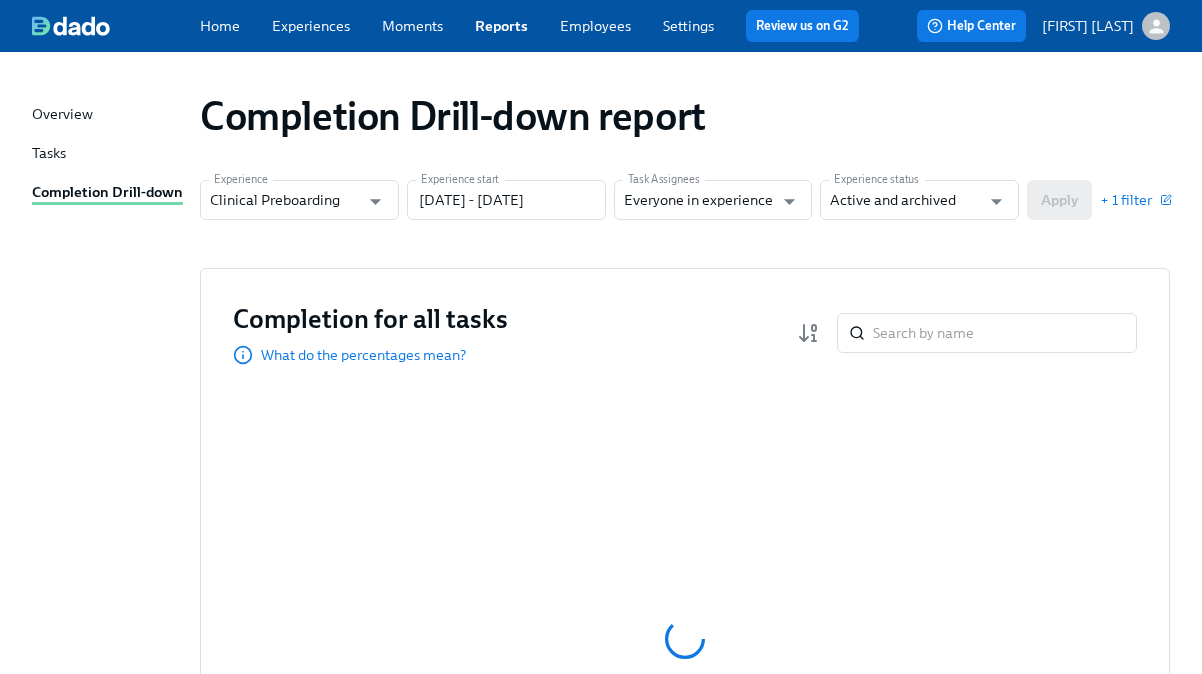 scroll, scrollTop: 0, scrollLeft: 0, axis: both 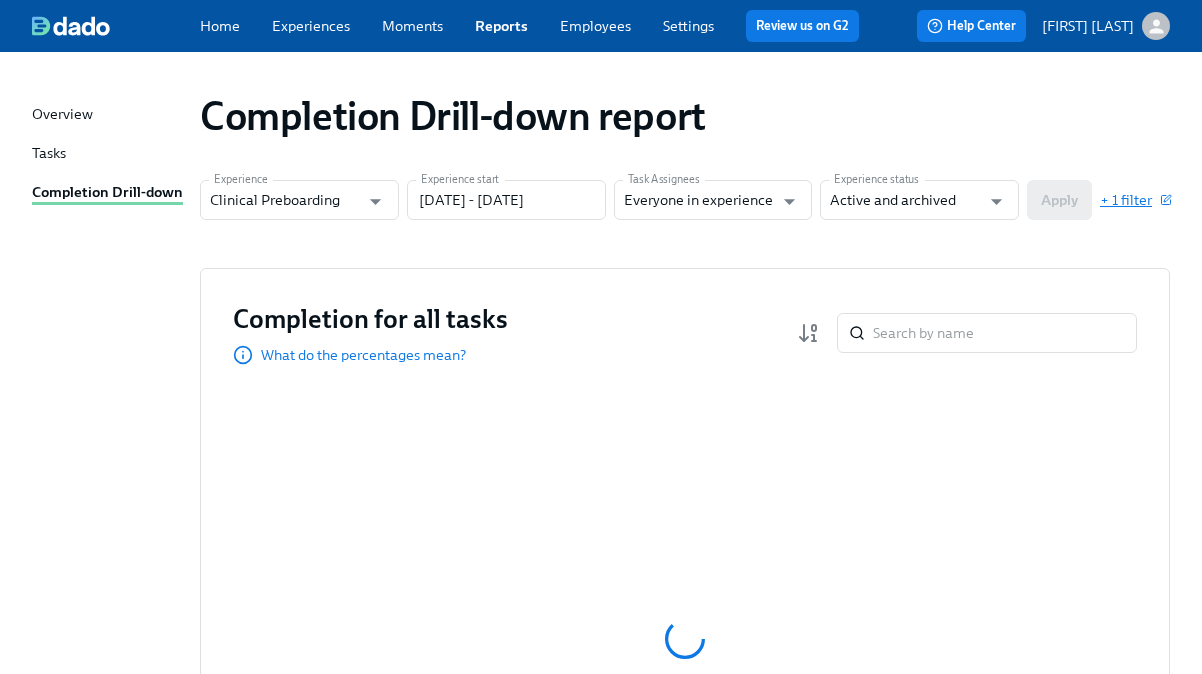 click on "+ 1 filter" at bounding box center [1135, 200] 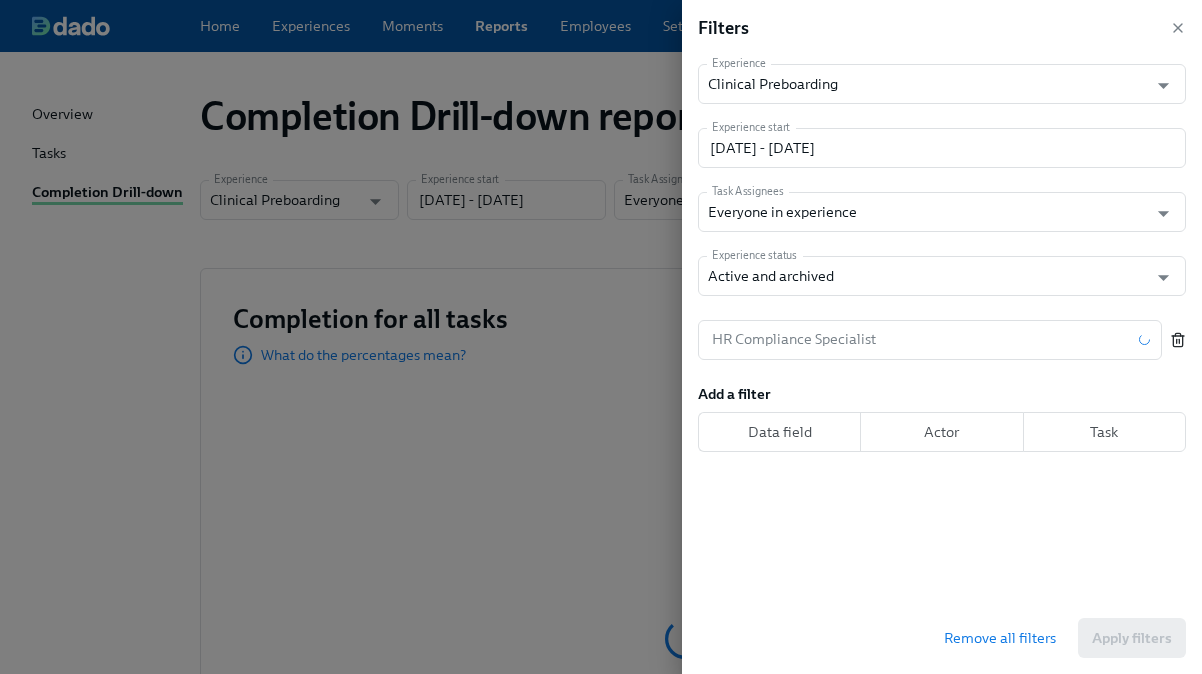 click 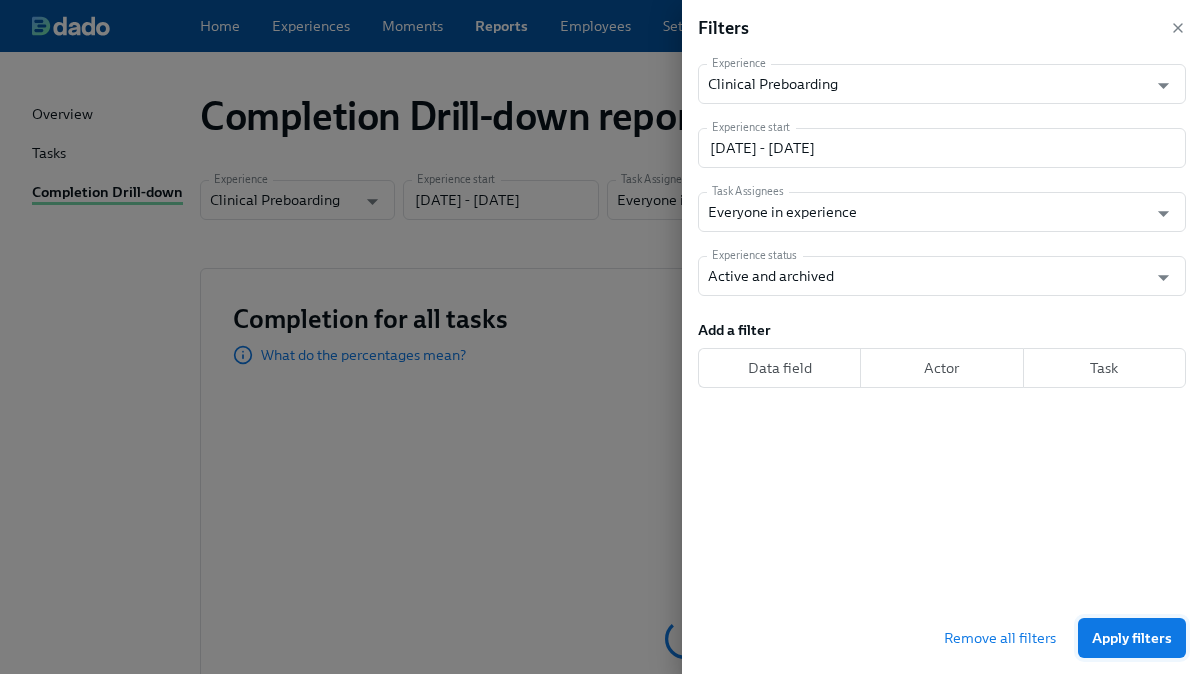 click on "Apply filters" at bounding box center (1132, 638) 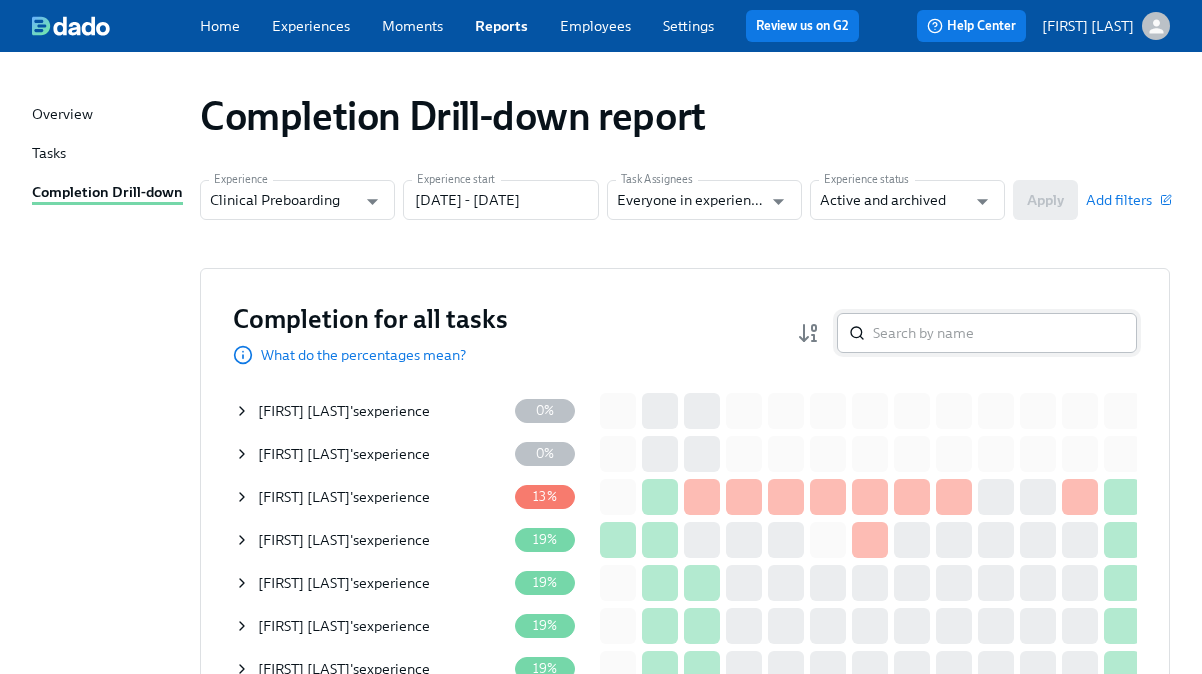 click at bounding box center (1005, 333) 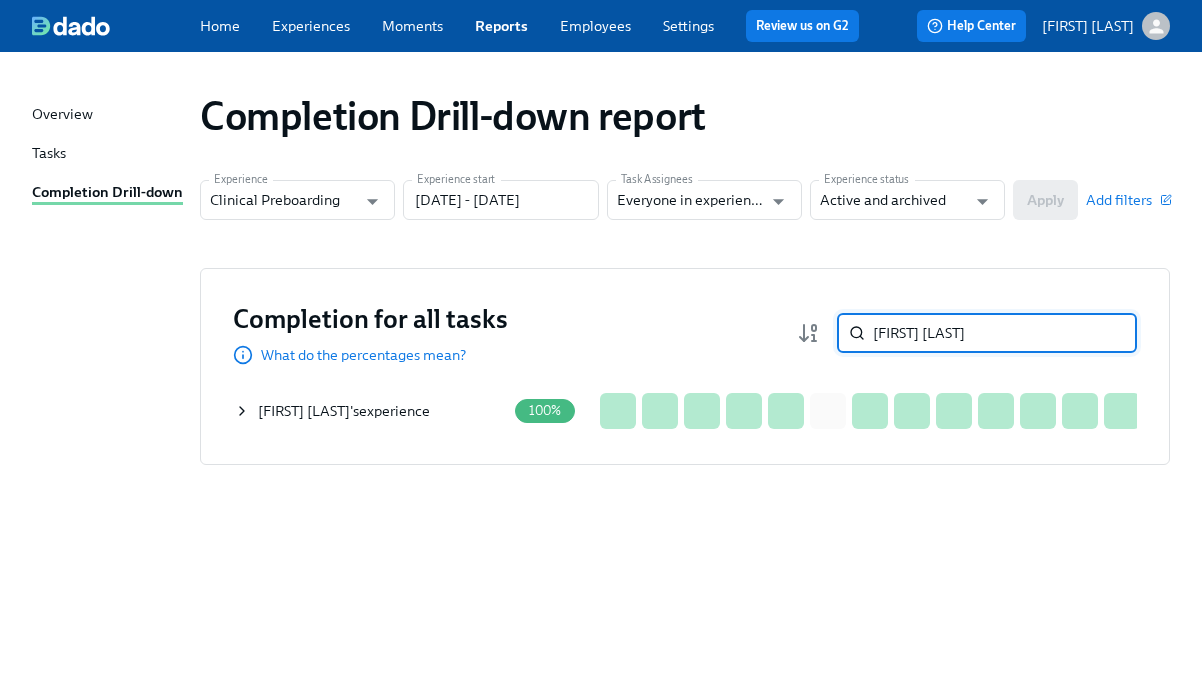 type on "[FIRST] [LAST]" 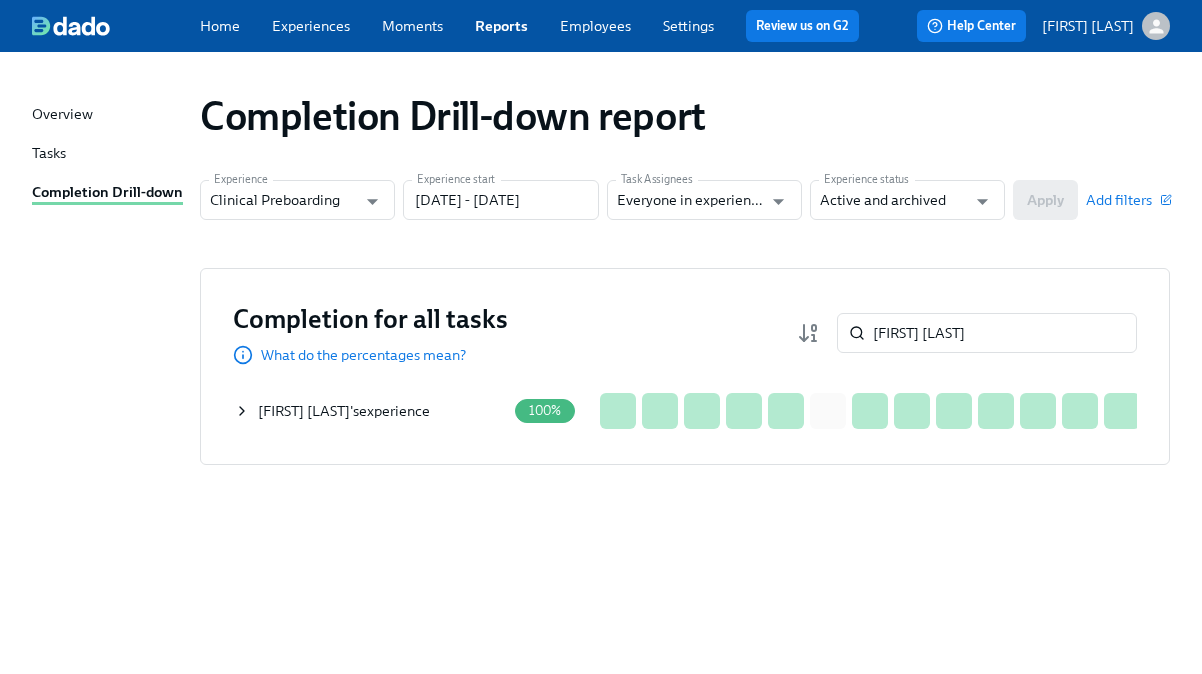click 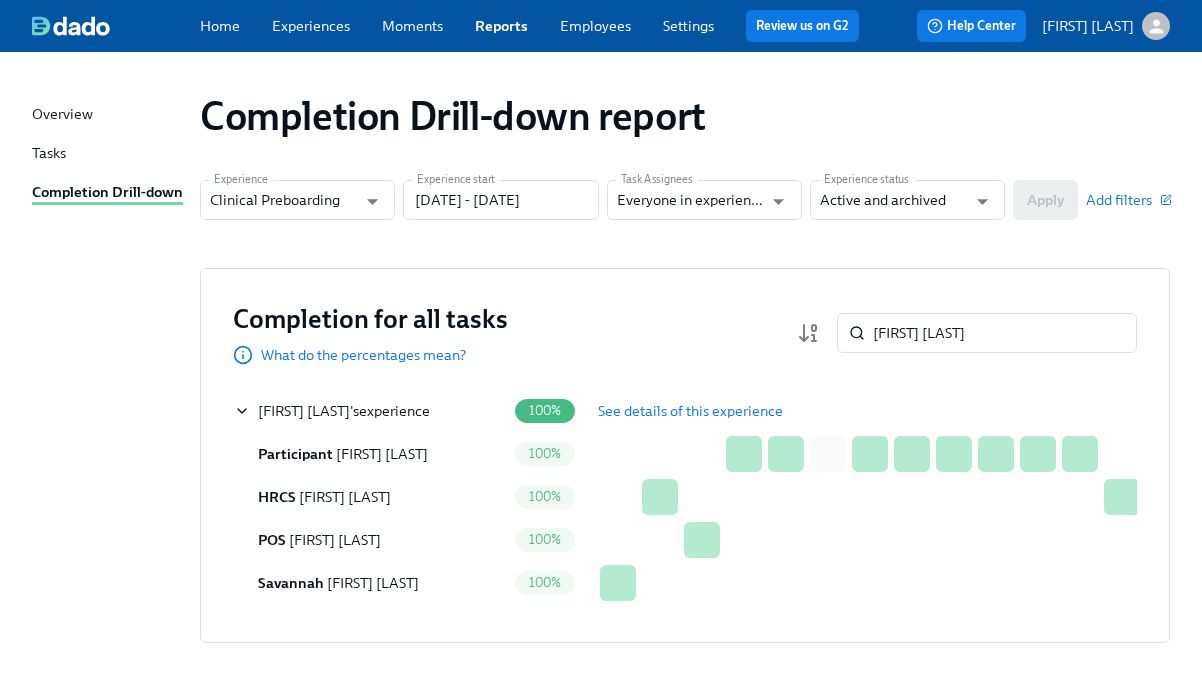 click on "See details of this experience" at bounding box center (690, 411) 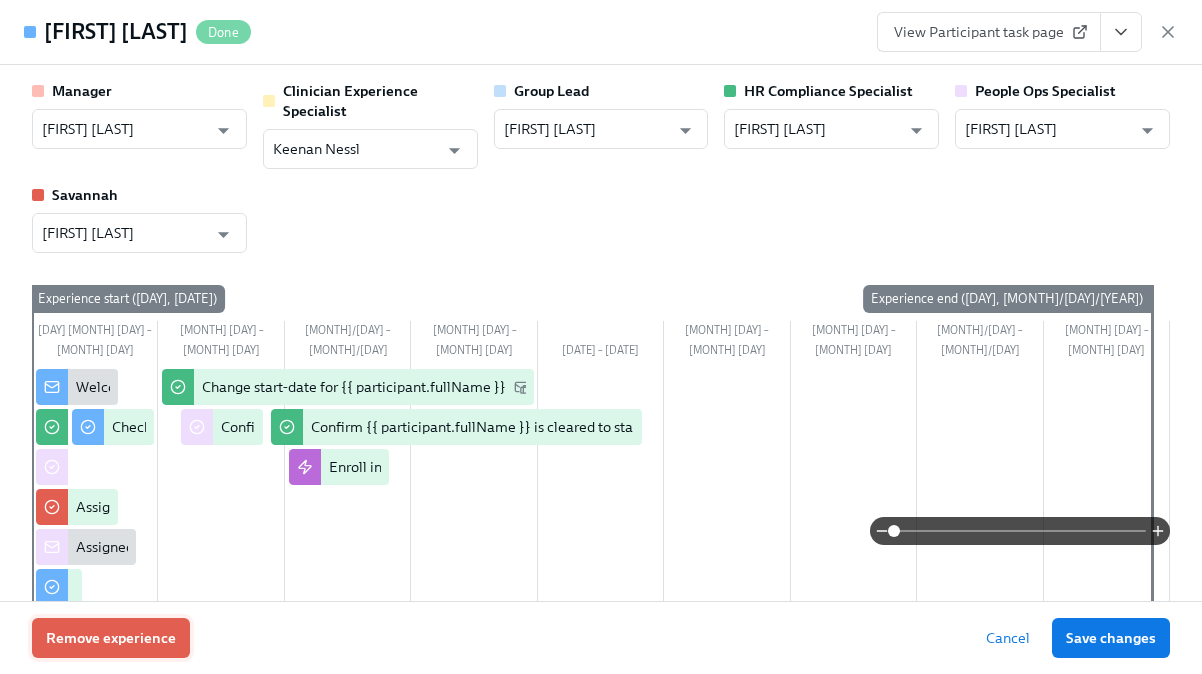 click on "Remove experience" at bounding box center (111, 638) 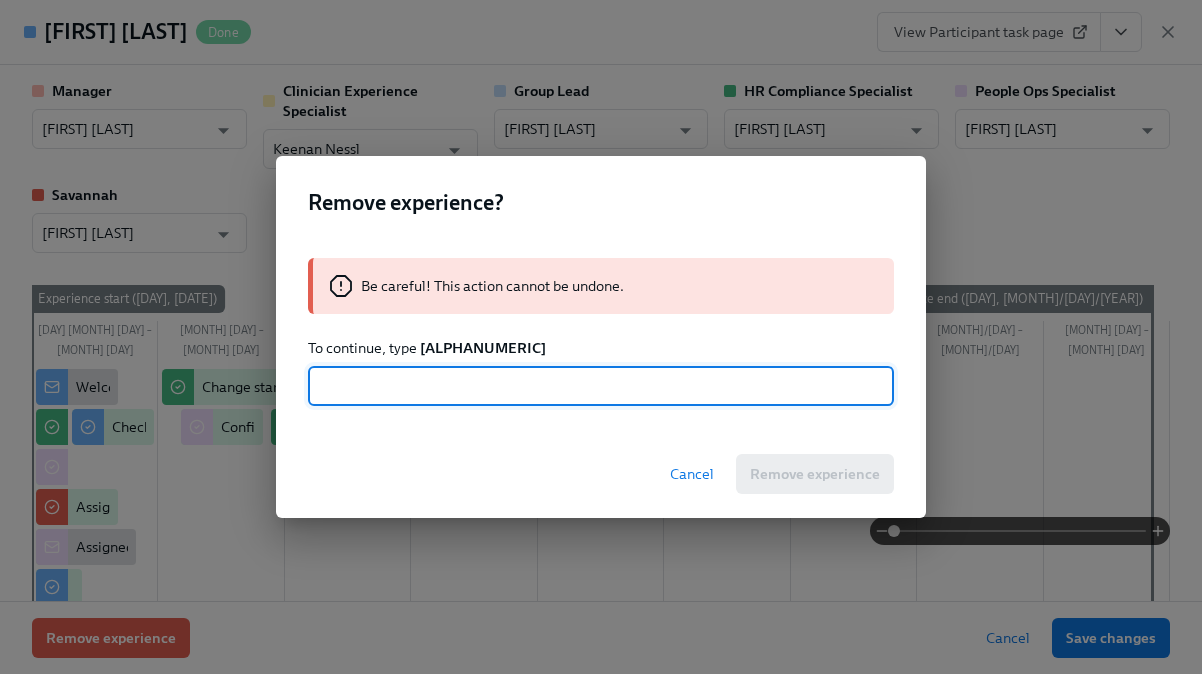 click on "[ALPHANUMERIC]" at bounding box center (483, 348) 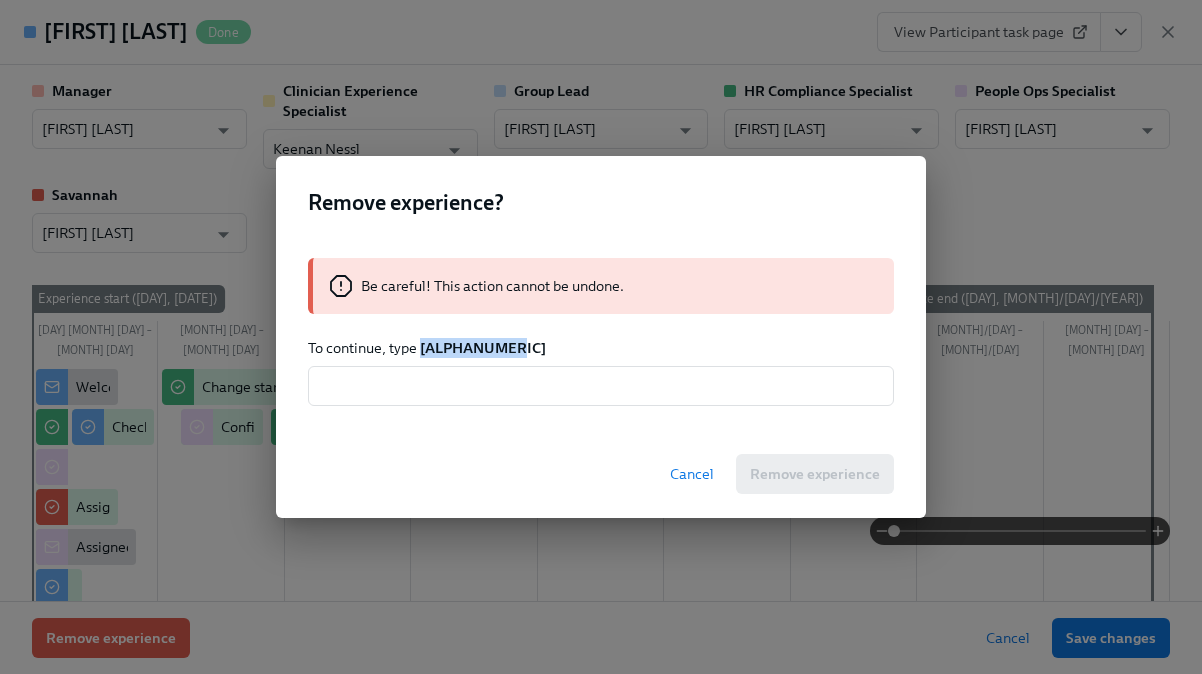 click on "[ALPHANUMERIC]" at bounding box center [483, 348] 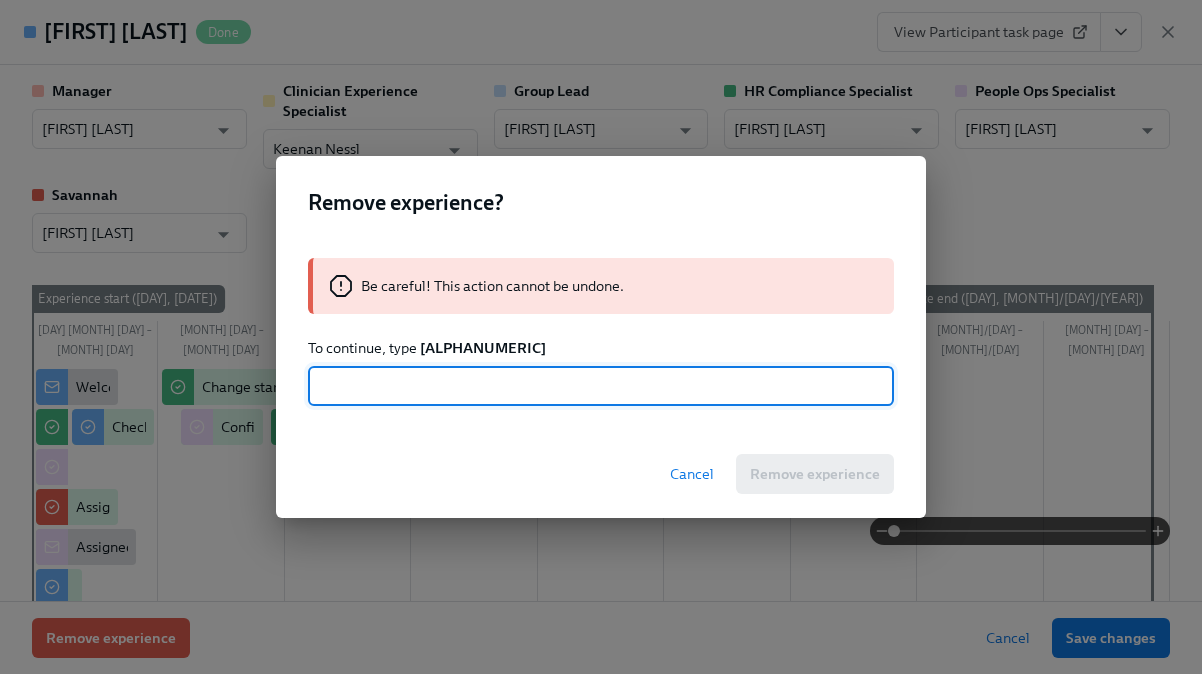 click at bounding box center (601, 386) 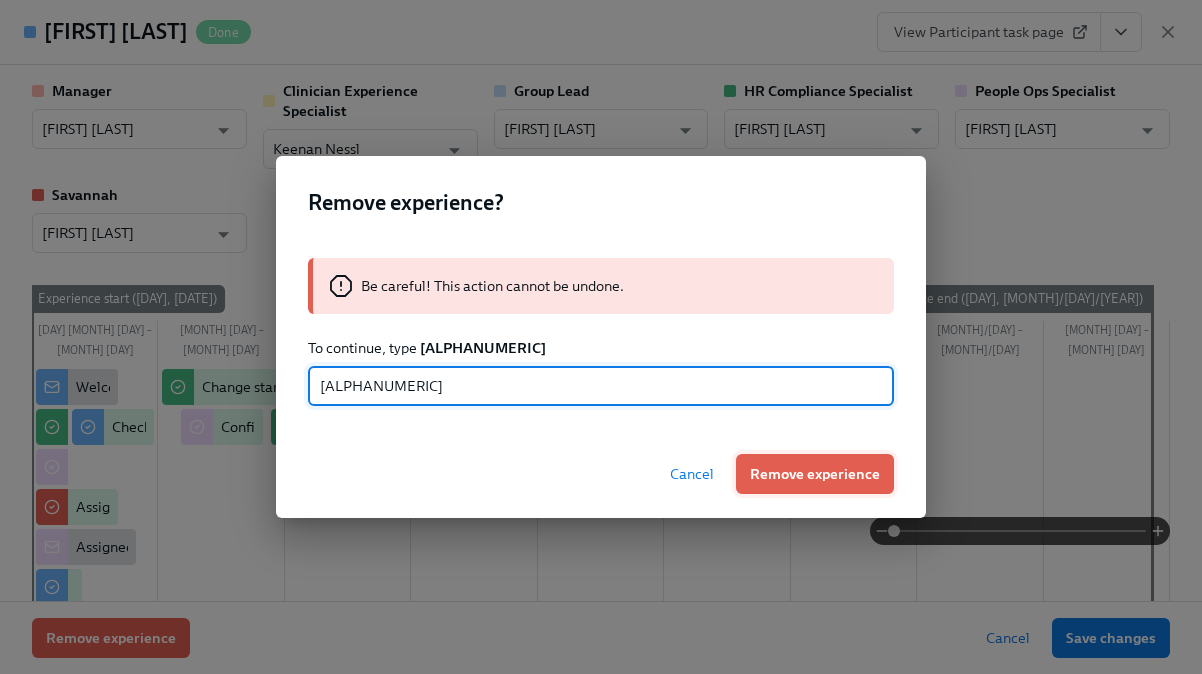 type on "[ALPHANUMERIC]" 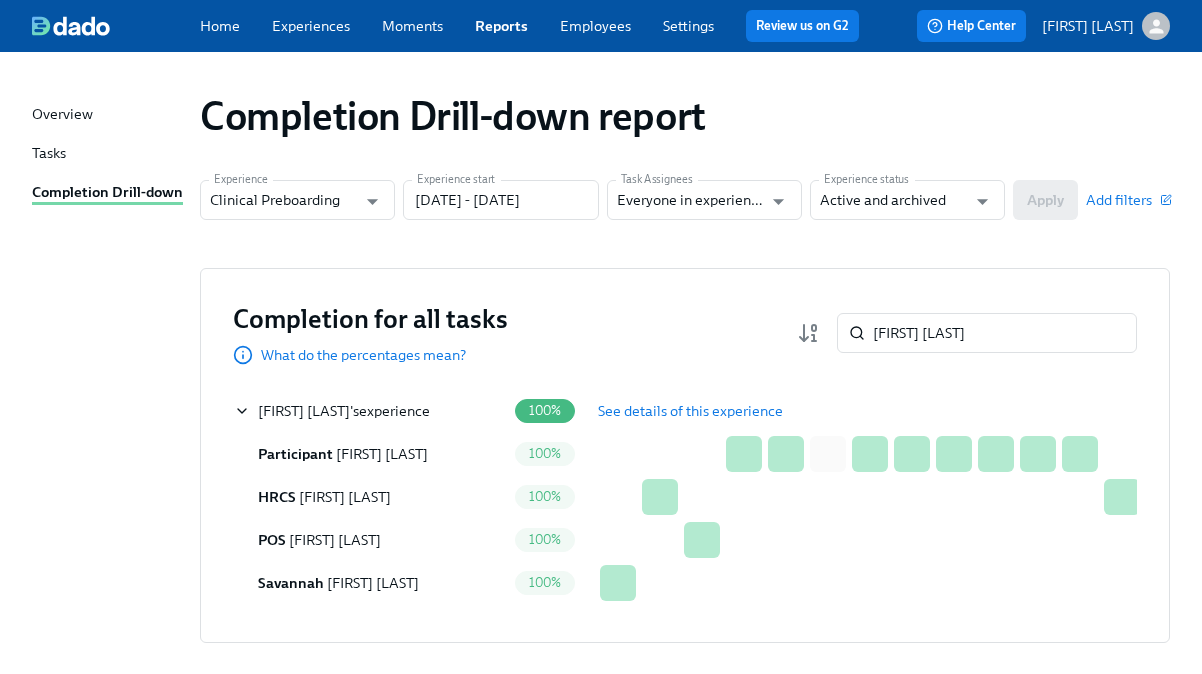 click on "Completion for all tasks What do the percentages mean? [FIRST] [LAST]" at bounding box center [685, 333] 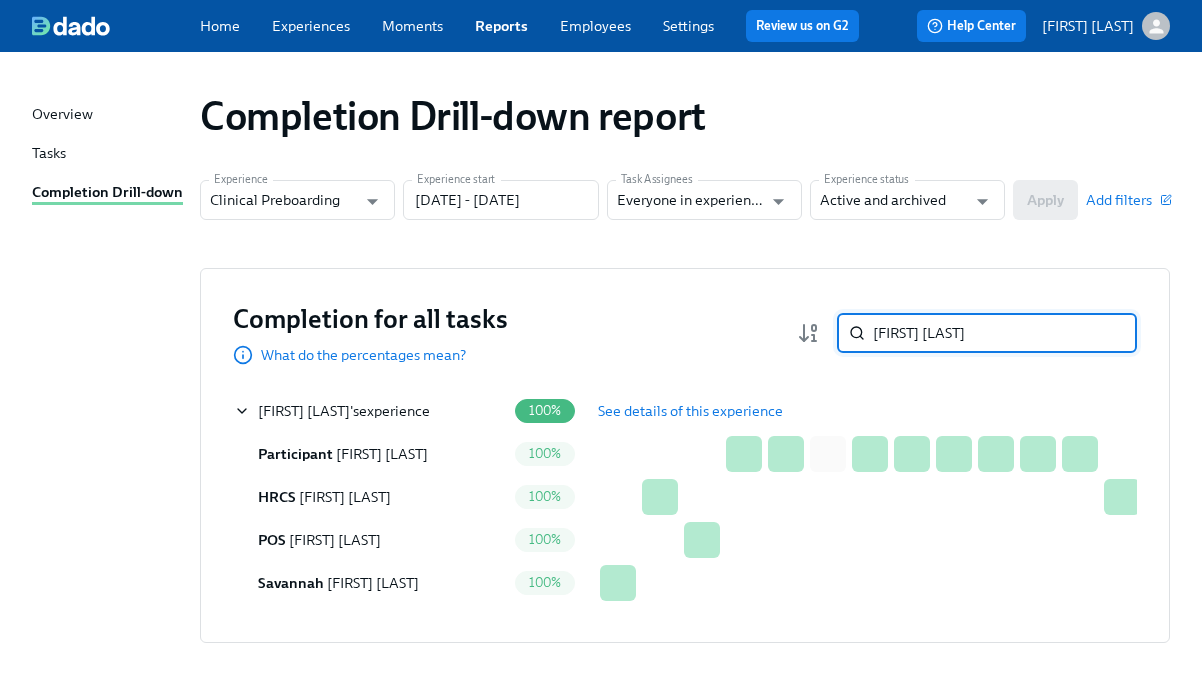 click on "[FIRST] [LAST]" at bounding box center [1005, 333] 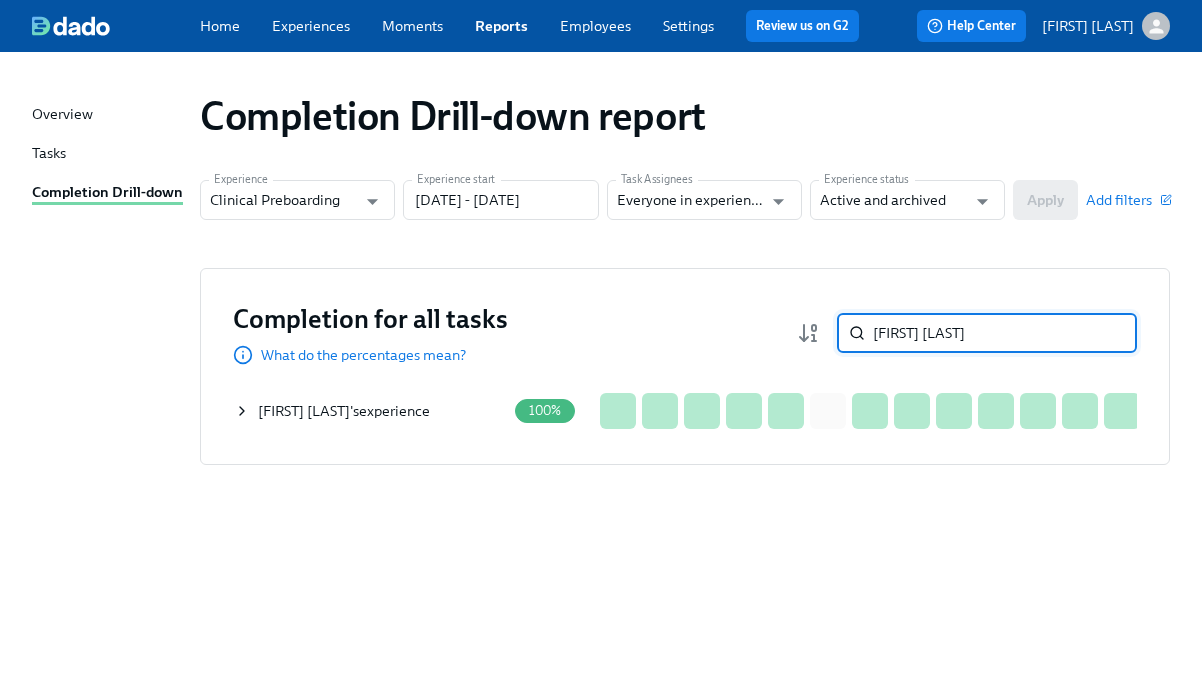 type on "[FIRST] [LAST]" 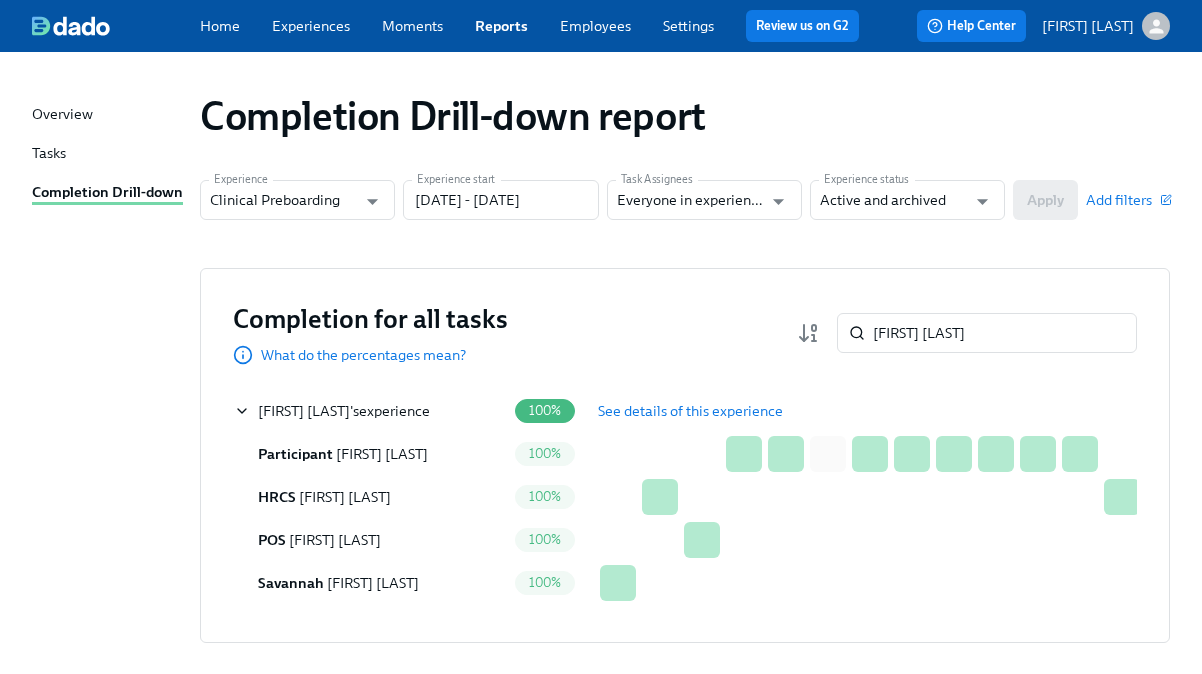 click on "See details of this experience" at bounding box center (690, 411) 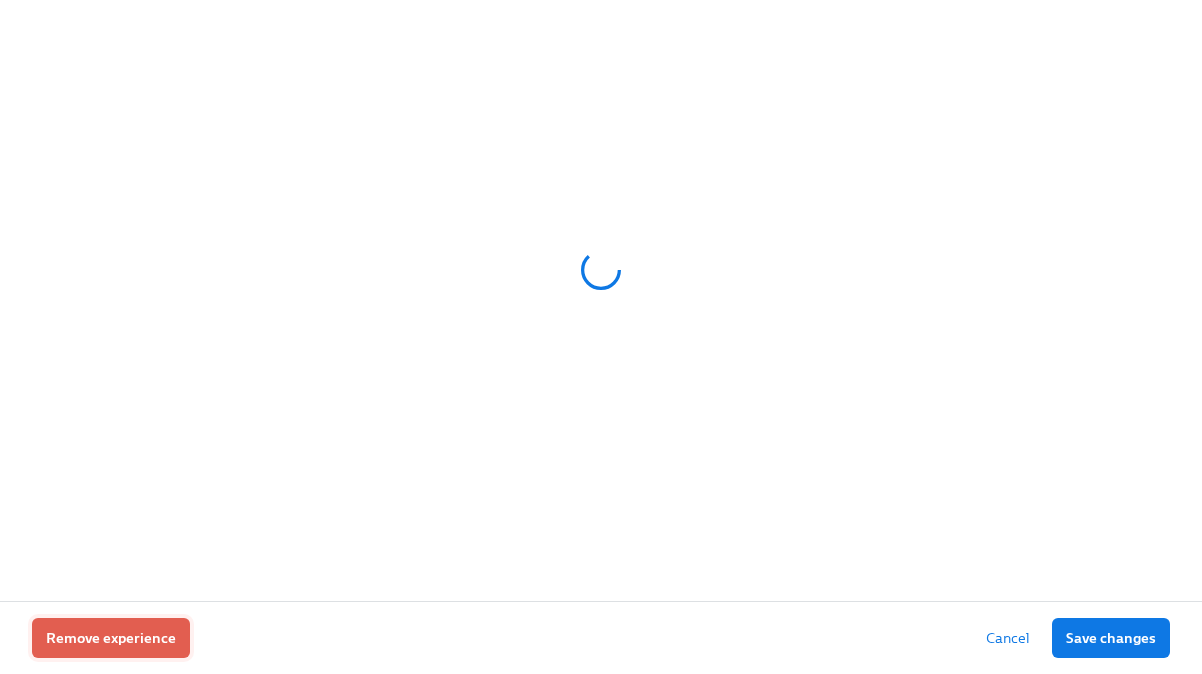 click on "Remove experience" at bounding box center (111, 638) 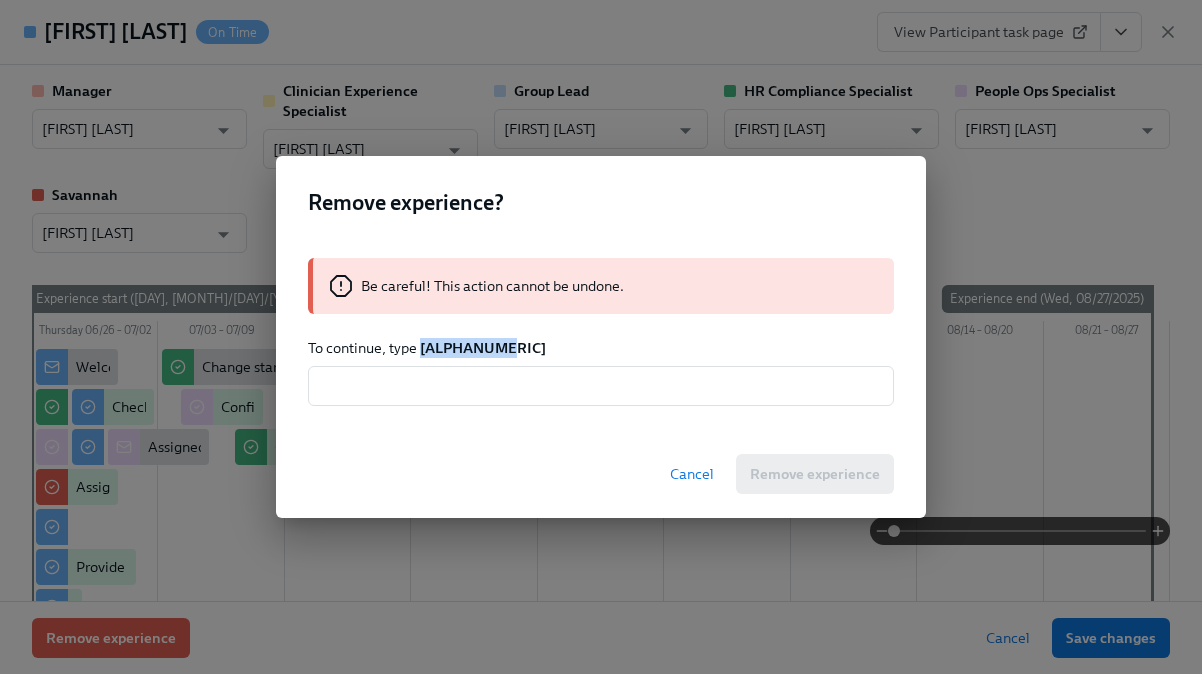 drag, startPoint x: 515, startPoint y: 345, endPoint x: 420, endPoint y: 341, distance: 95.084175 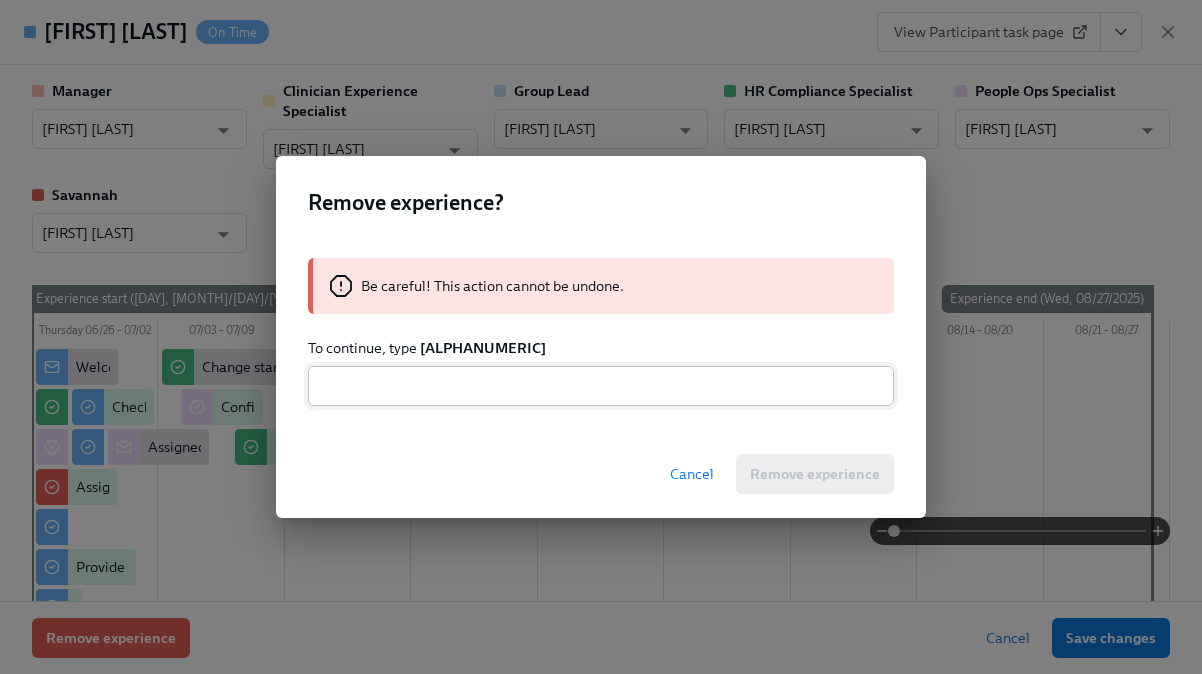 click at bounding box center [601, 386] 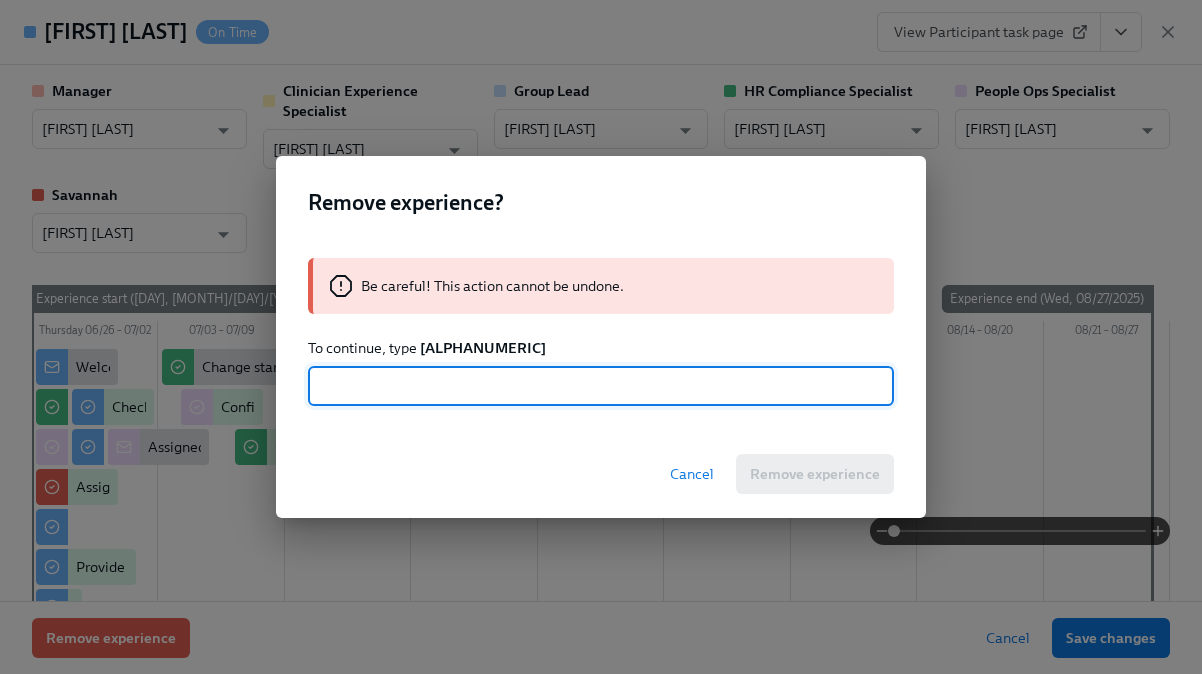 paste on "[ALPHANUMERIC]" 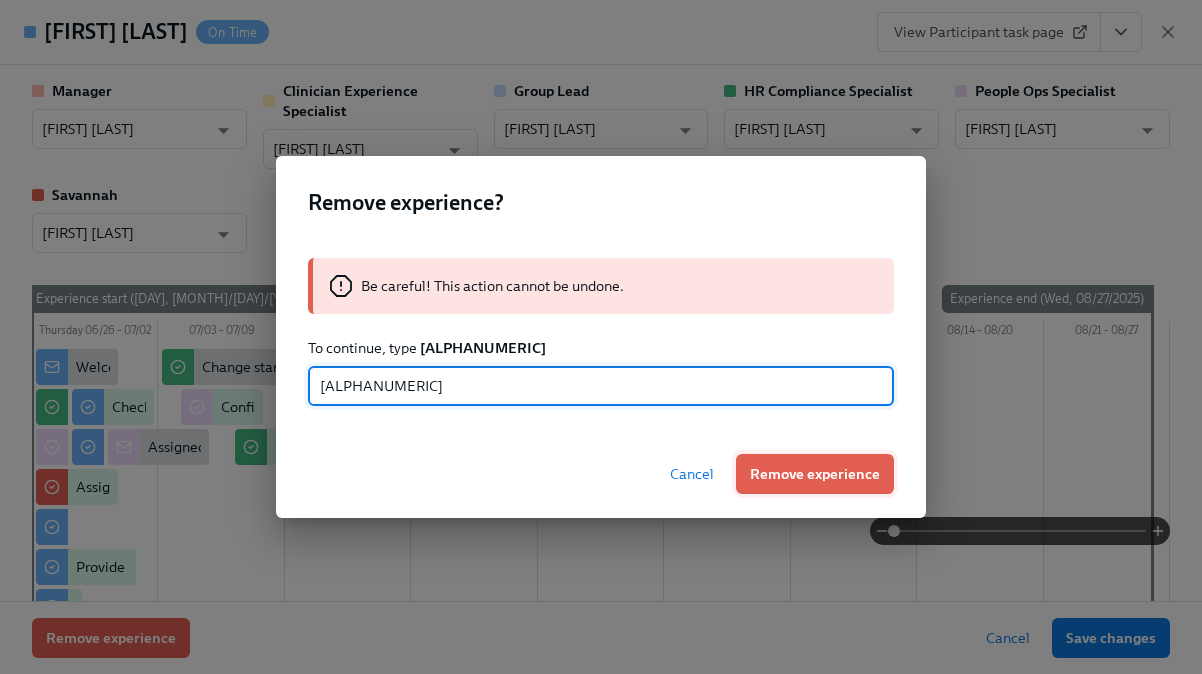 type on "[ALPHANUMERIC]" 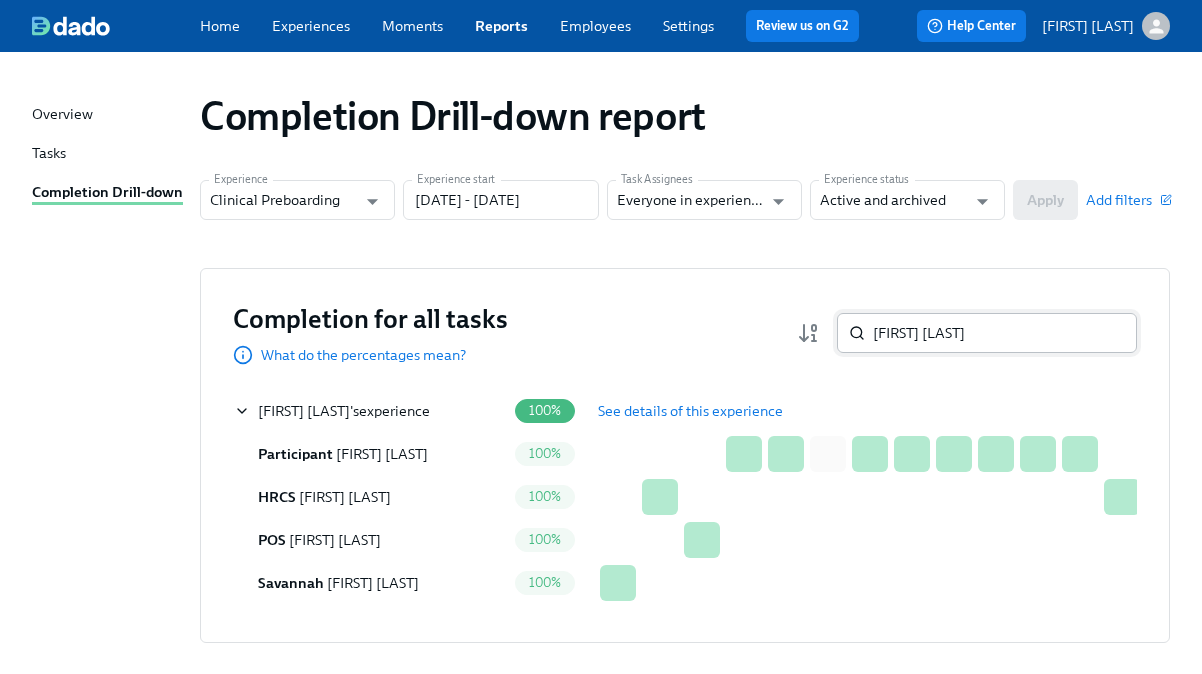 click on "[FIRST] [LAST]" at bounding box center (1005, 333) 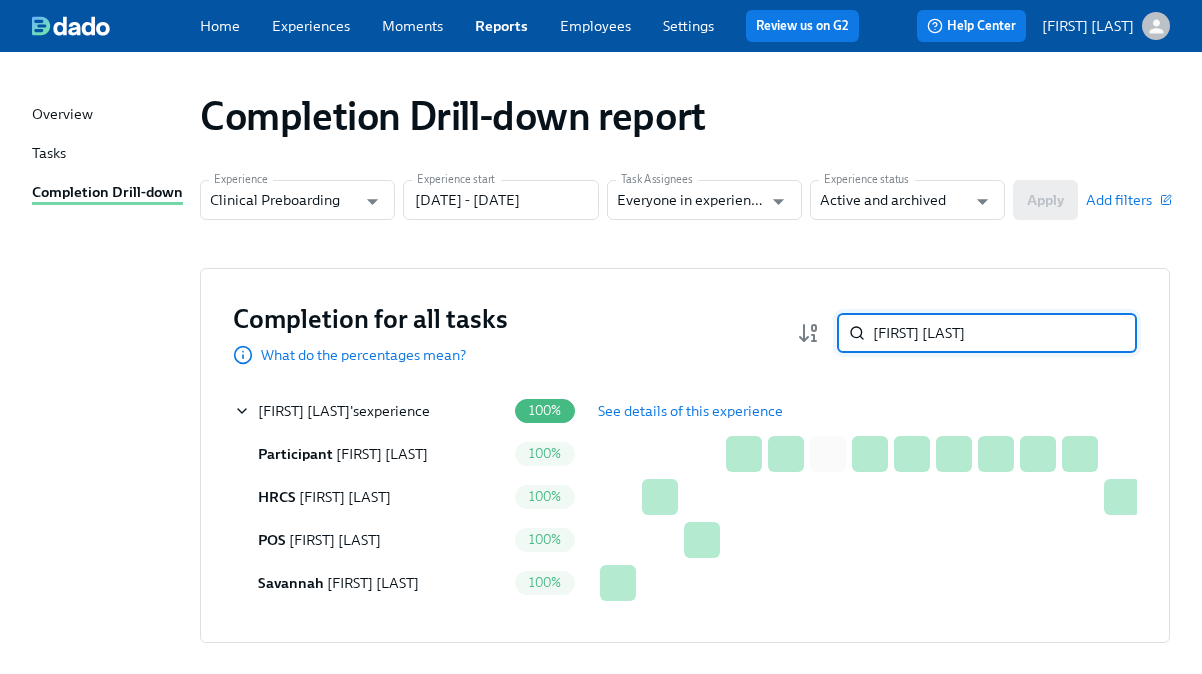 paste on "[FIRST] [LAST]" 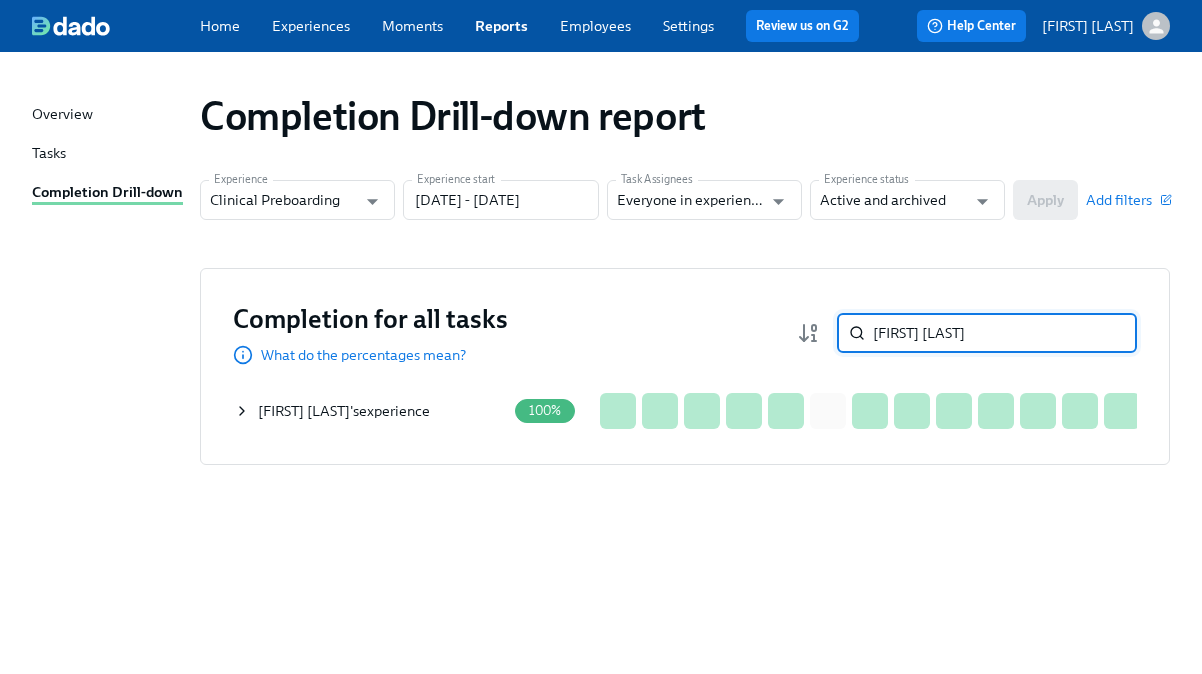 type on "[FIRST] [LAST]" 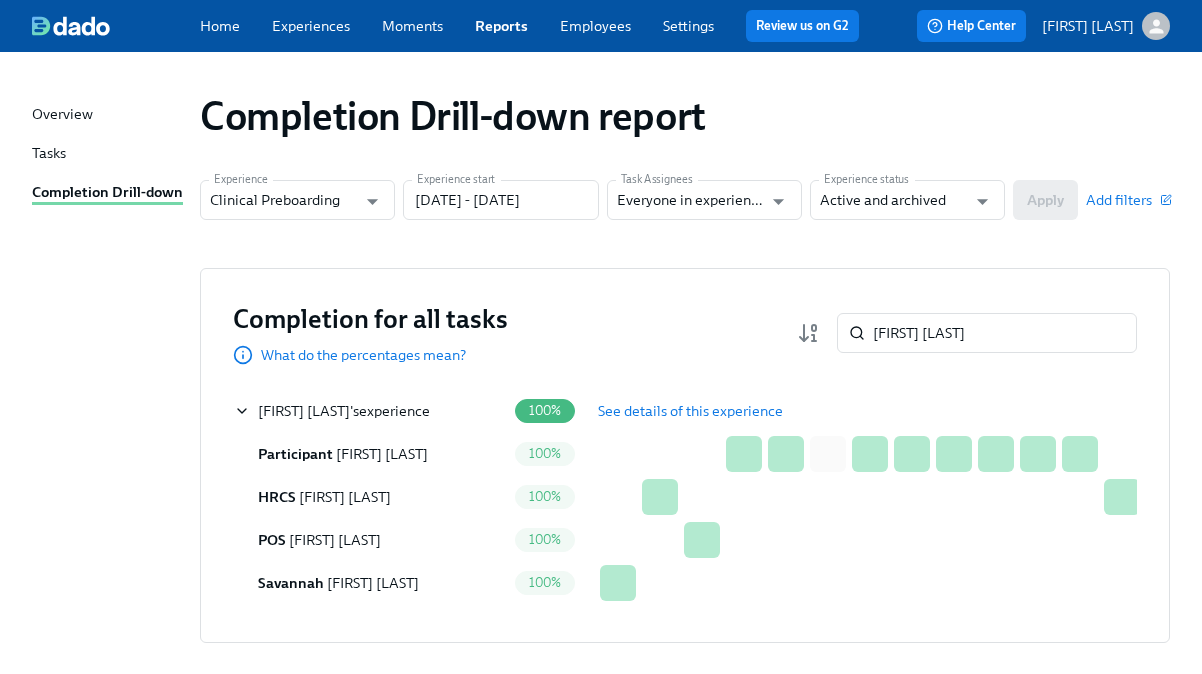 click on "See details of this experience" at bounding box center [690, 411] 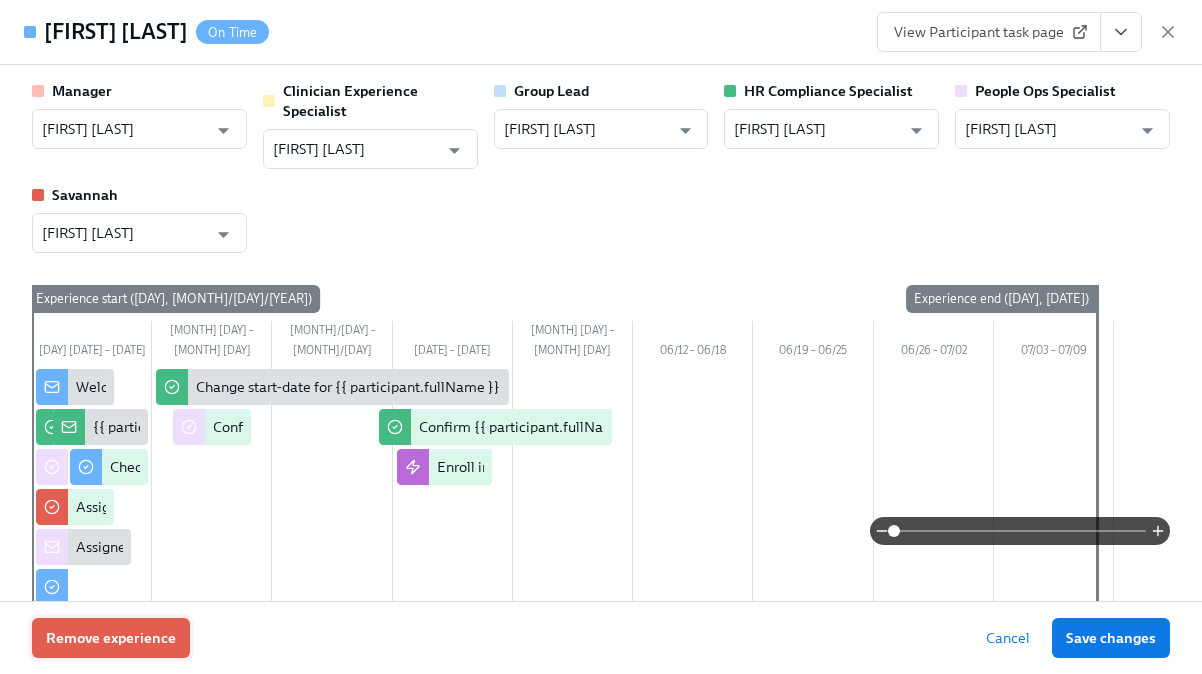 click on "Remove experience" at bounding box center (111, 638) 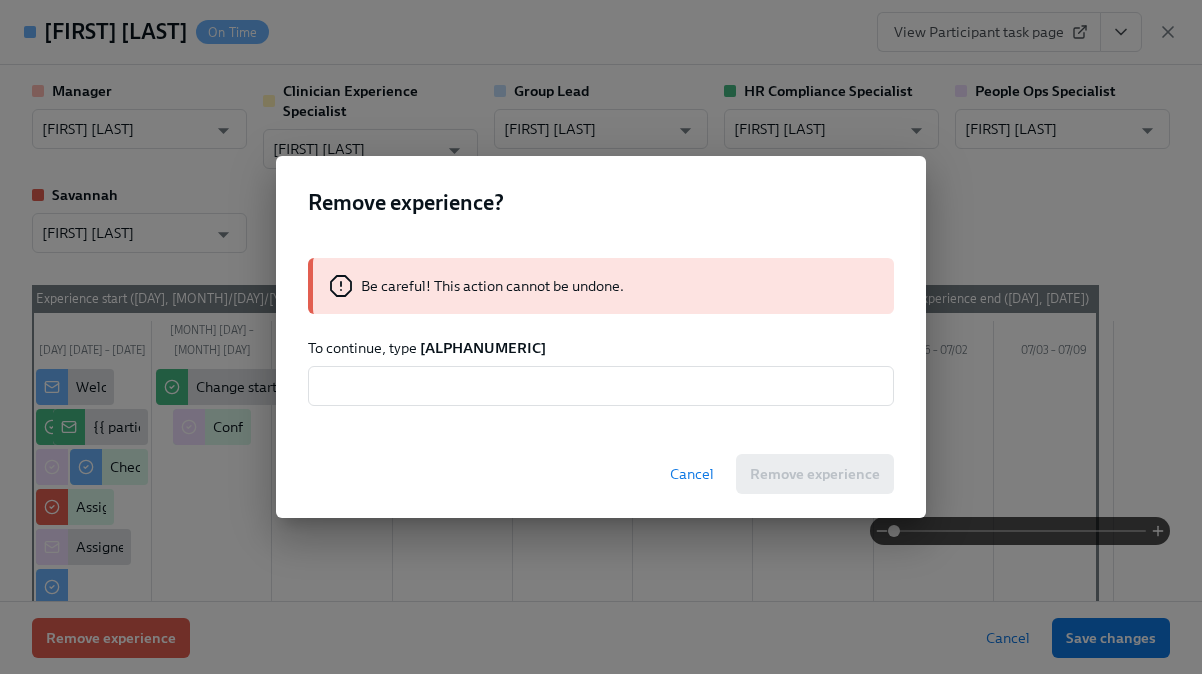 click on "[ALPHANUMERIC]" at bounding box center (483, 348) 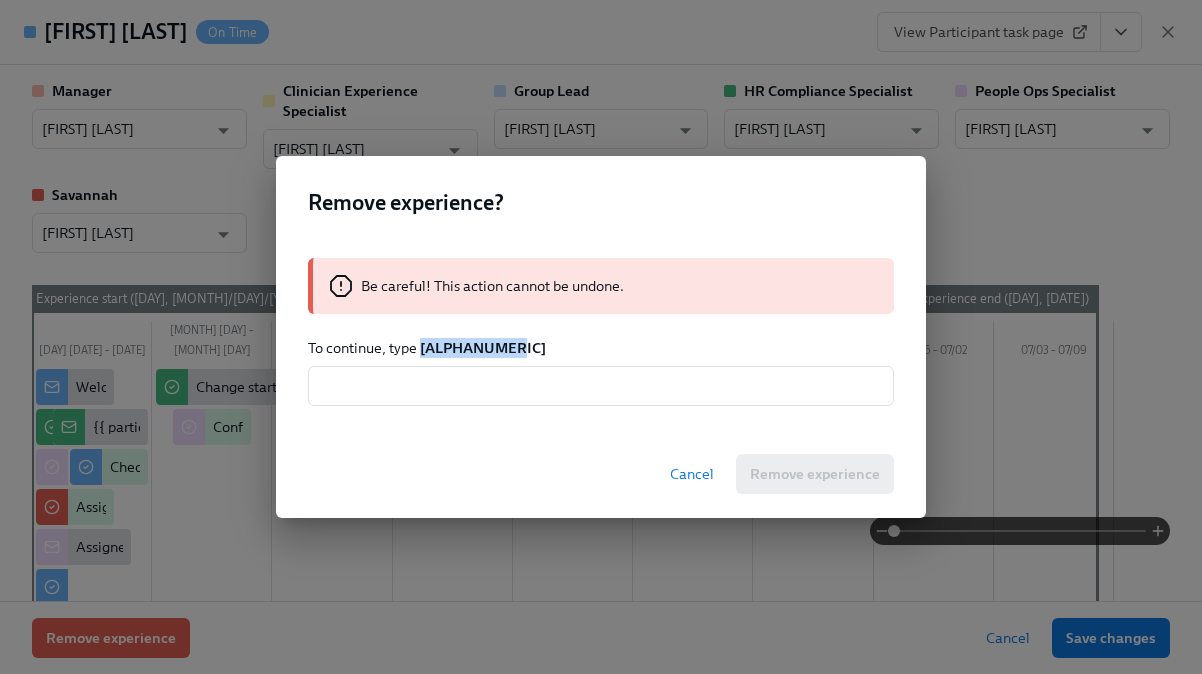 click on "[ALPHANUMERIC]" at bounding box center (483, 348) 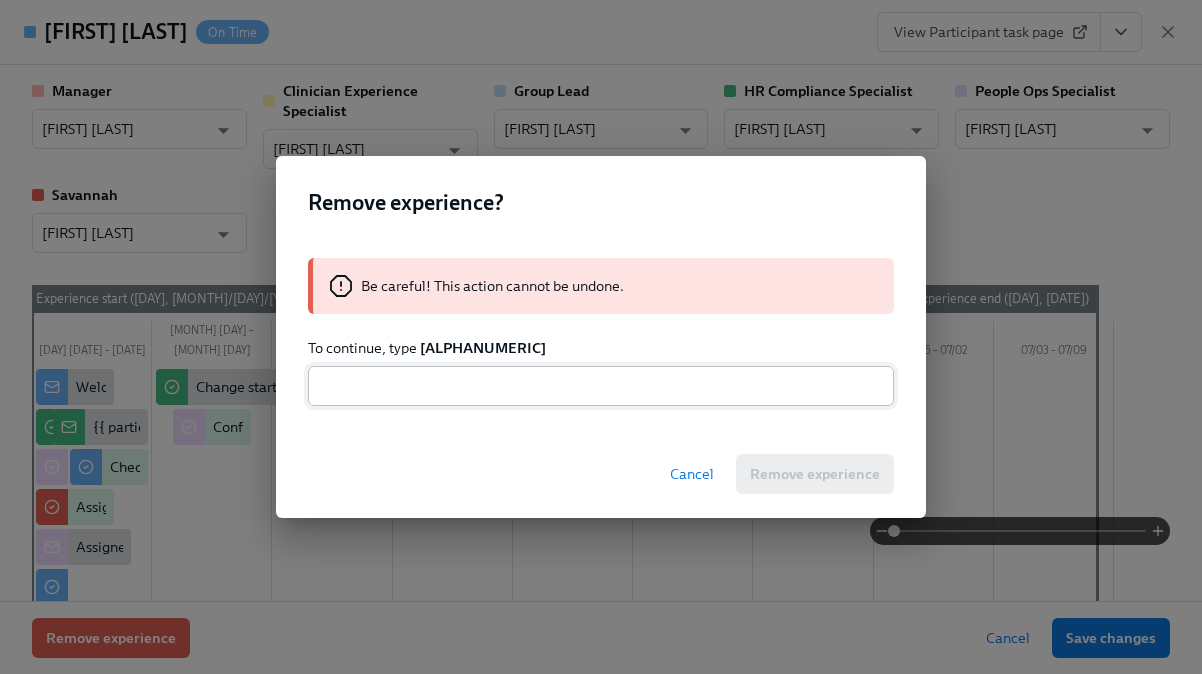 click at bounding box center [601, 386] 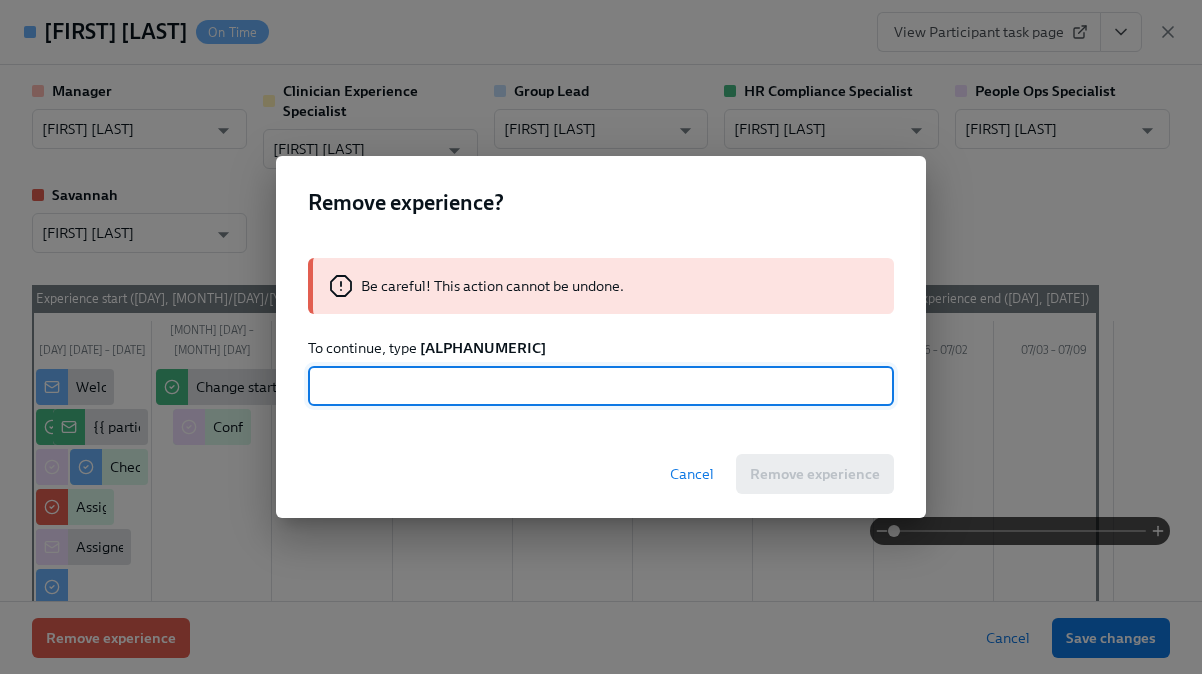 paste on "[ALPHANUMERIC]" 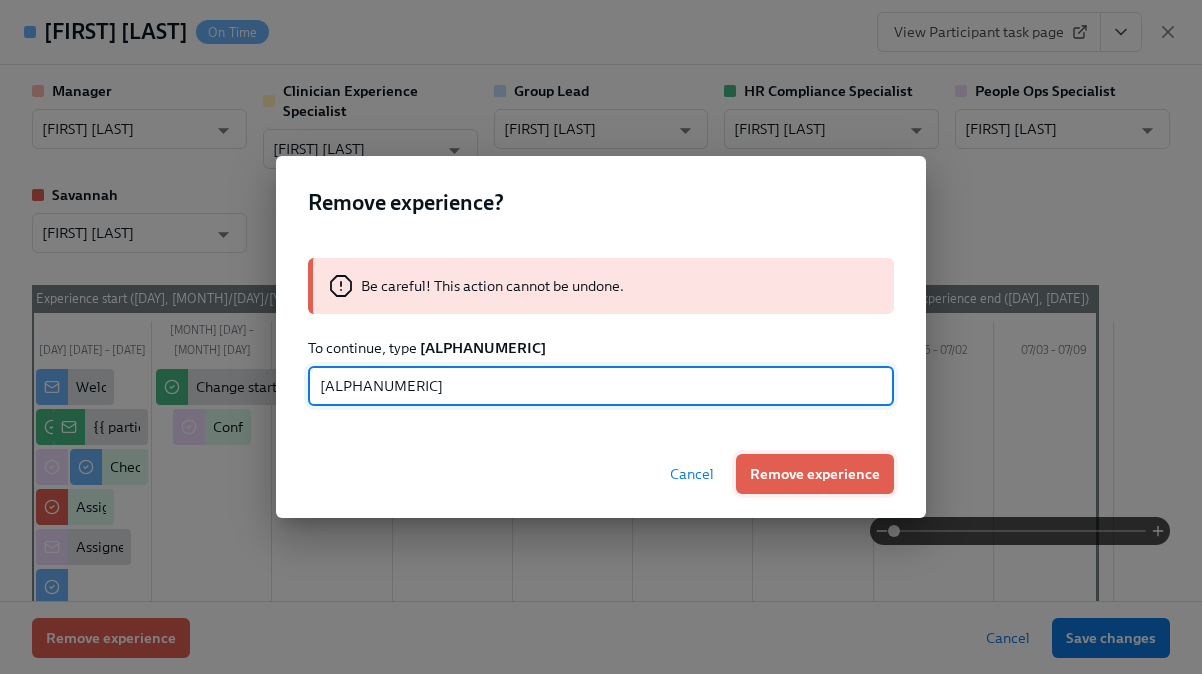 type on "[ALPHANUMERIC]" 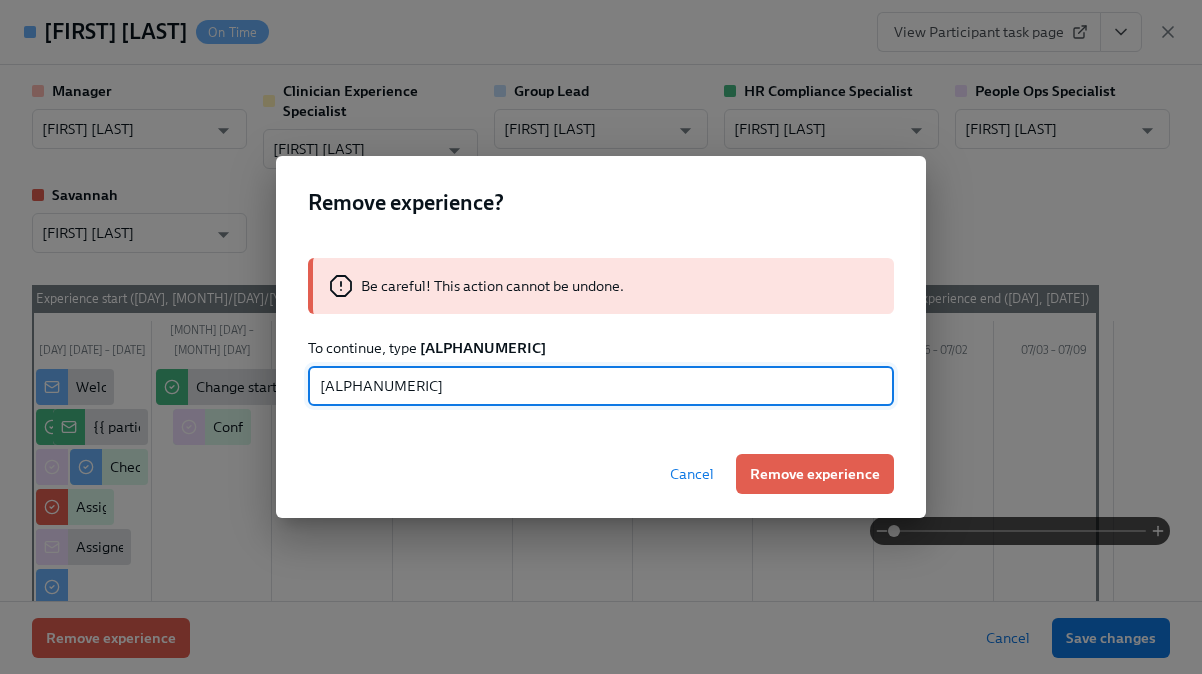 click on "Remove experience" at bounding box center (815, 474) 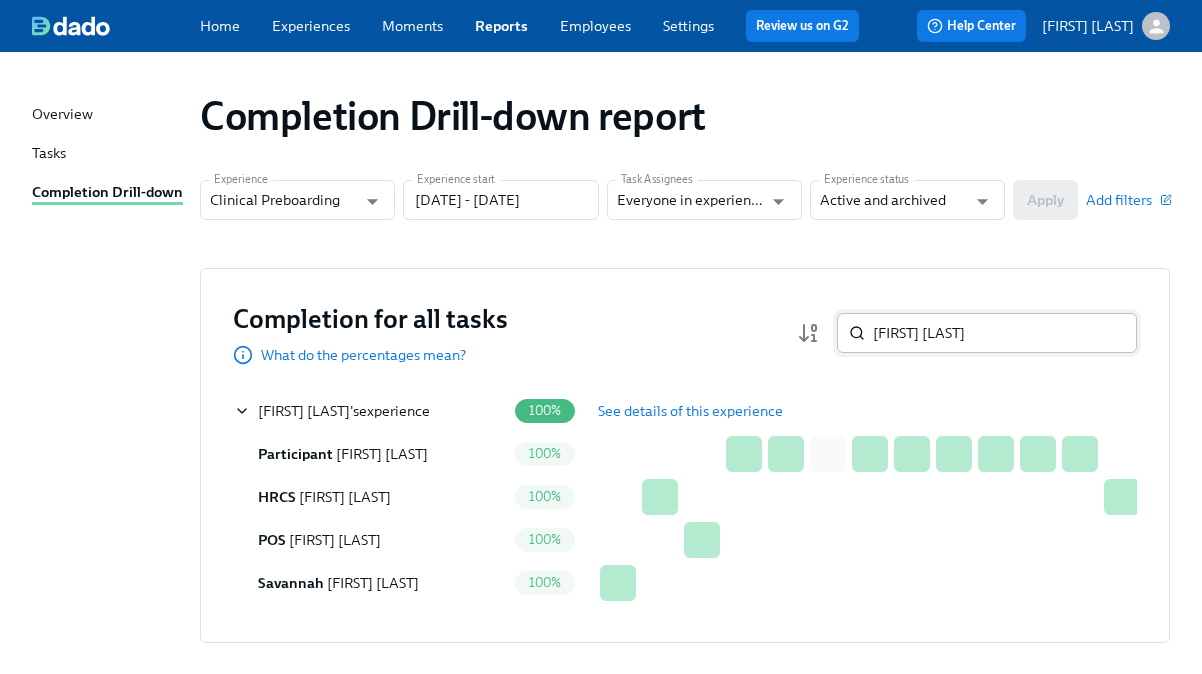 click on "[FIRST] [LAST]" at bounding box center (1005, 333) 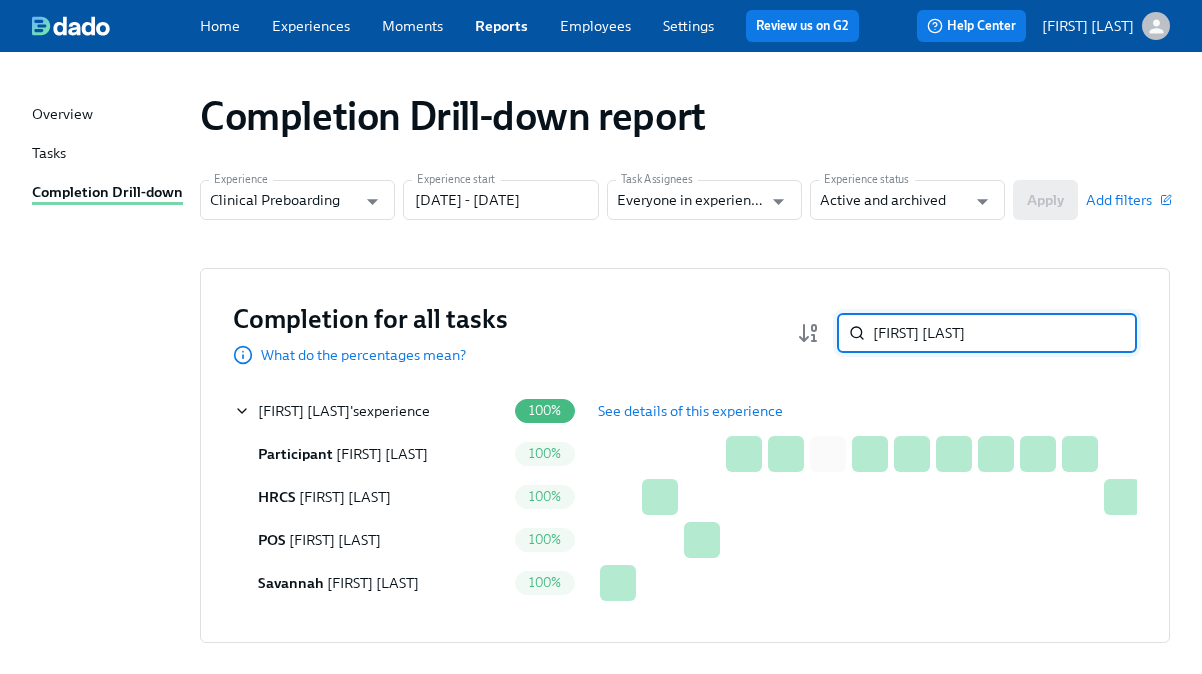 click on "[FIRST] [LAST]" at bounding box center [1005, 333] 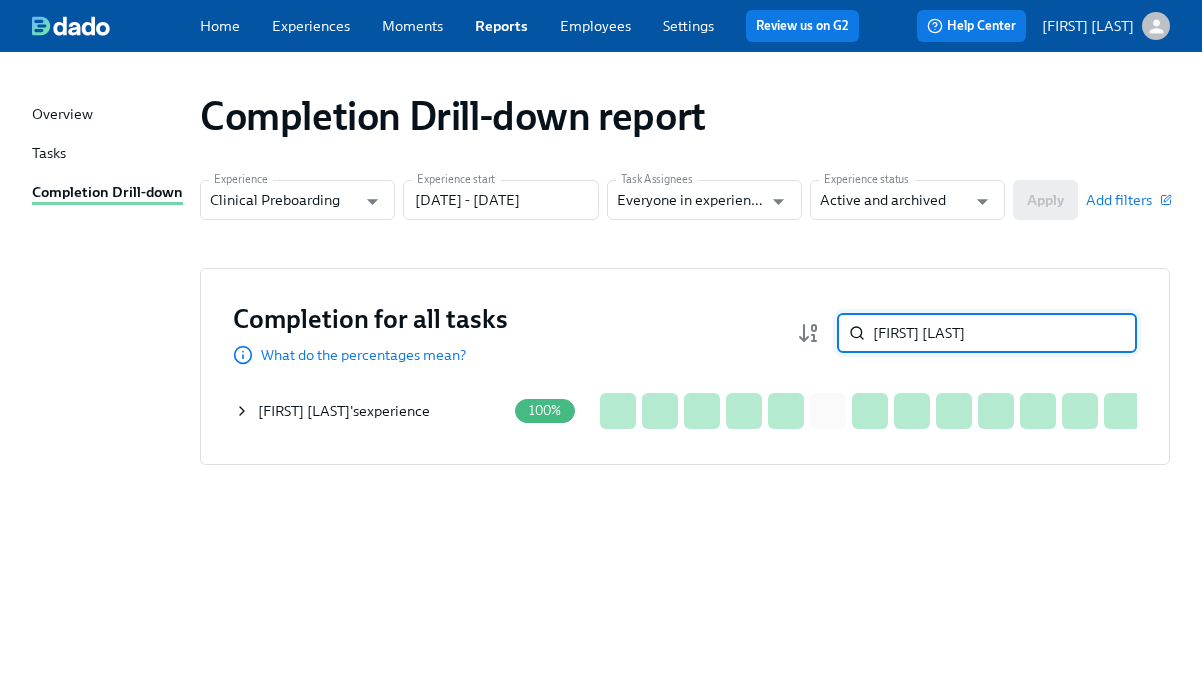 type on "[FIRST] [LAST]" 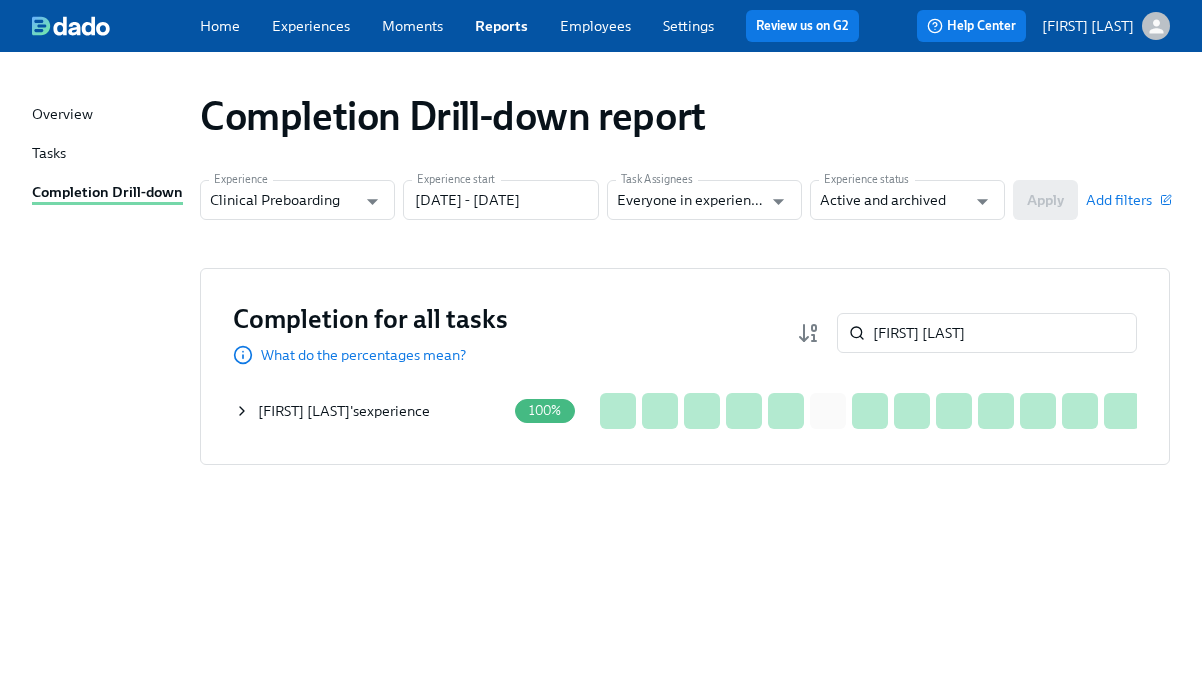 click 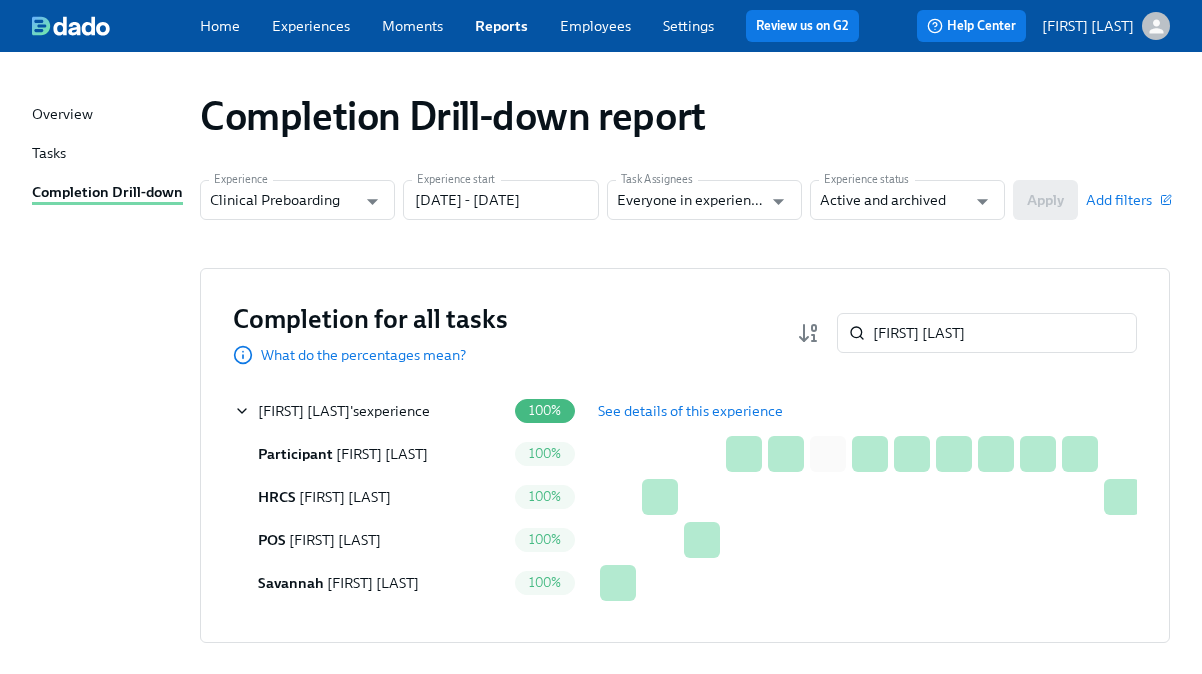 click on "See details of this experience" at bounding box center [690, 411] 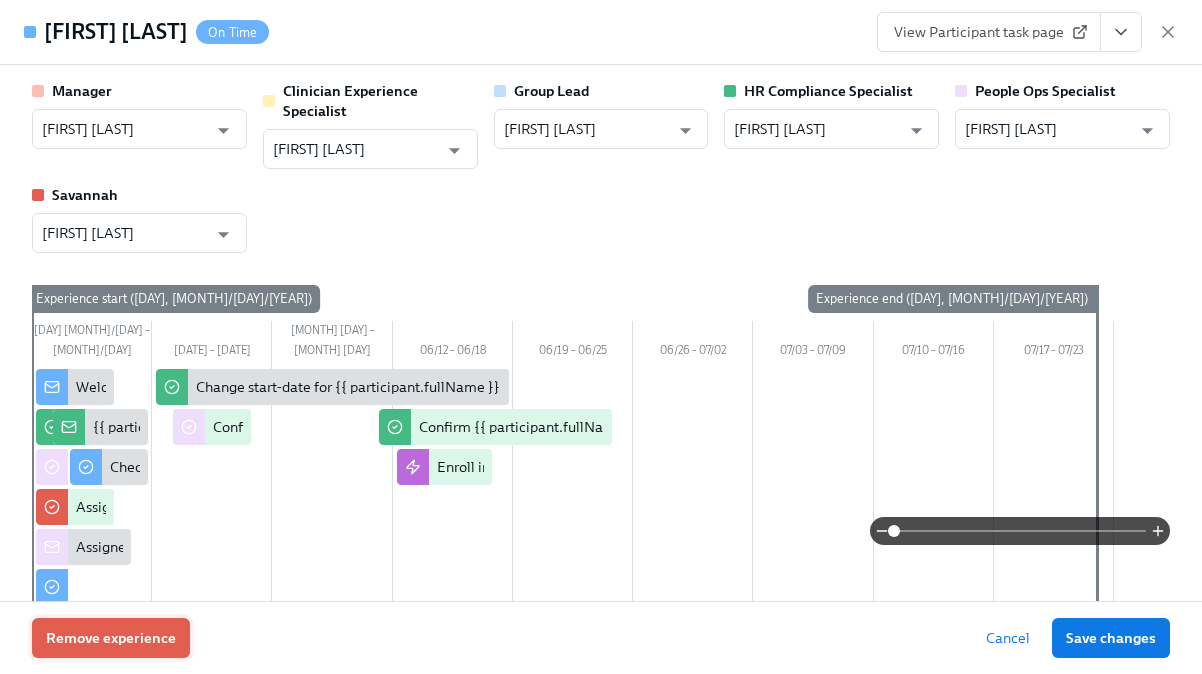 click on "Remove experience" at bounding box center [111, 638] 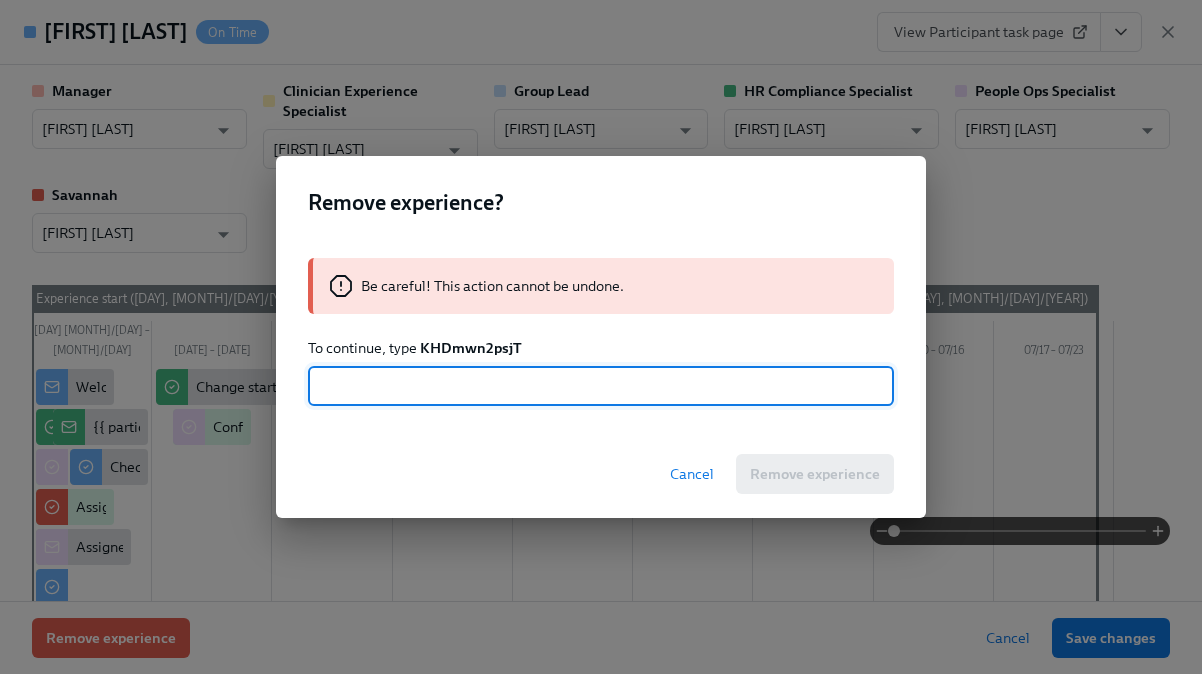 click on "KHDmwn2psjT" at bounding box center [471, 348] 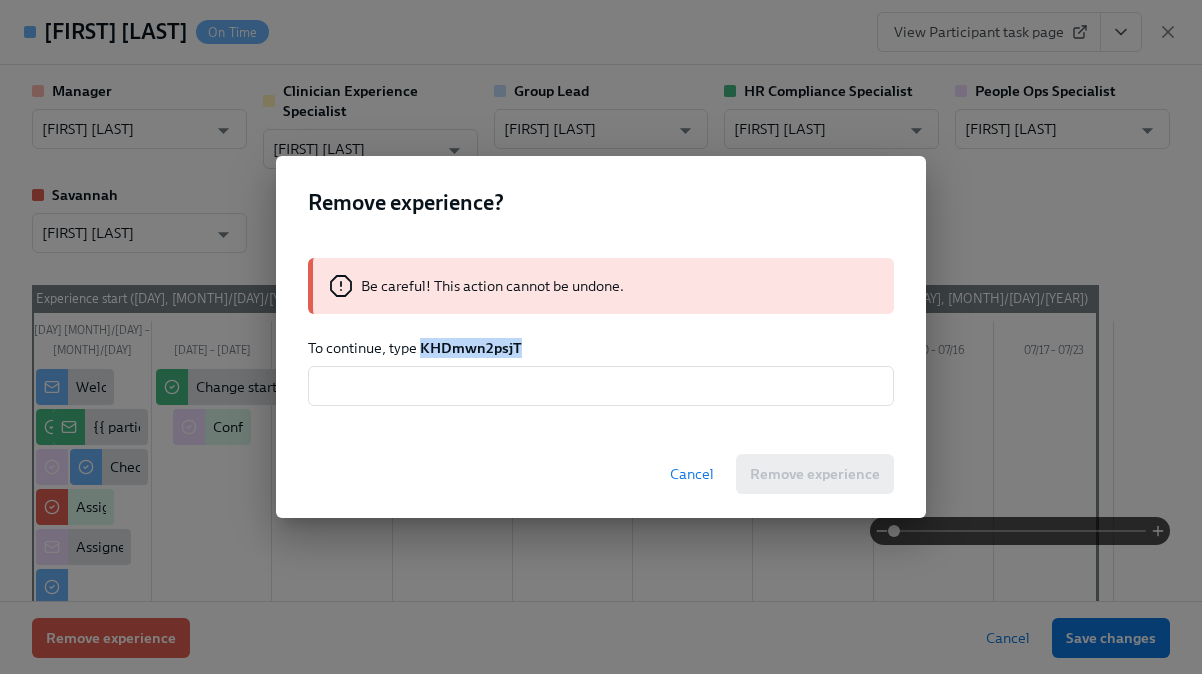 click on "KHDmwn2psjT" at bounding box center (471, 348) 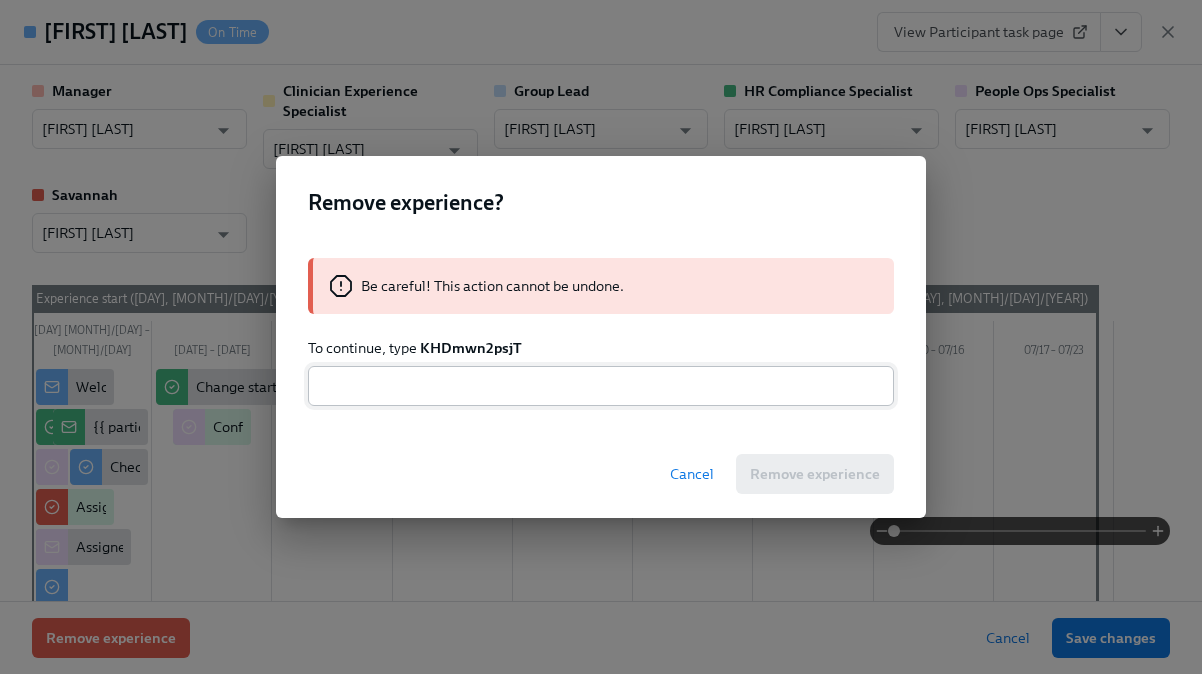 click at bounding box center (601, 386) 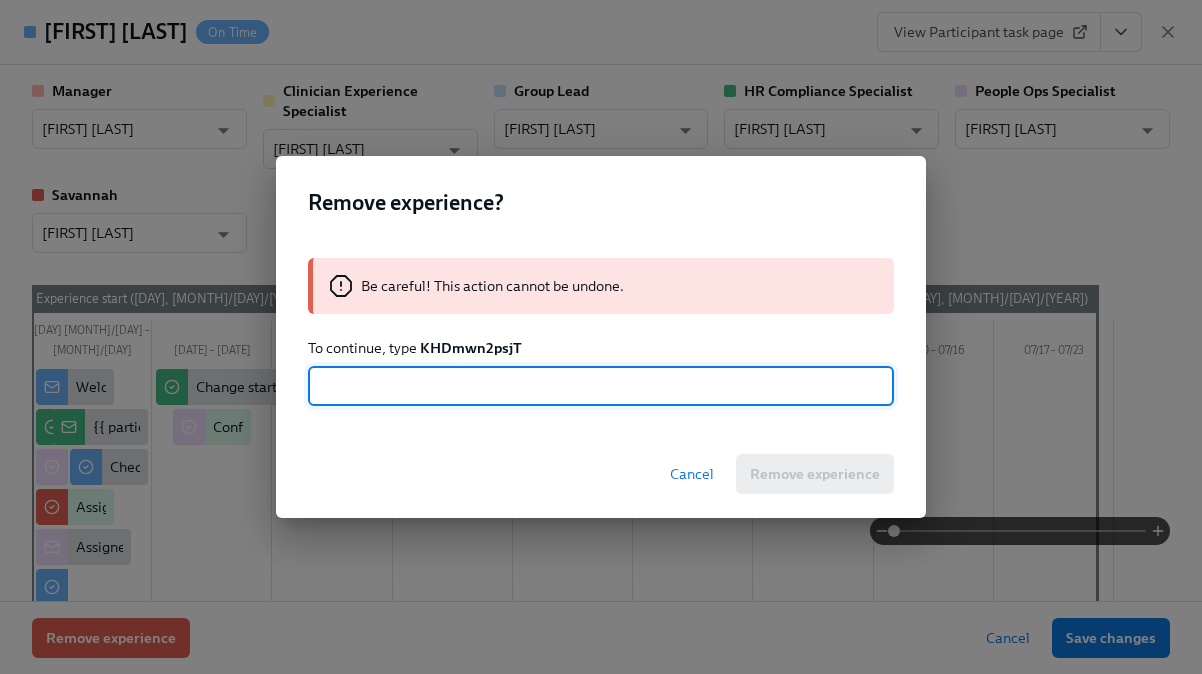 paste on "KHDmwn2psjT" 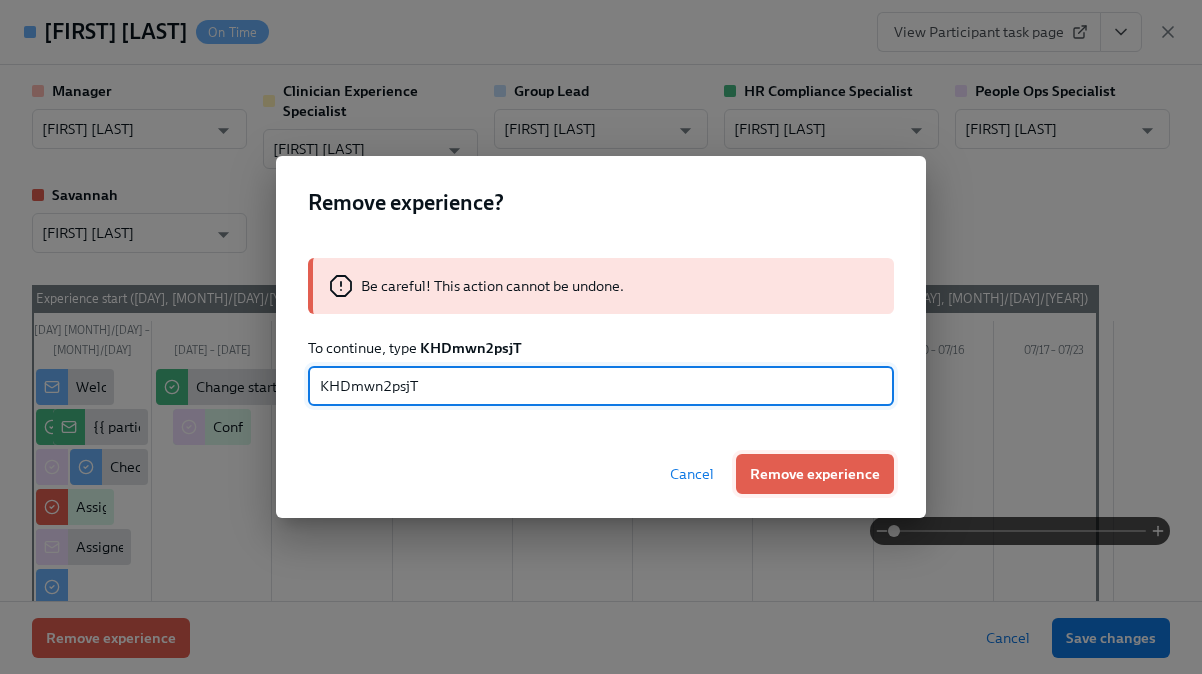 type on "KHDmwn2psjT" 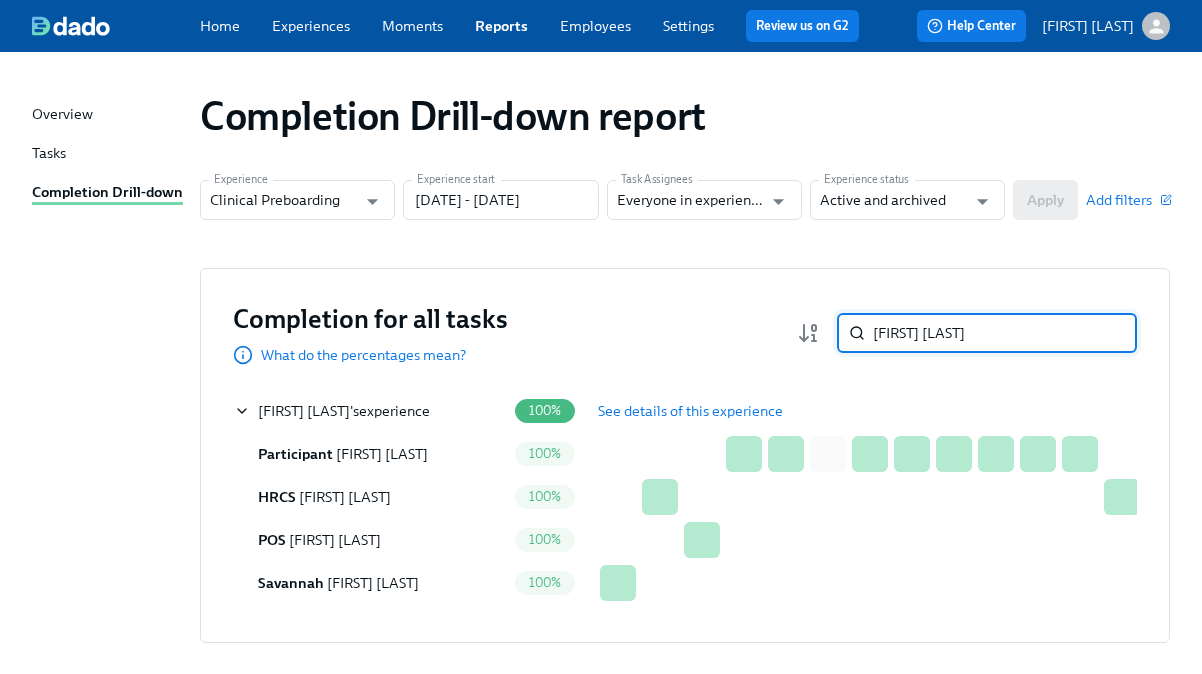 click on "[FIRST] [LAST]" at bounding box center [1005, 333] 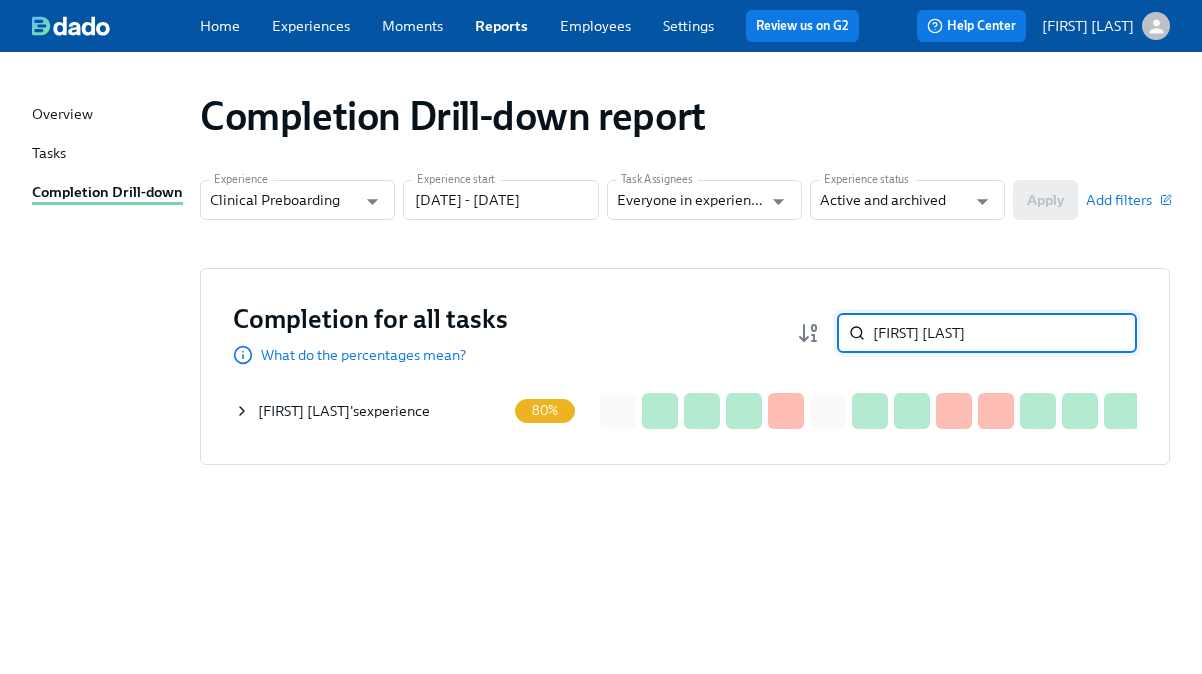 type on "[FIRST] [LAST]" 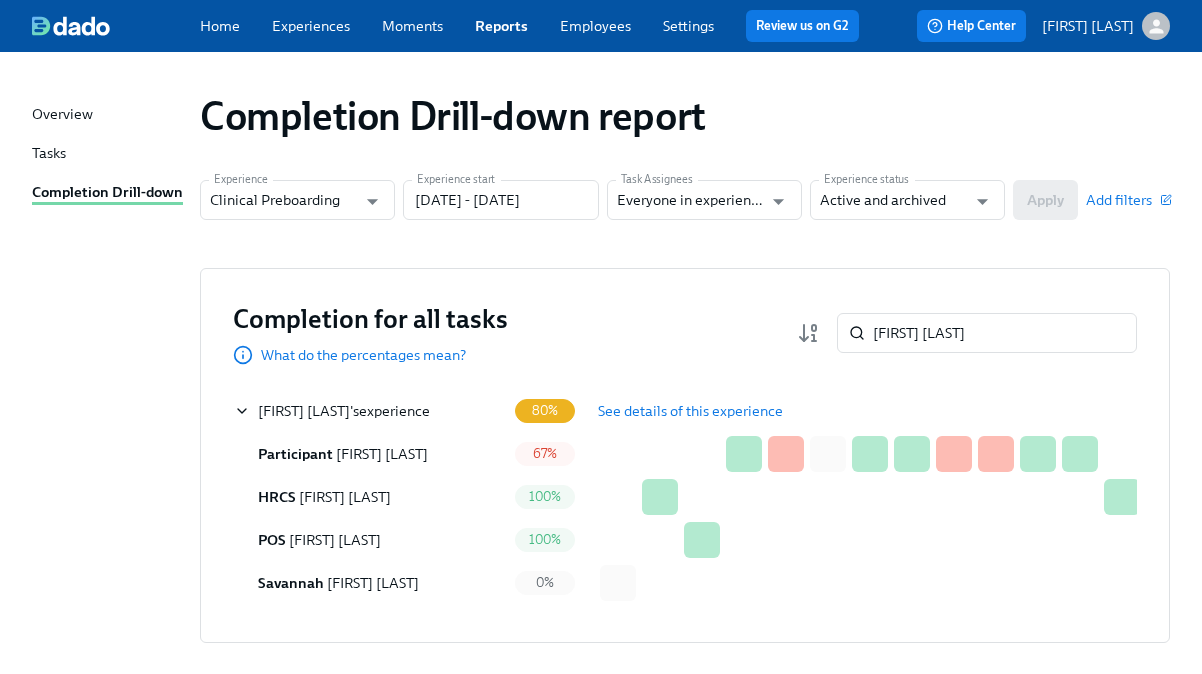 click on "See details of this experience" at bounding box center [690, 411] 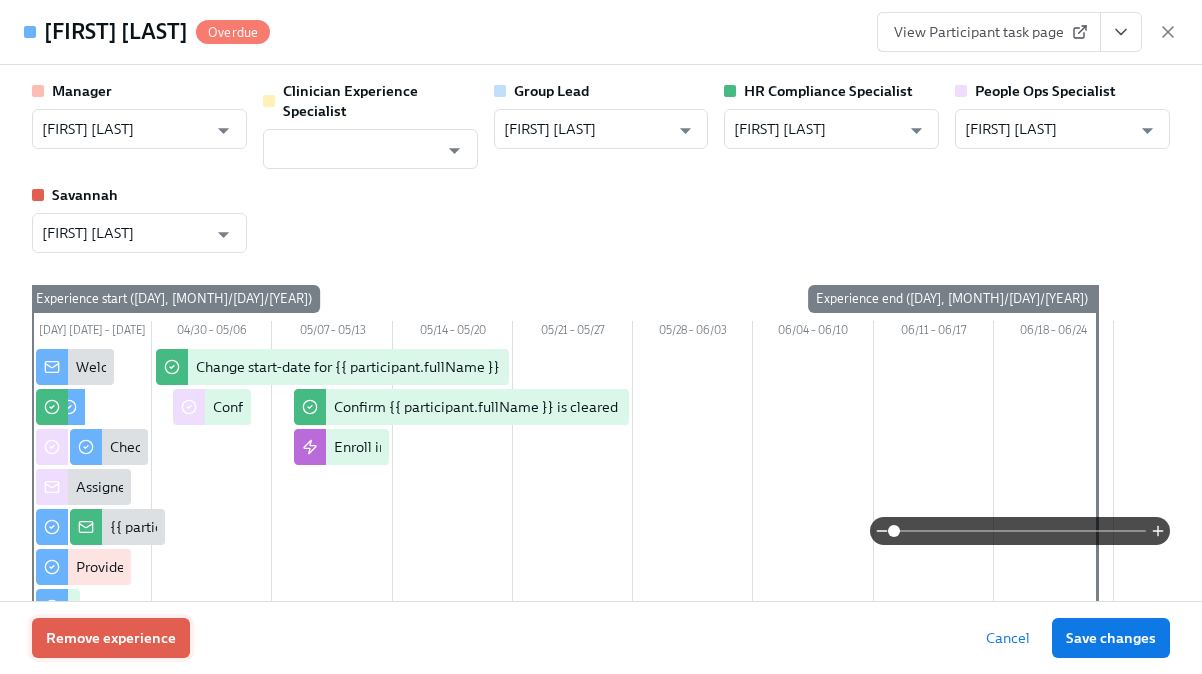click on "Remove experience" at bounding box center (111, 638) 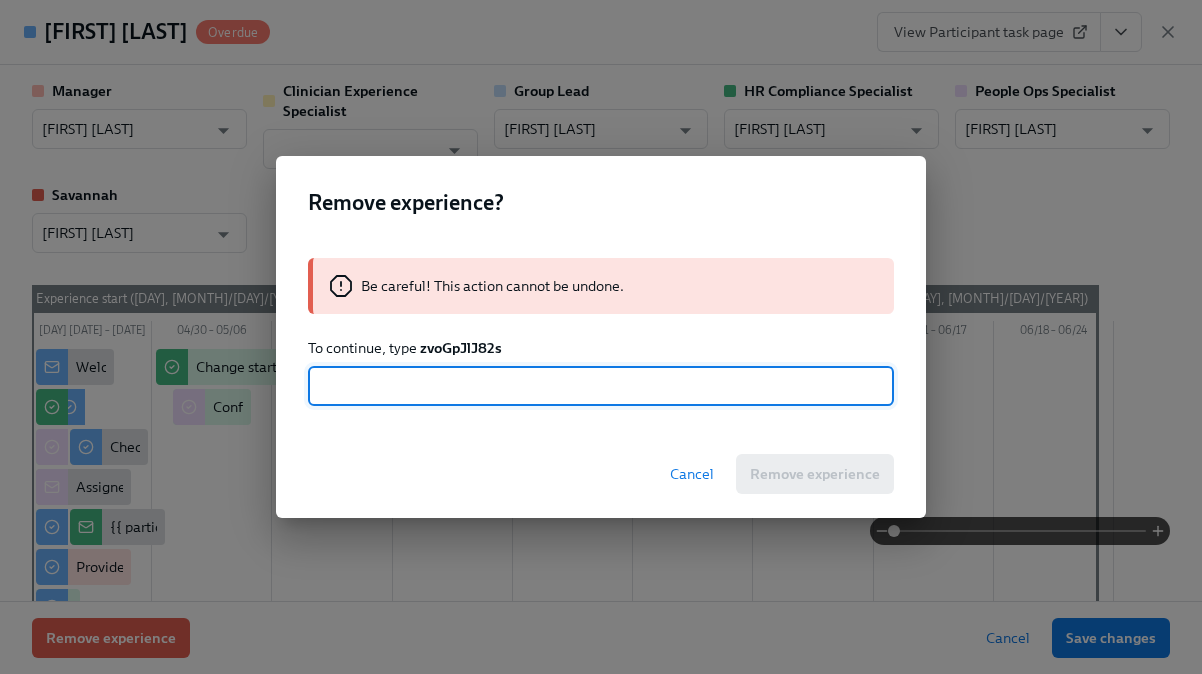 click on "zvoGpJlJ82s" at bounding box center [461, 348] 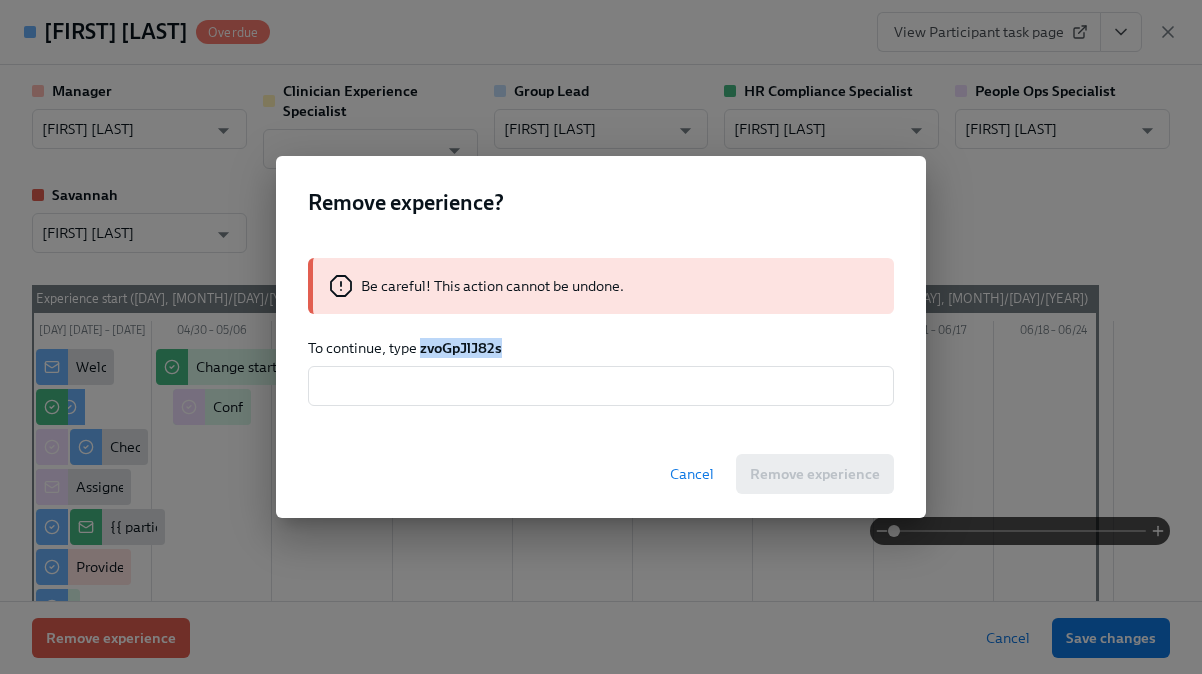click on "zvoGpJlJ82s" at bounding box center [461, 348] 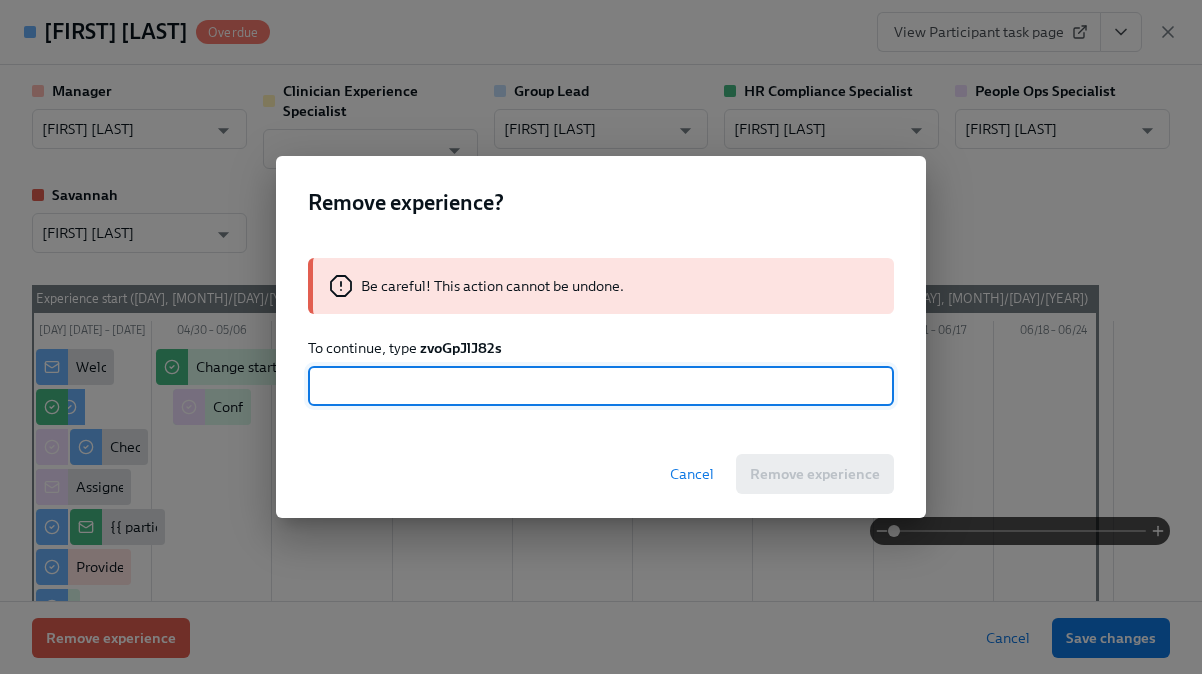 click at bounding box center (601, 386) 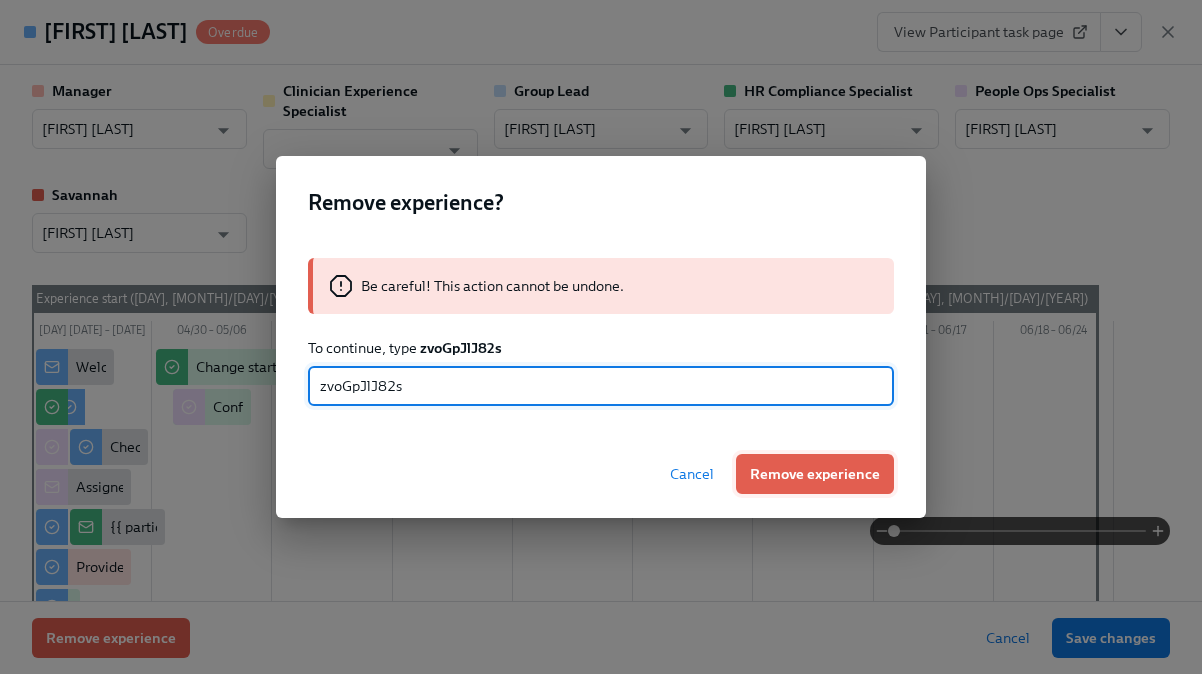 type on "zvoGpJlJ82s" 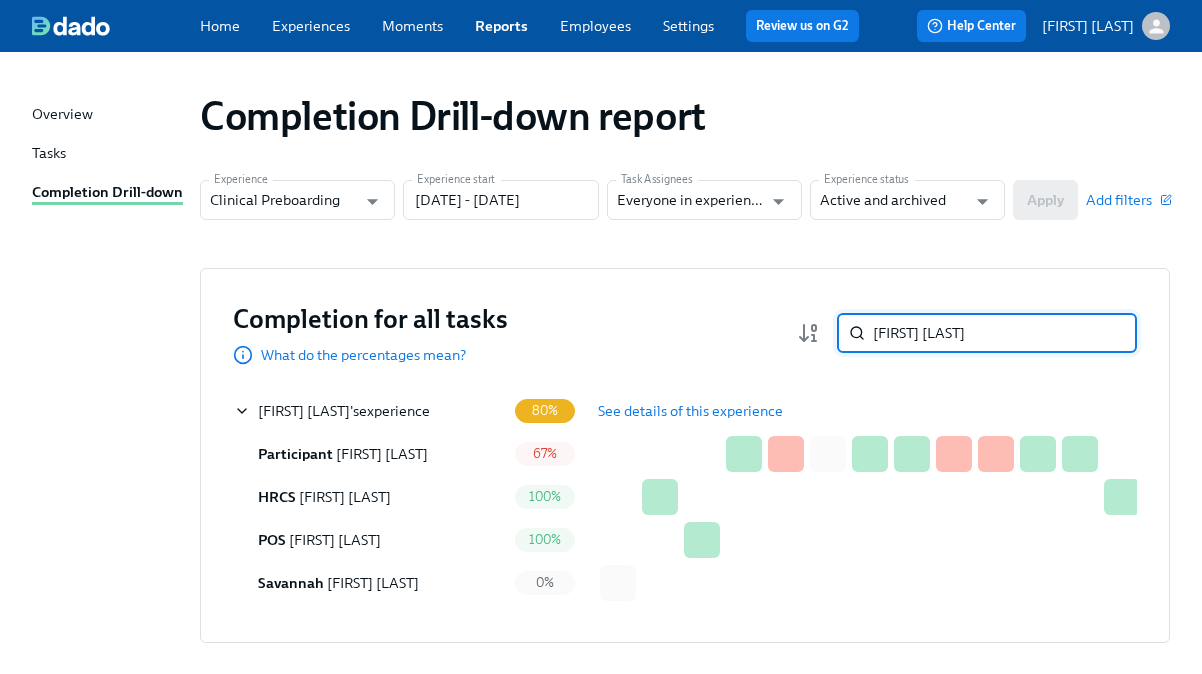 click on "[FIRST] [LAST]" at bounding box center (1005, 333) 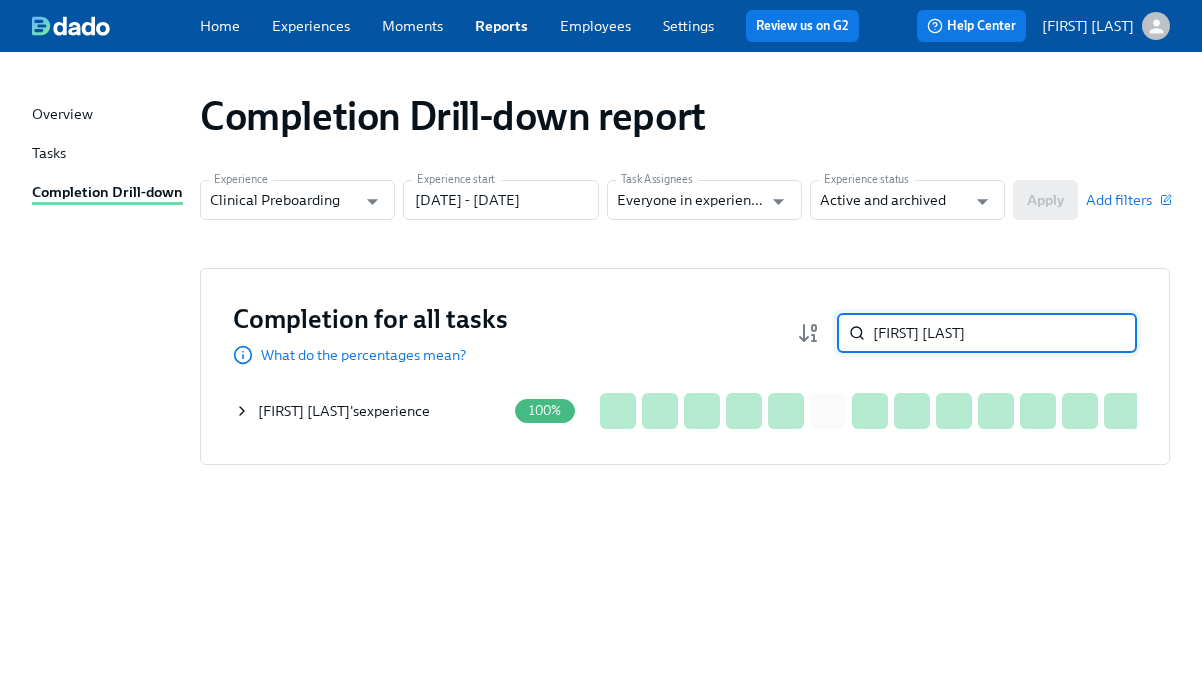 type on "[FIRST] [LAST]" 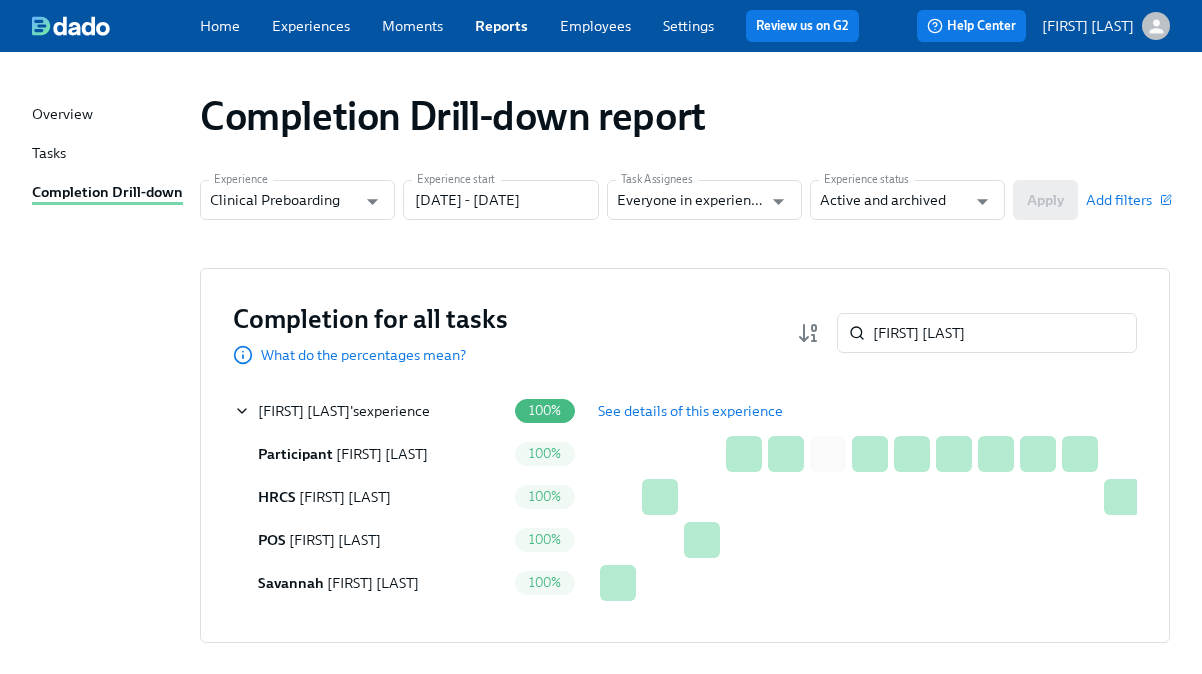 click on "See details of this experience" at bounding box center [690, 411] 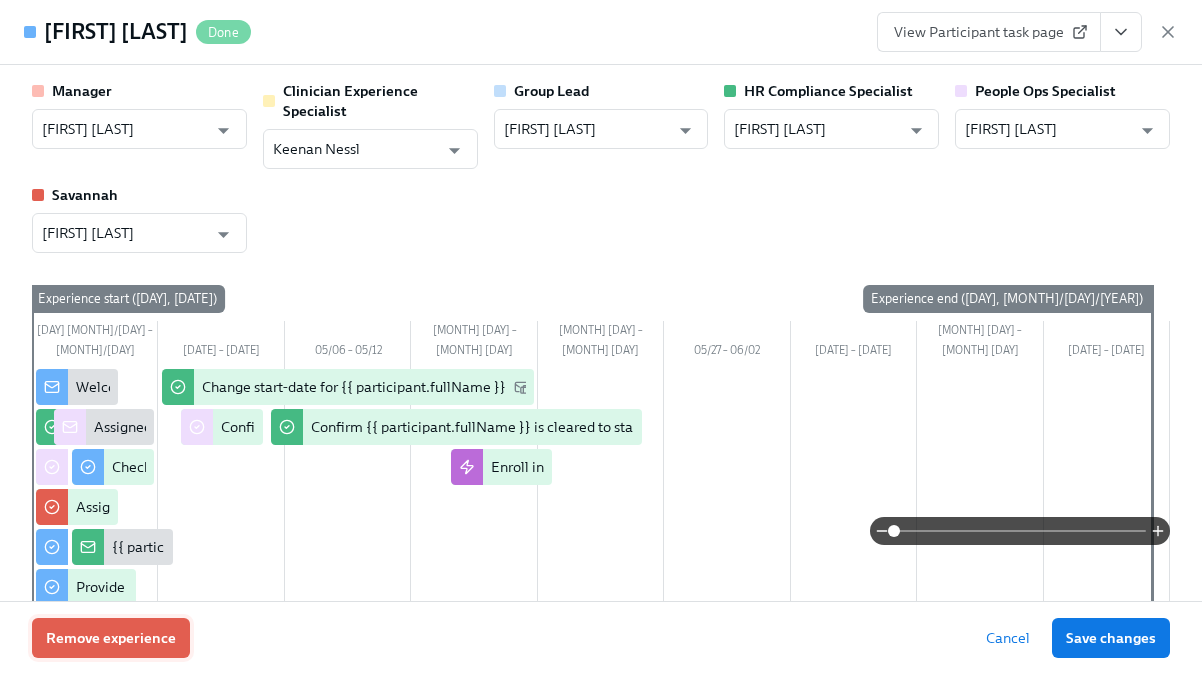 click on "Remove experience" at bounding box center [111, 638] 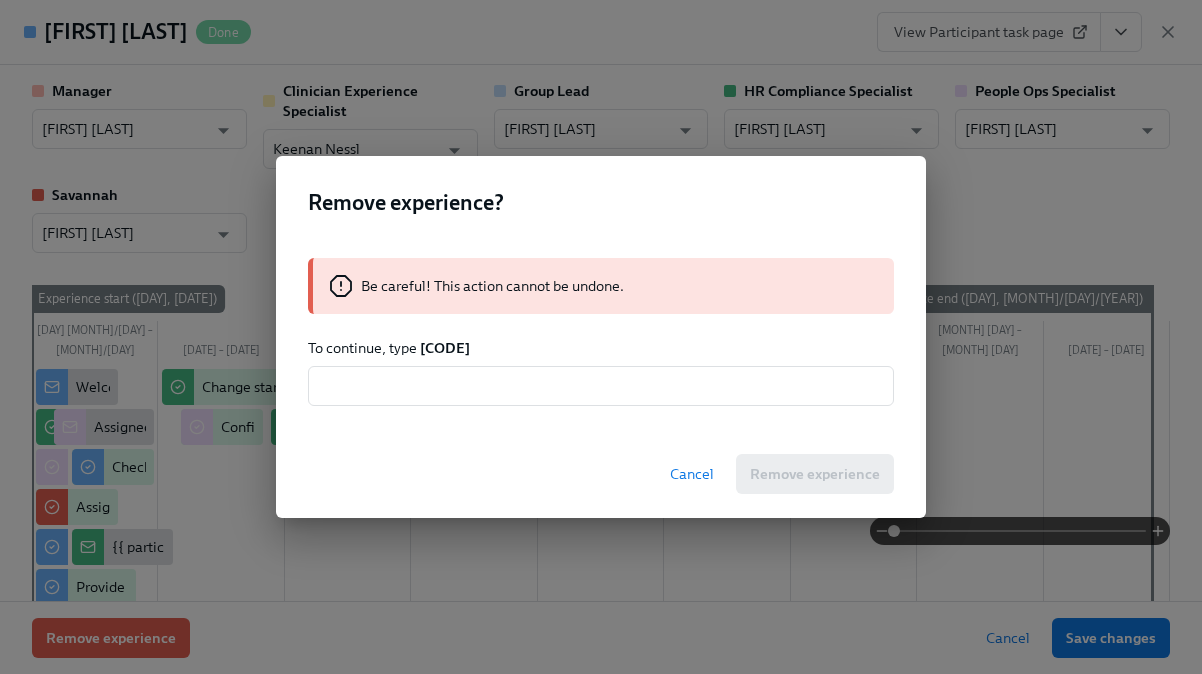 click on "[CODE]" at bounding box center (445, 348) 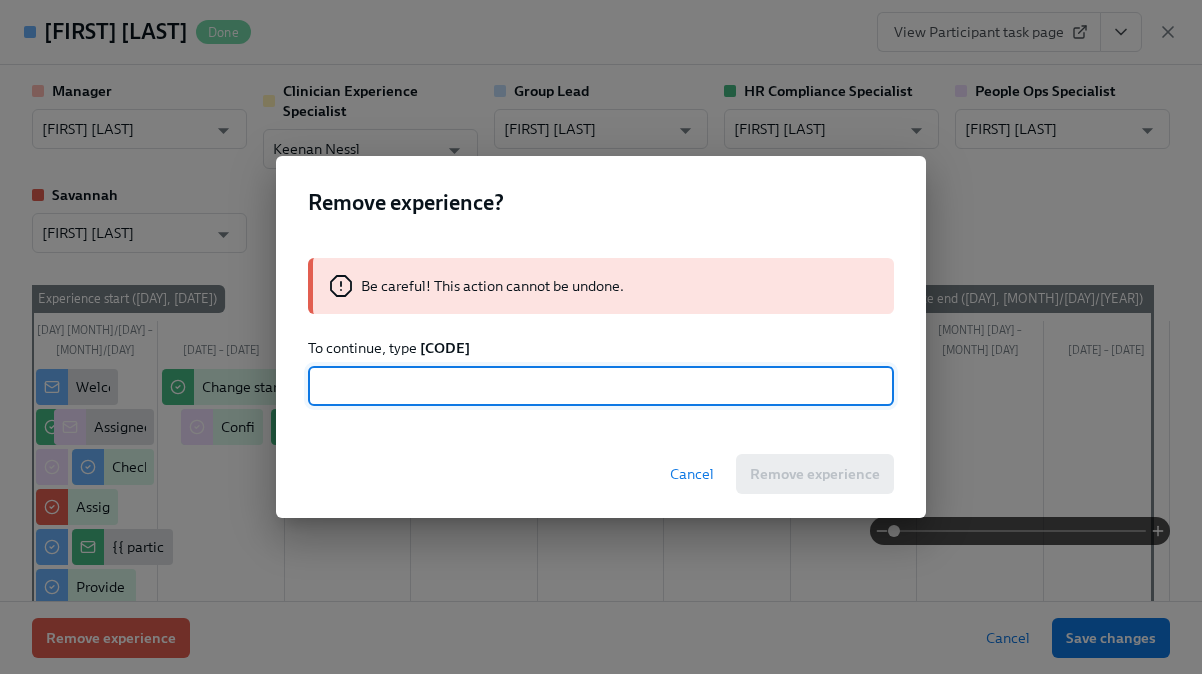 click at bounding box center (601, 386) 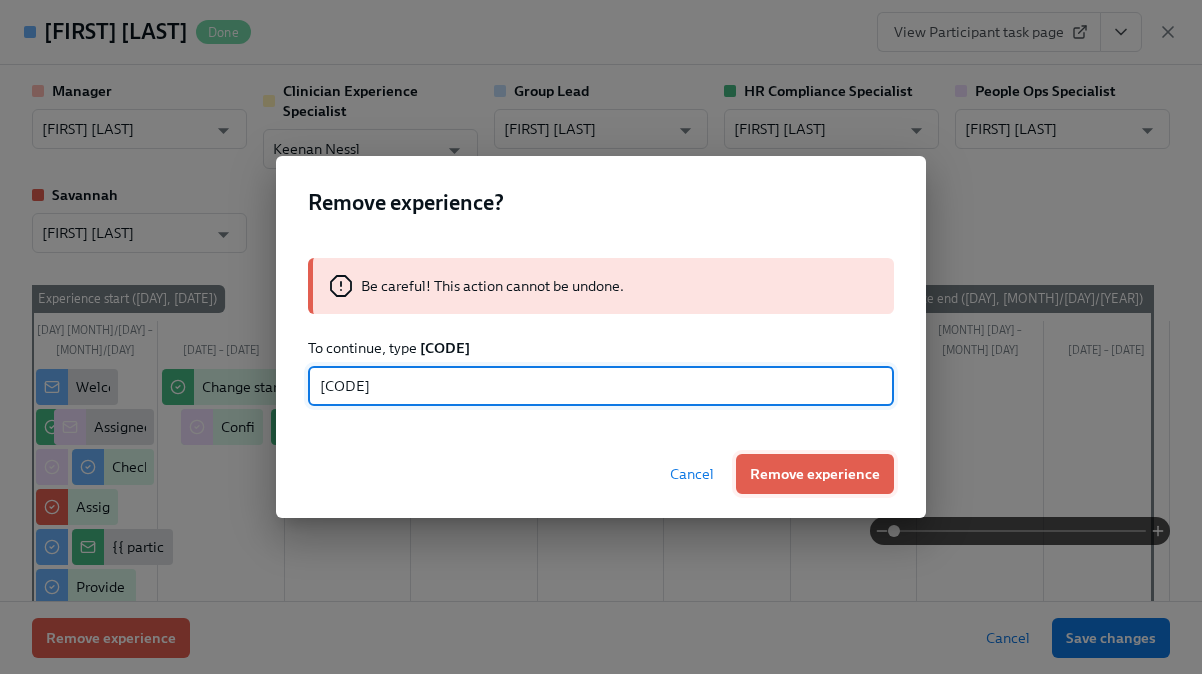 type on "[CODE]" 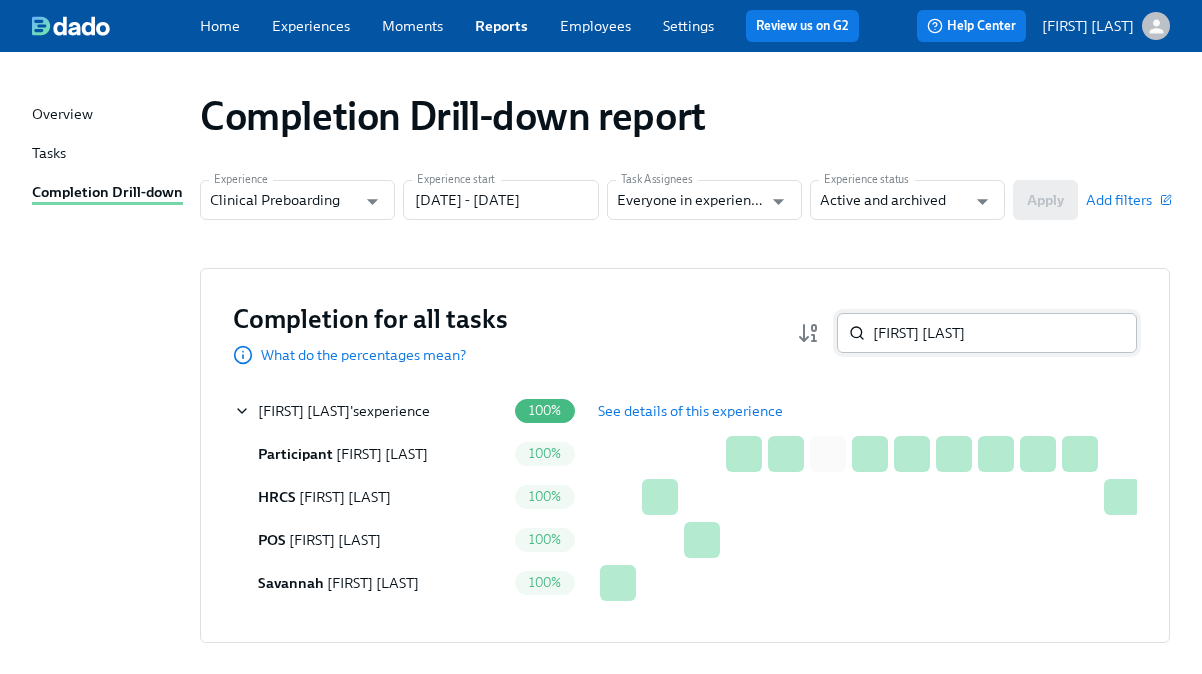 click on "[FIRST] [LAST]" at bounding box center [1005, 333] 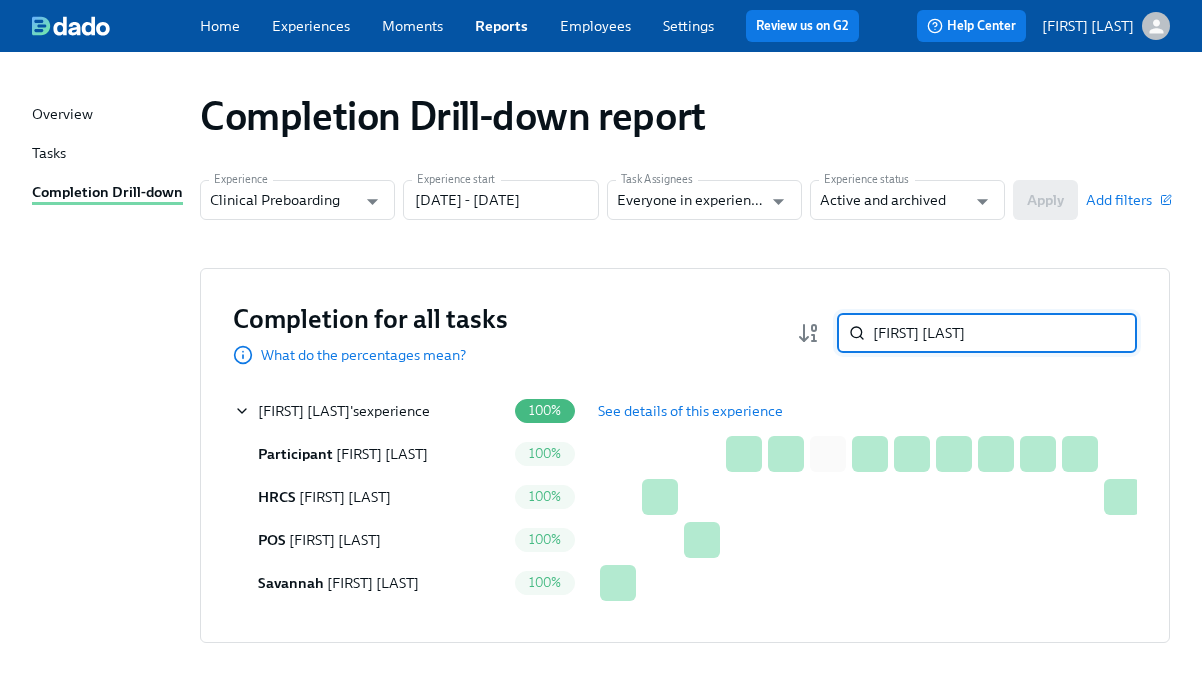 paste on "[FIRST] [LAST]" 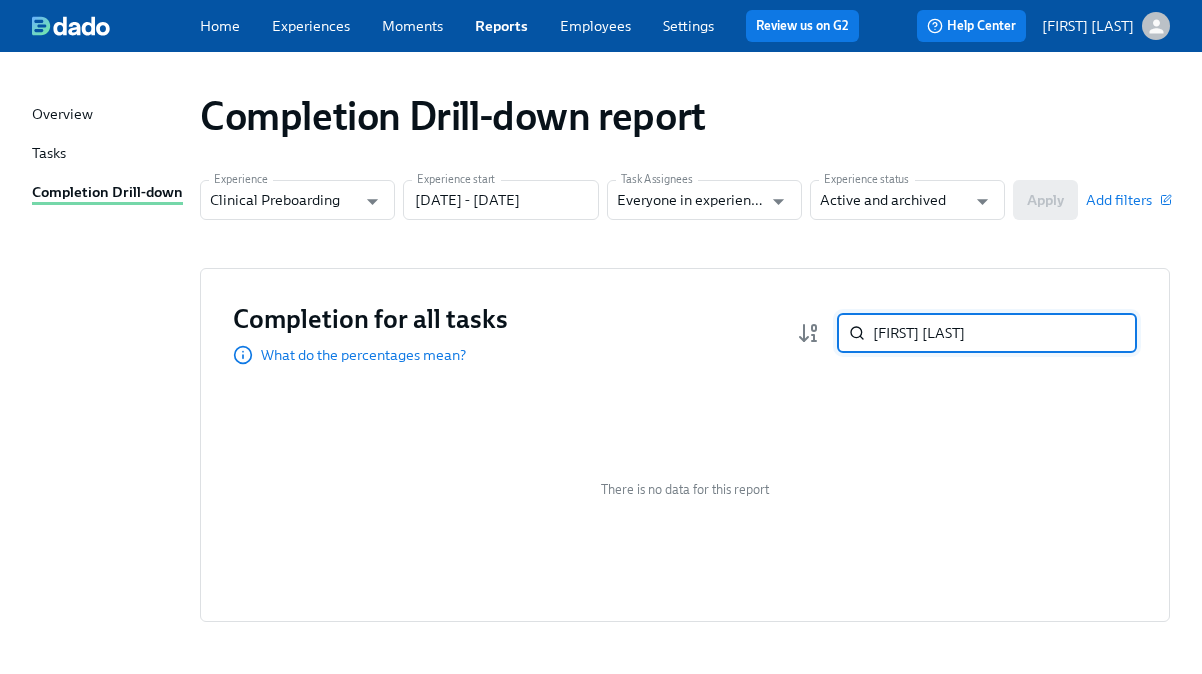 paste on "[FIRST] [LAST]" 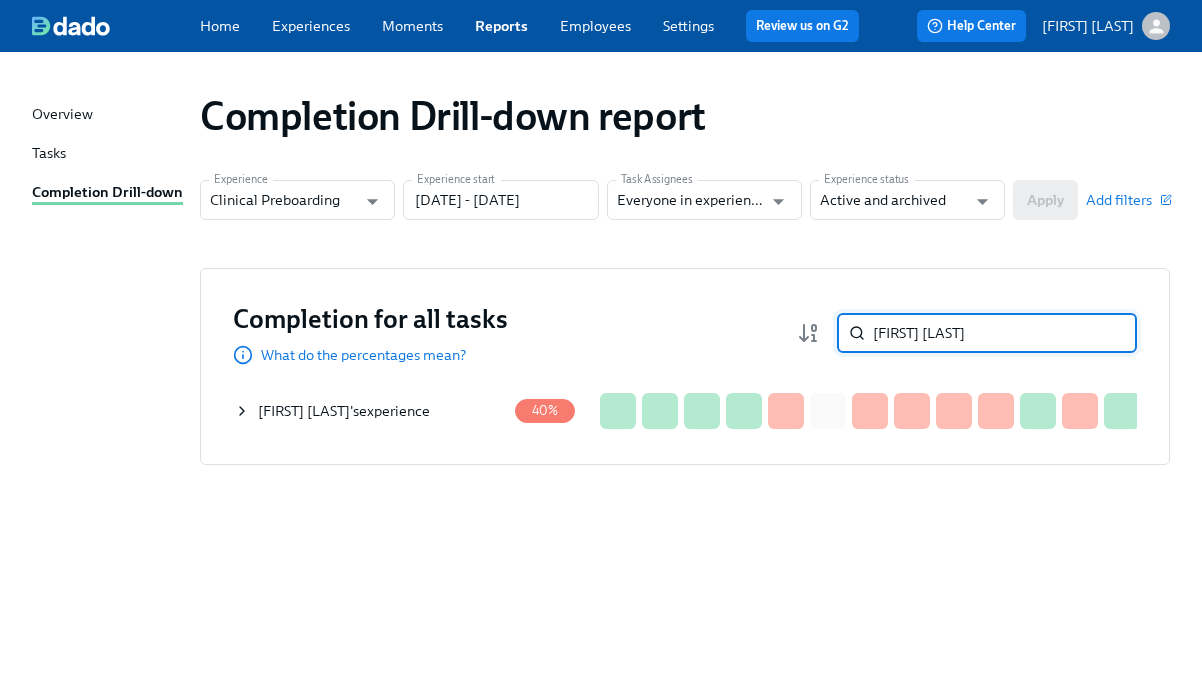 type on "[FIRST] [LAST]" 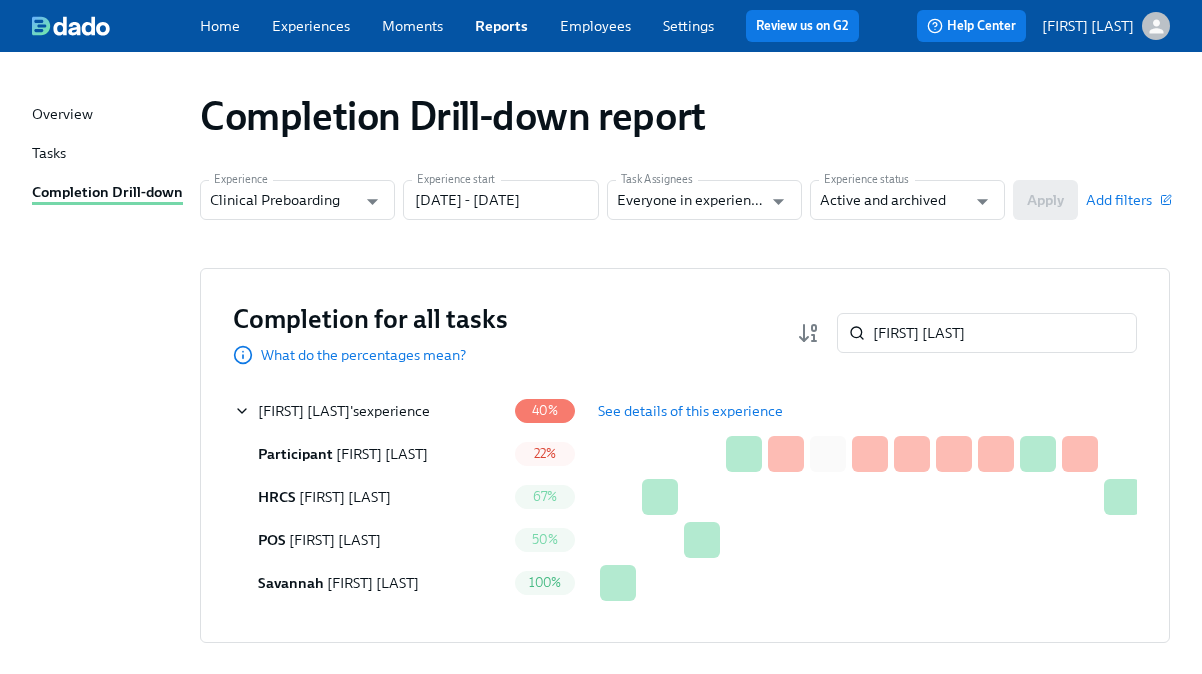 click on "40%" at bounding box center (545, 411) 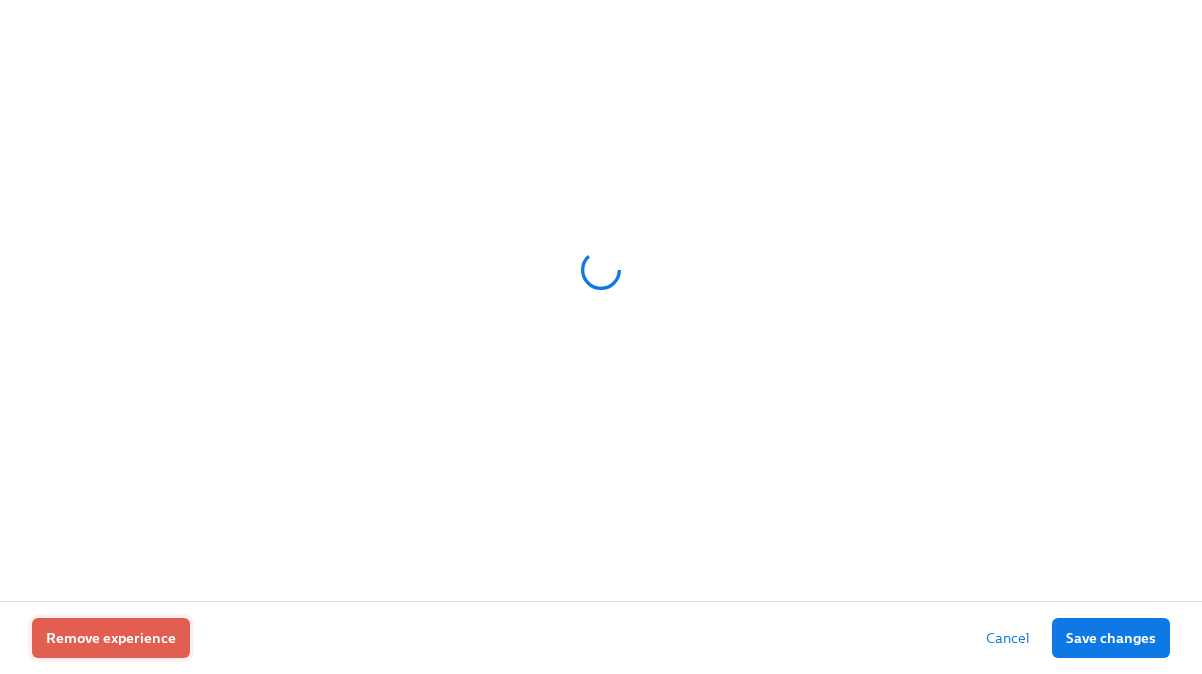 click on "Remove experience" at bounding box center (111, 638) 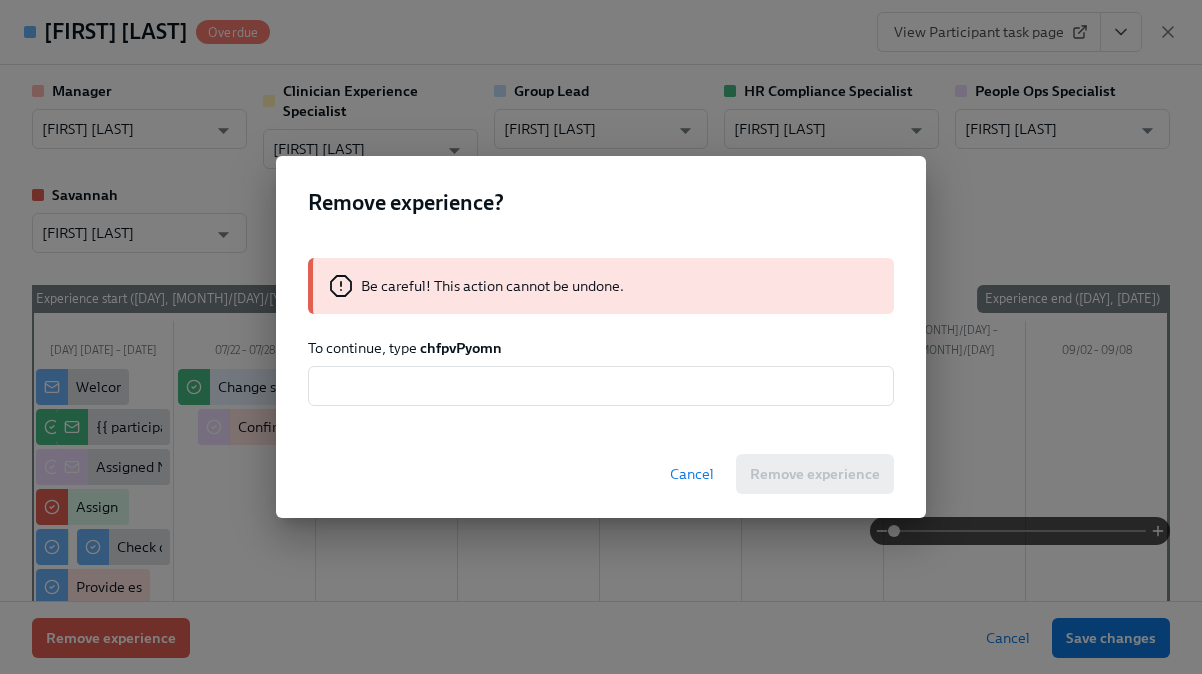 click on "chfpvPyomn" at bounding box center [461, 348] 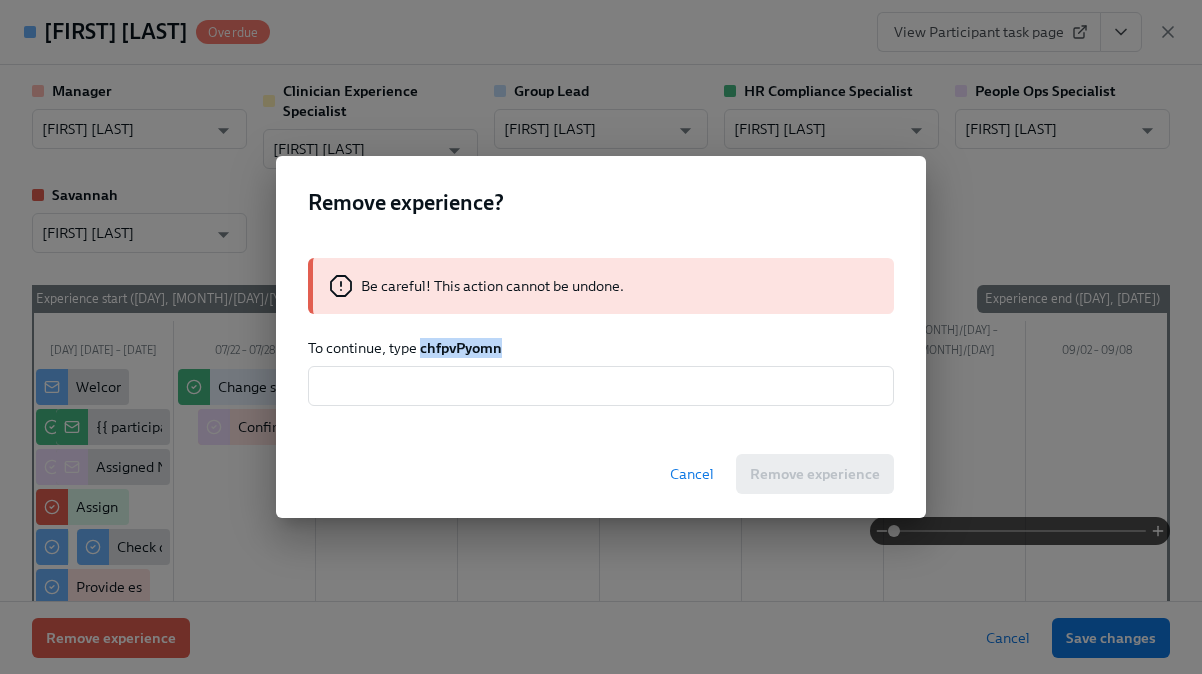 click on "chfpvPyomn" at bounding box center [461, 348] 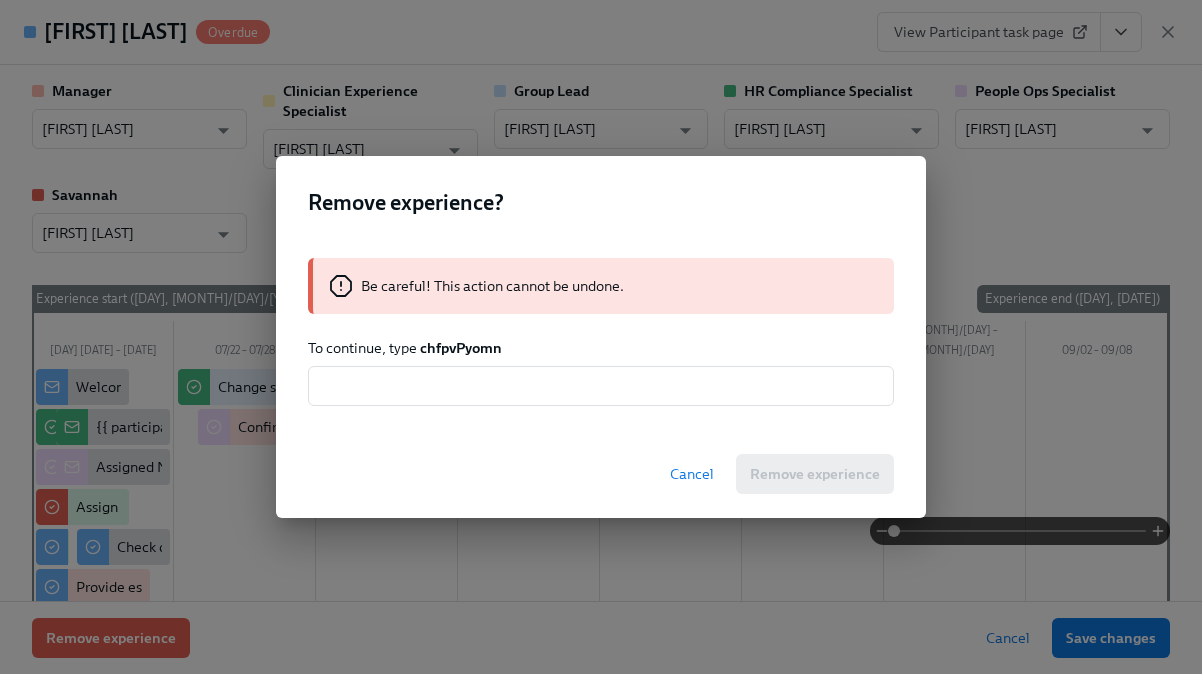 click on "Be careful! This action cannot be undone. To continue, type [CODE]" at bounding box center [601, 332] 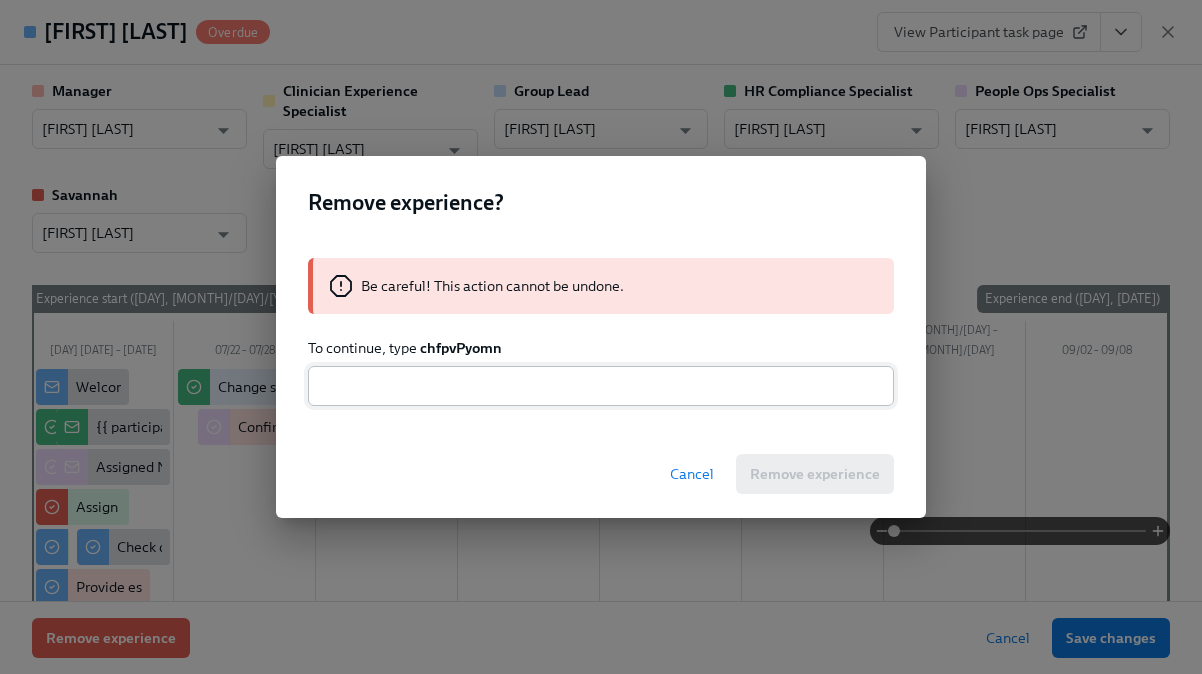 click at bounding box center (601, 386) 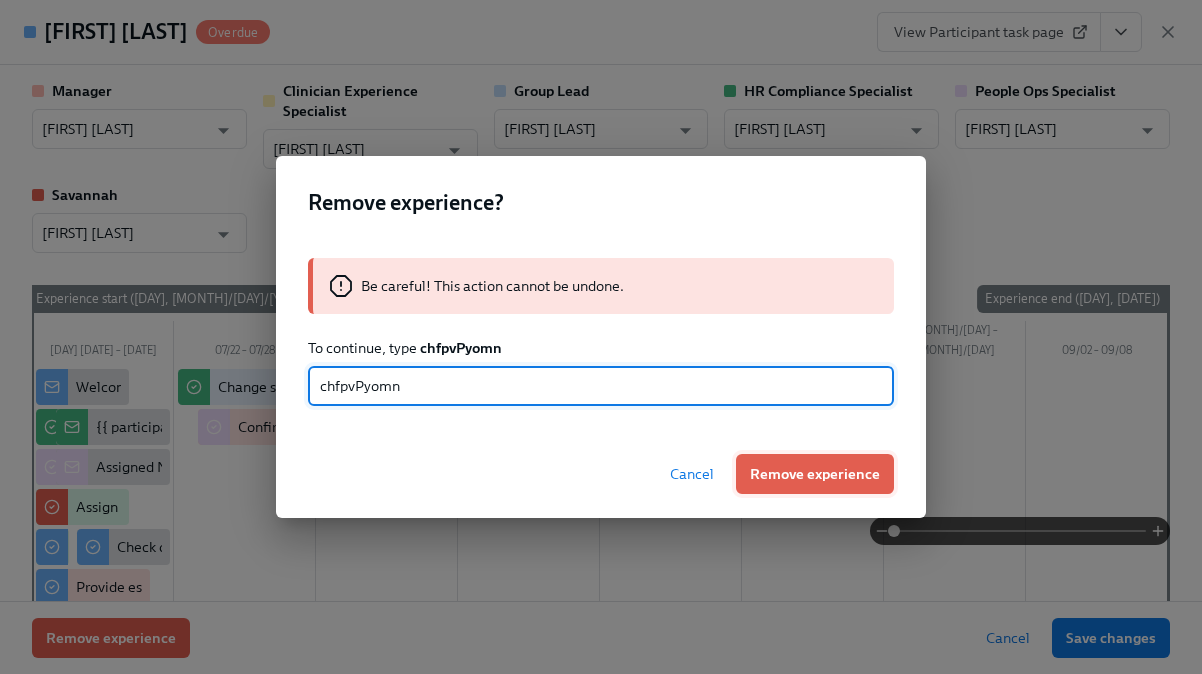 type on "chfpvPyomn" 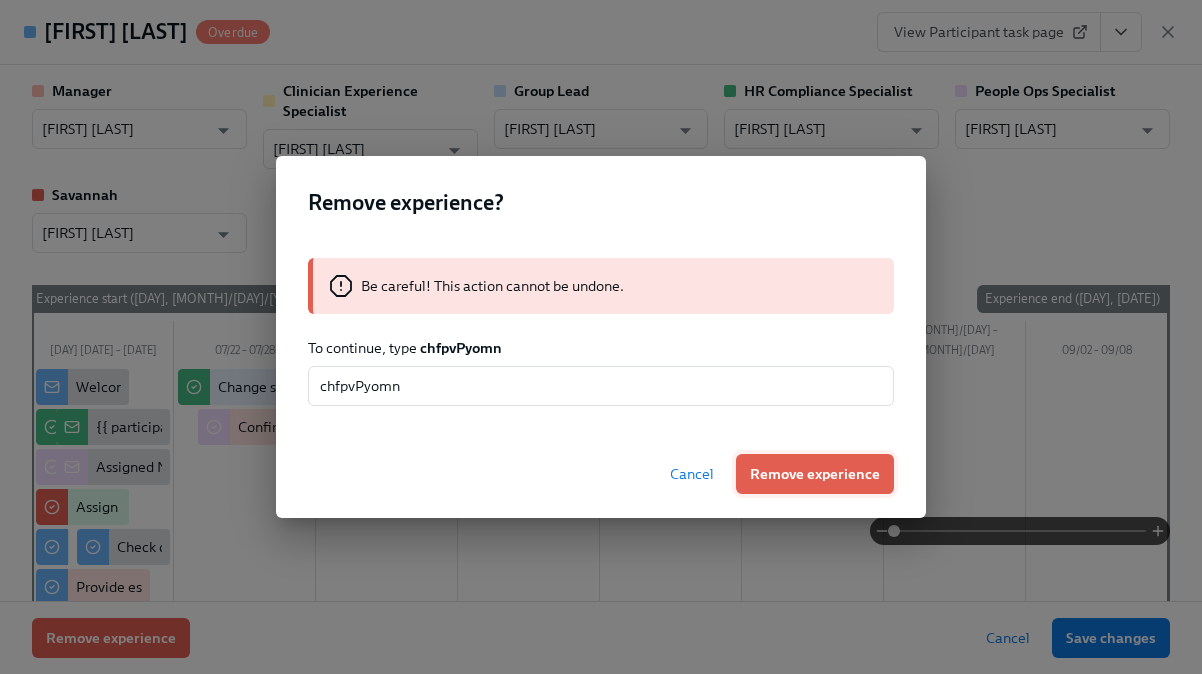click on "Remove experience" at bounding box center [815, 474] 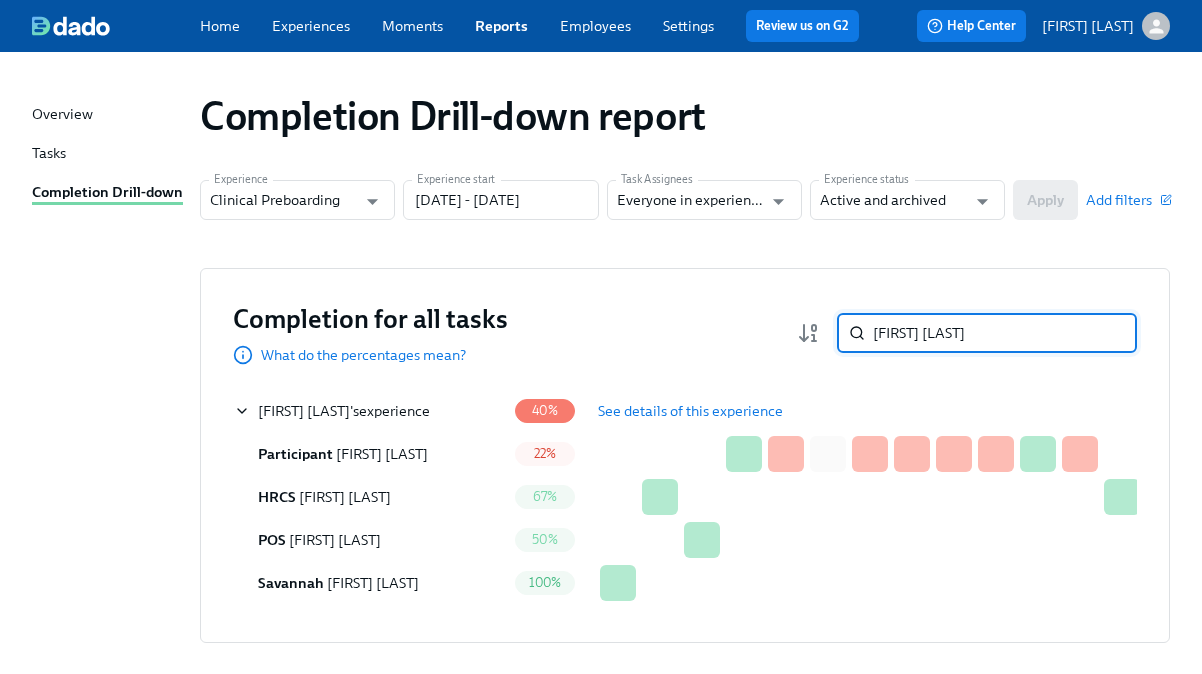 click on "[FIRST] [LAST]" at bounding box center (1005, 333) 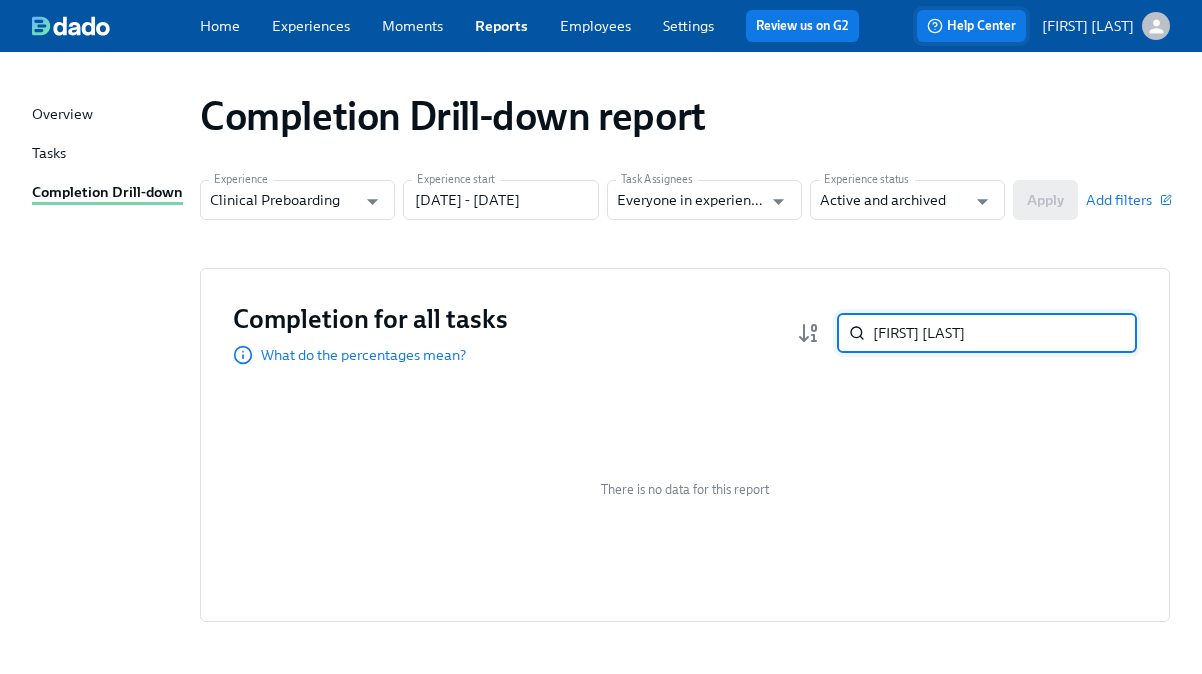 type on "[FIRST] [LAST]" 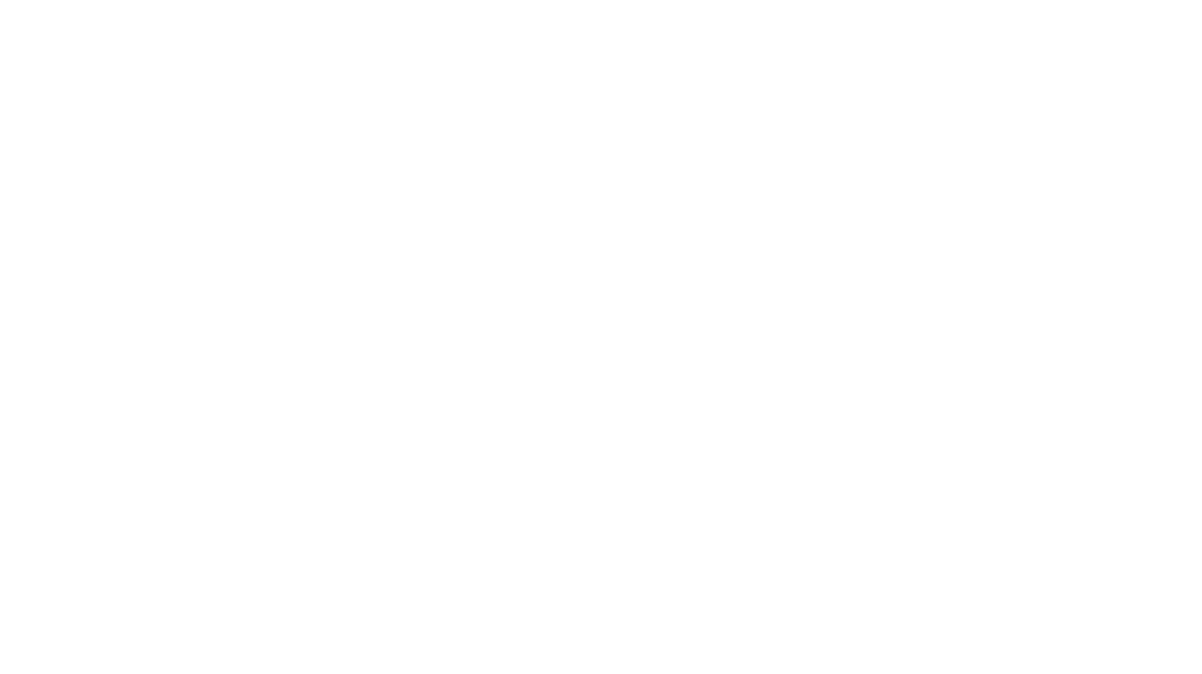 scroll, scrollTop: 0, scrollLeft: 0, axis: both 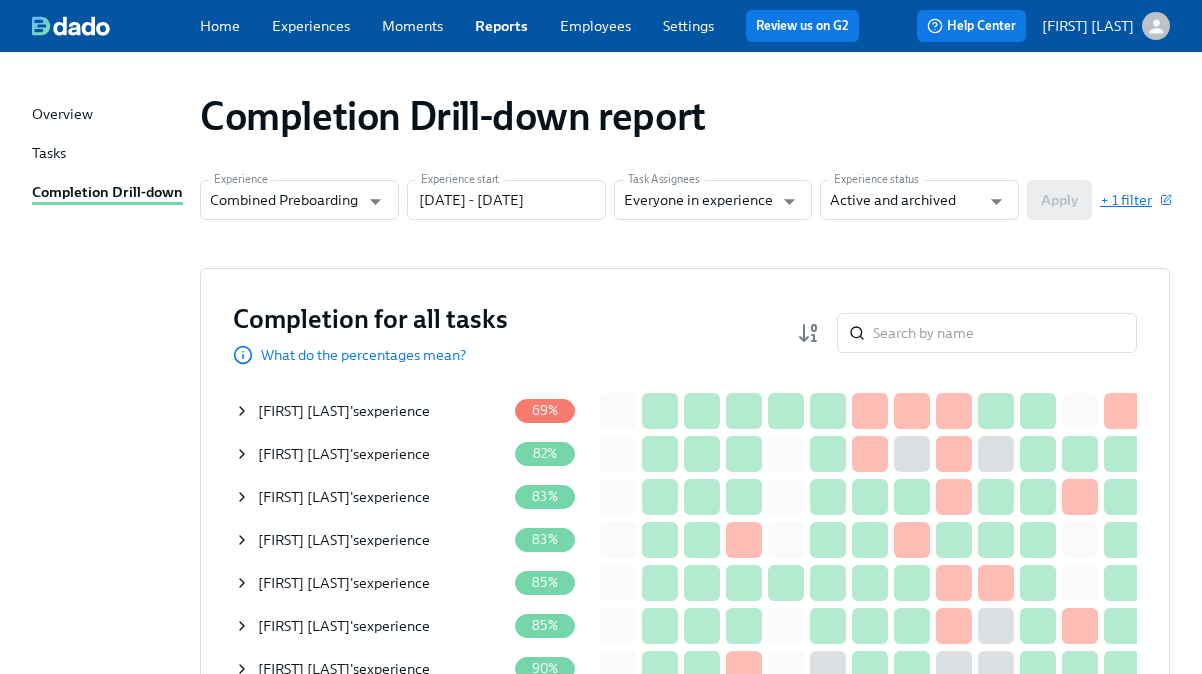 click on "+ 1 filter" at bounding box center (1135, 200) 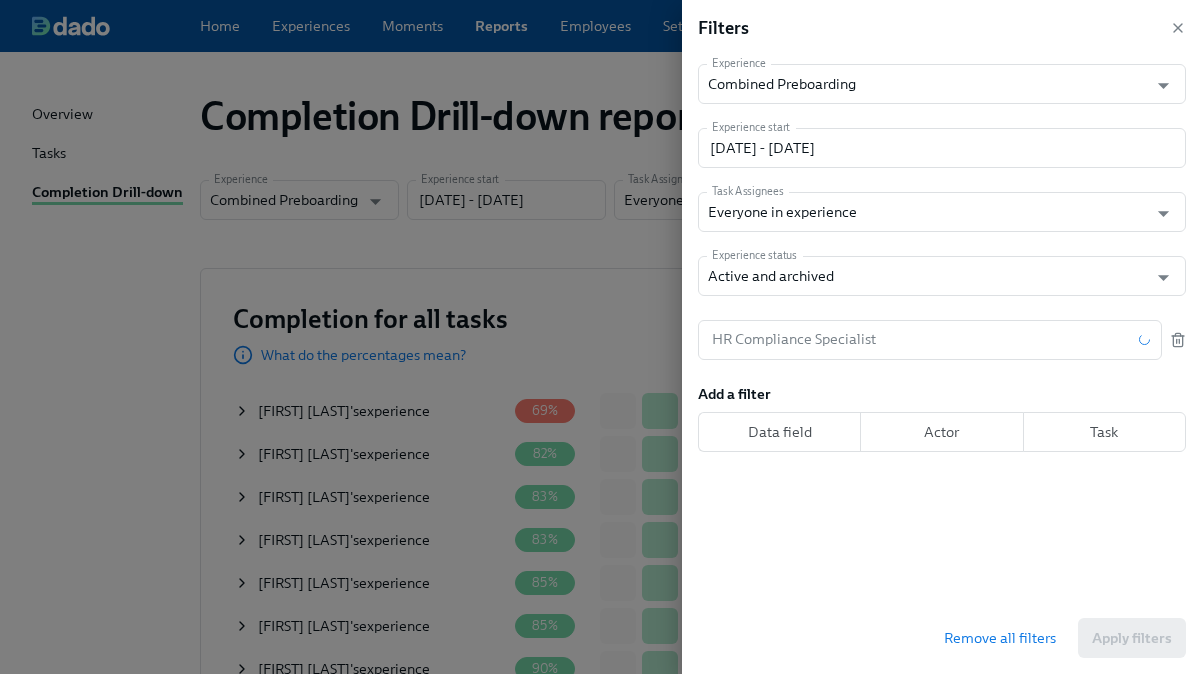 click on "HR Compliance Specialist HR Compliance Specialist" at bounding box center (942, 340) 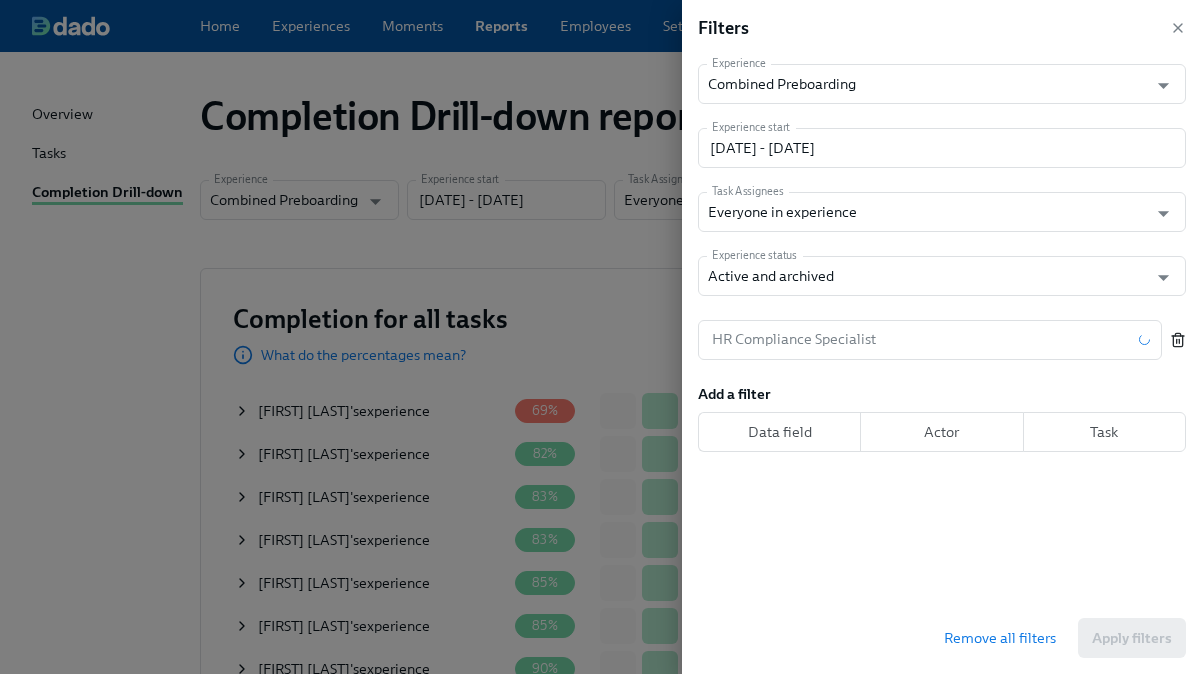 click 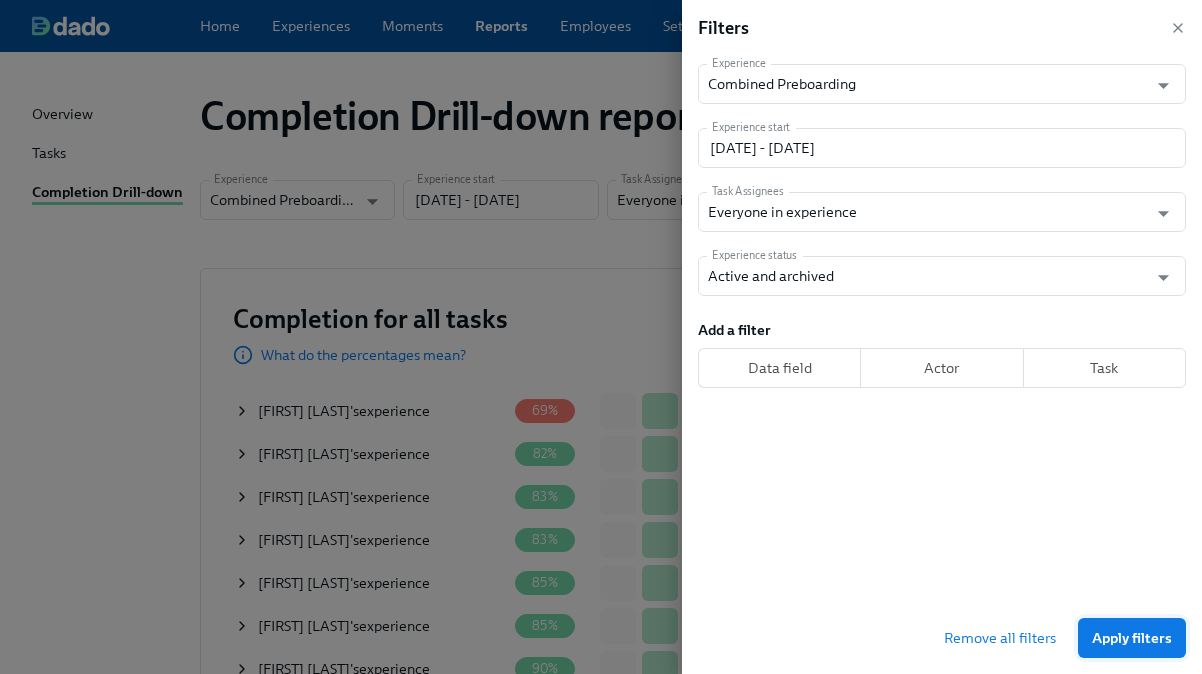 click on "Apply filters" at bounding box center (1132, 638) 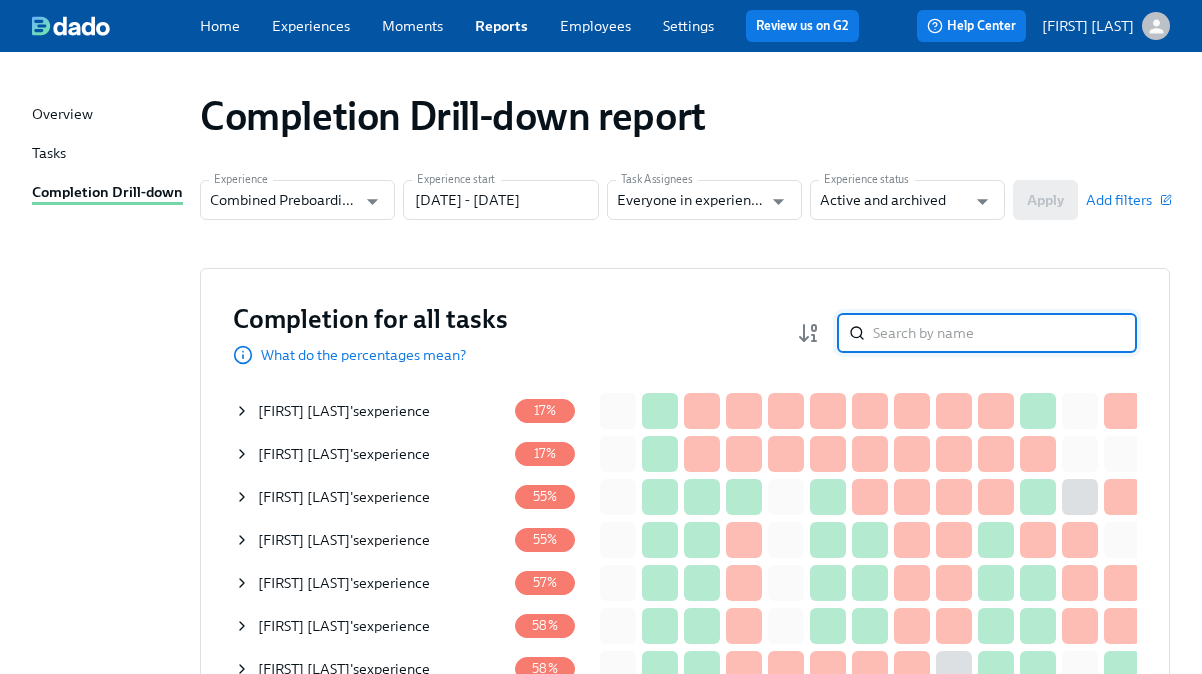 click at bounding box center (1005, 333) 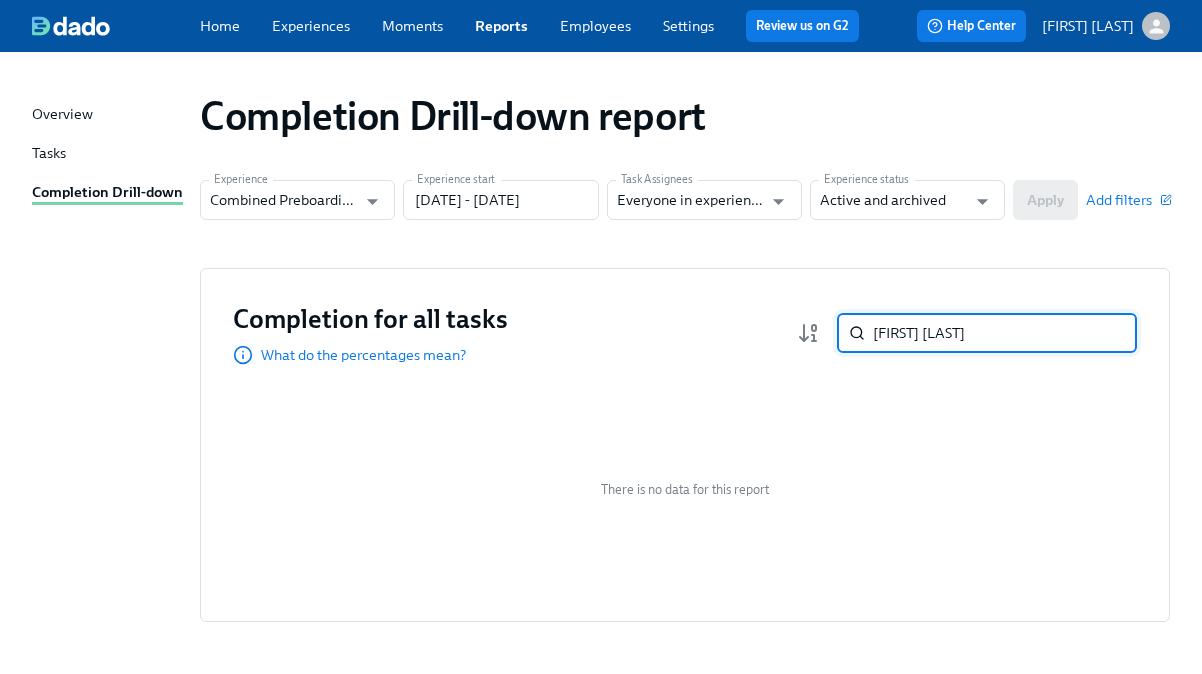 paste on "[FIRST] [LAST]" 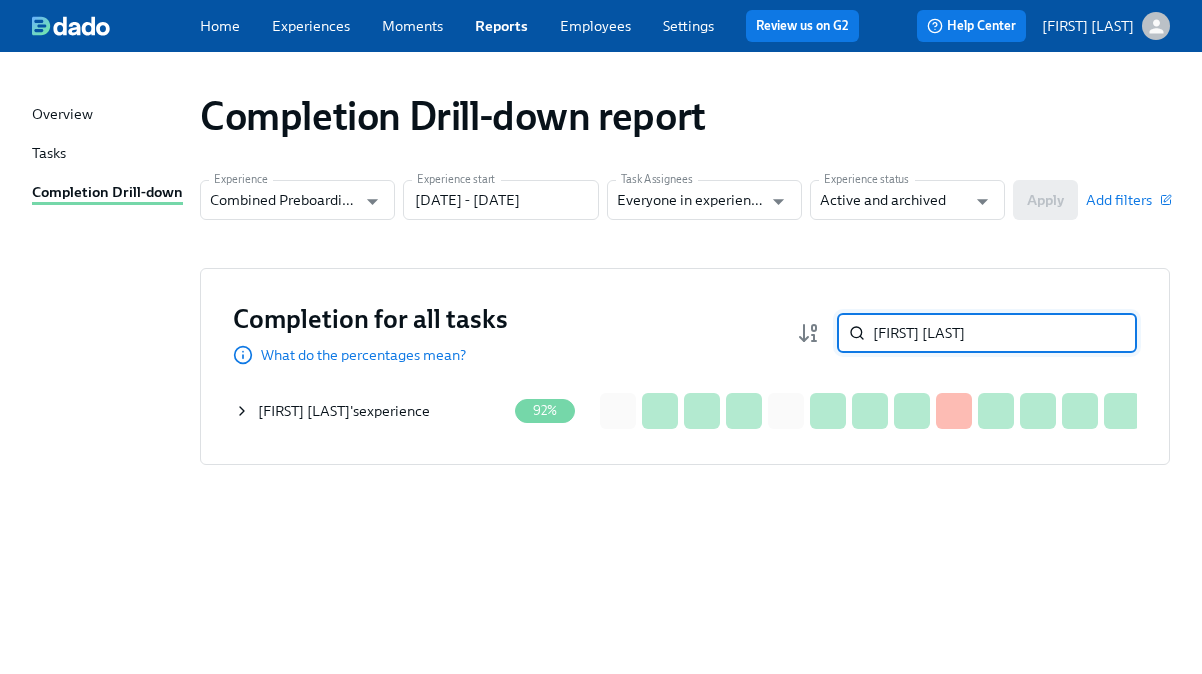 type on "[FIRST] [LAST]" 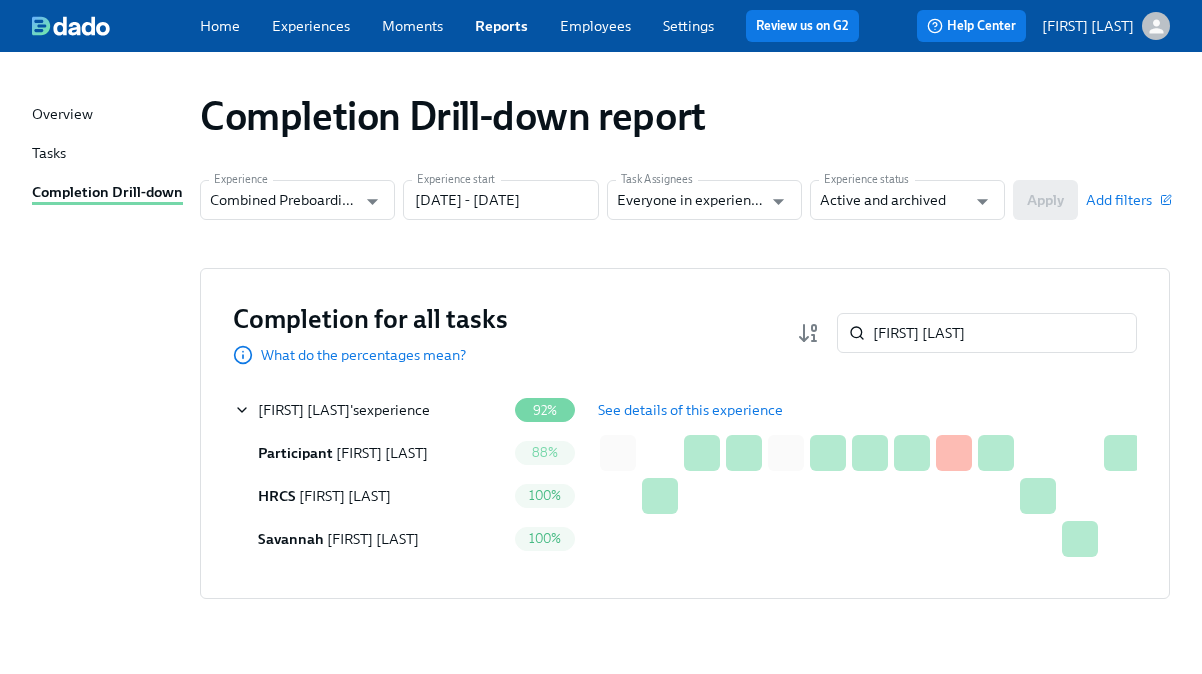 click on "See details of this experience" at bounding box center [690, 410] 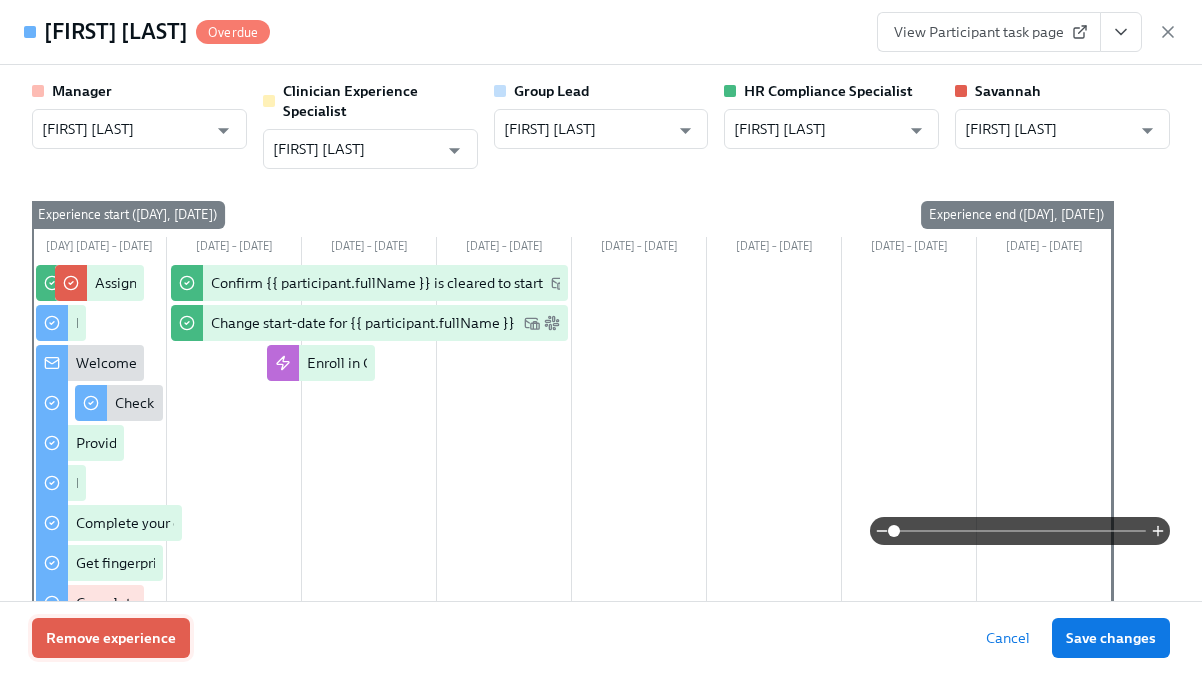 click on "Remove experience" at bounding box center (111, 638) 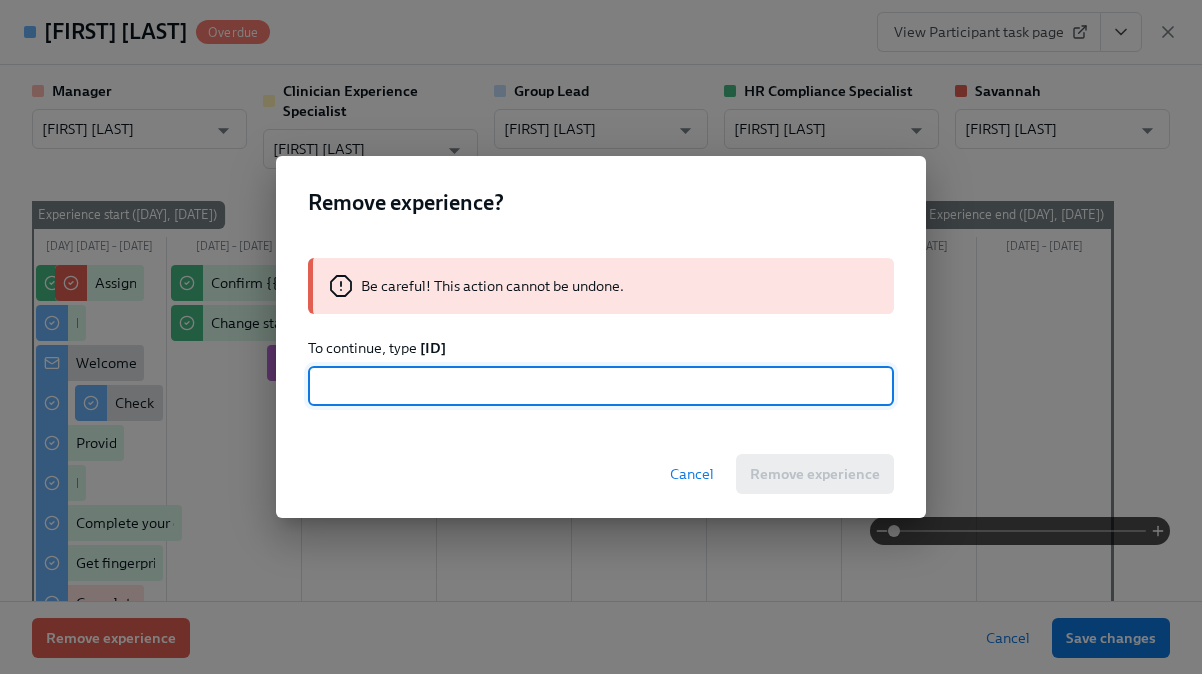 click on "EATgwuvdxD" at bounding box center [433, 348] 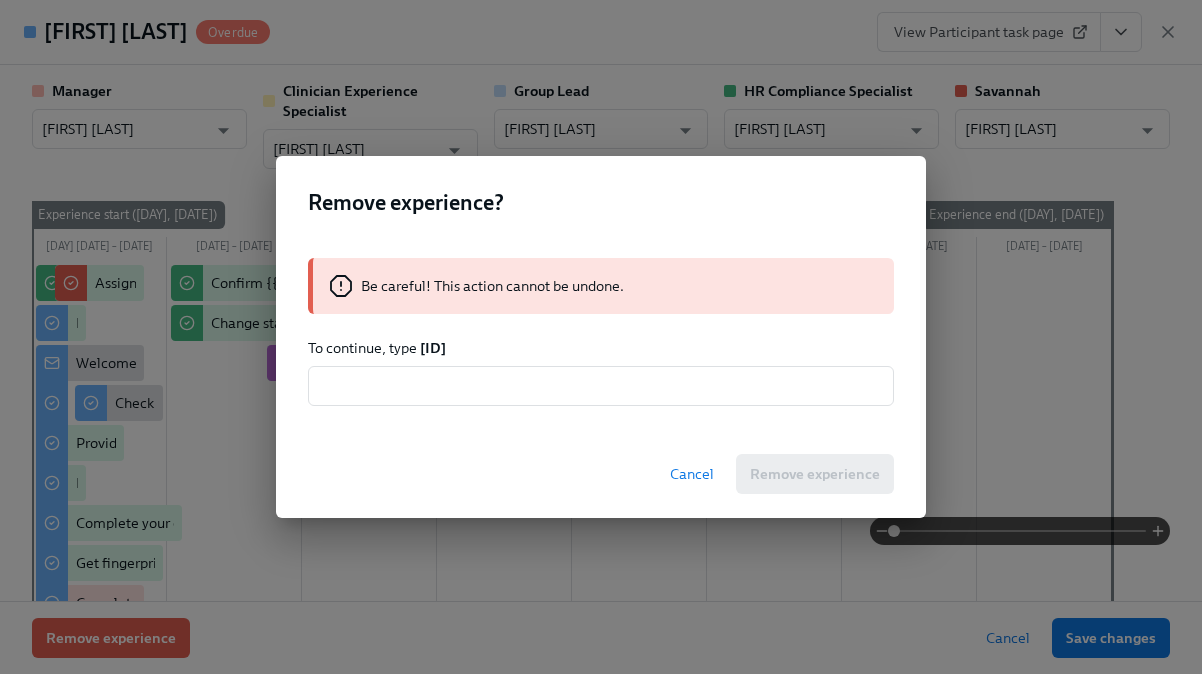click on "EATgwuvdxD" at bounding box center (433, 348) 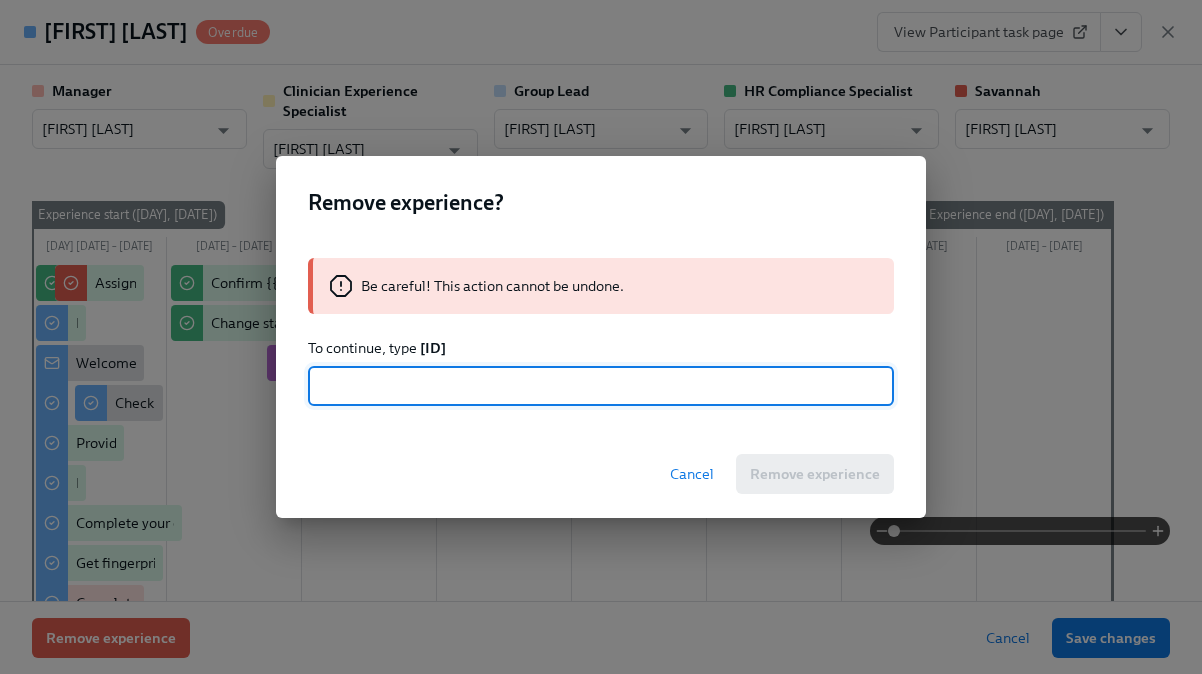 click at bounding box center [601, 386] 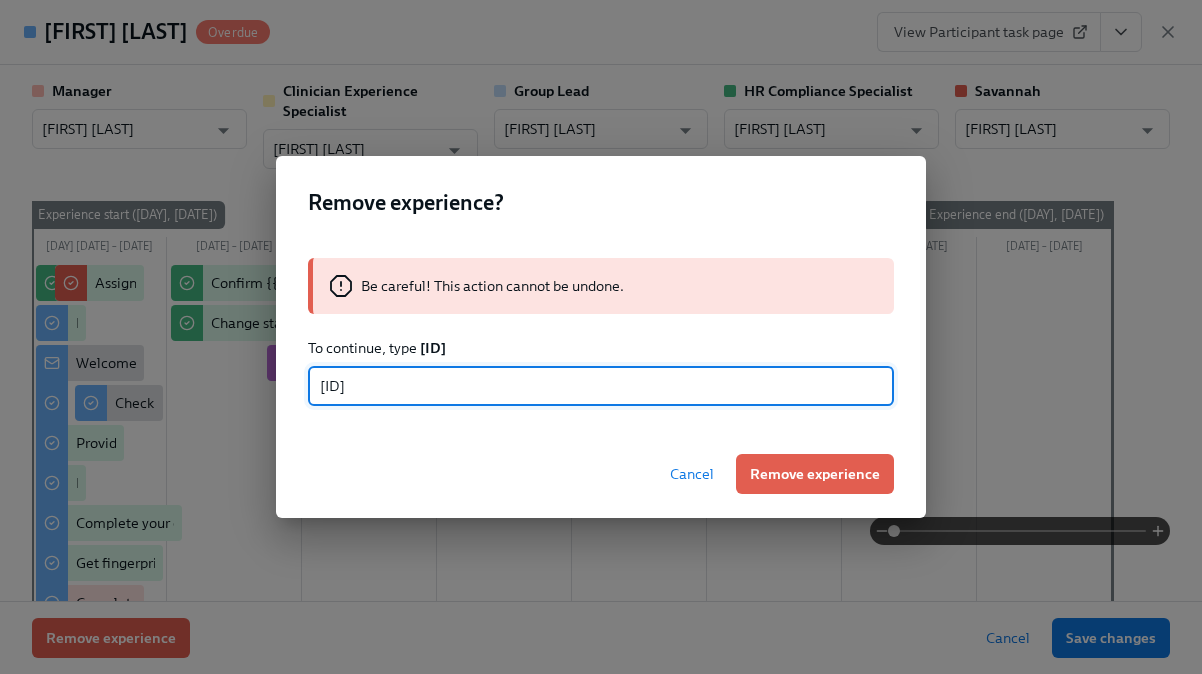 type on "EATgwuvdxD" 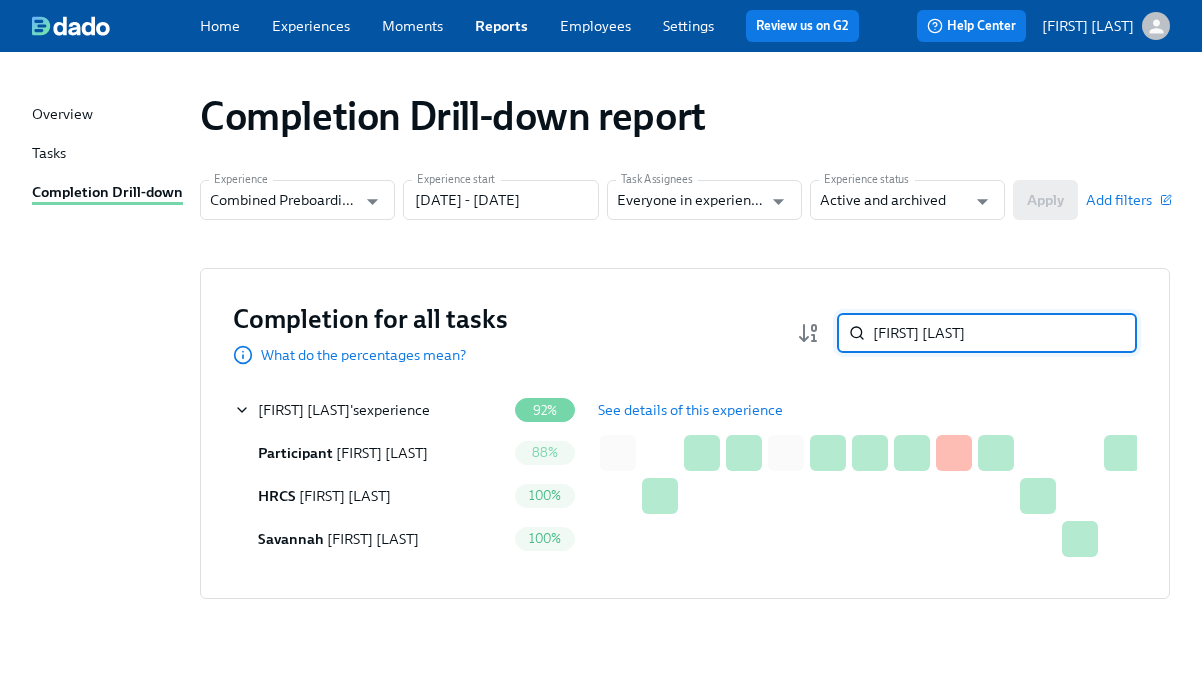 click on "[FIRST] [LAST]" at bounding box center [1005, 333] 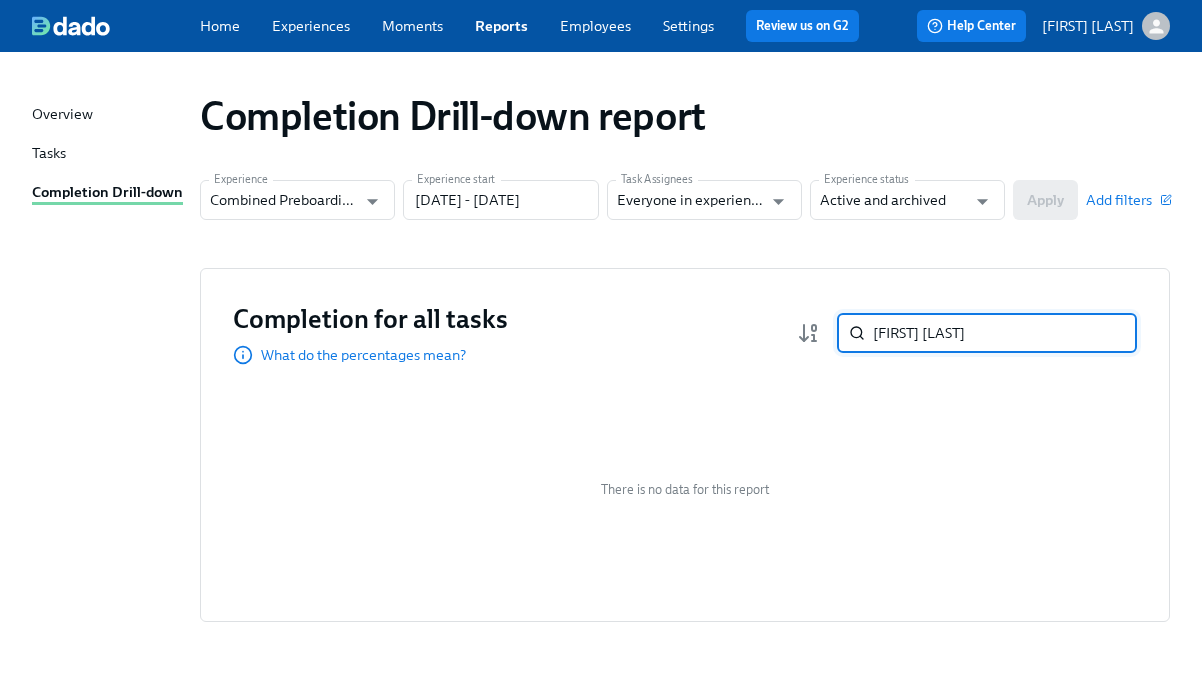 paste on "[FIRST] [LAST]" 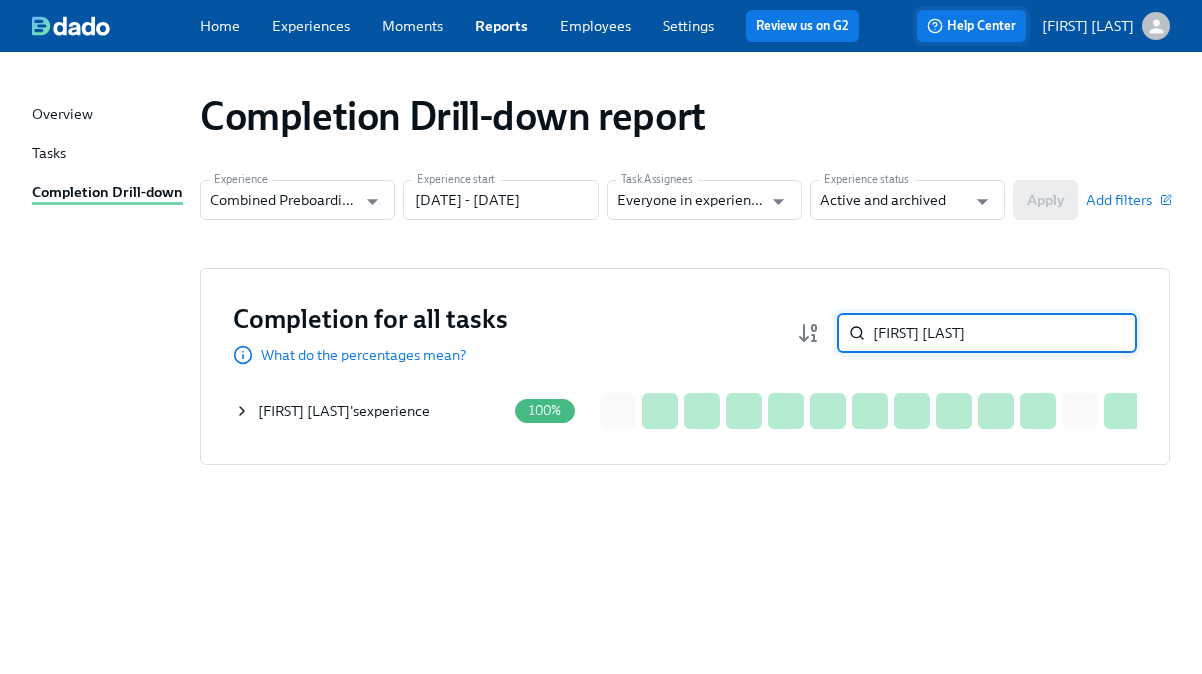 type on "[FIRST] [LAST]" 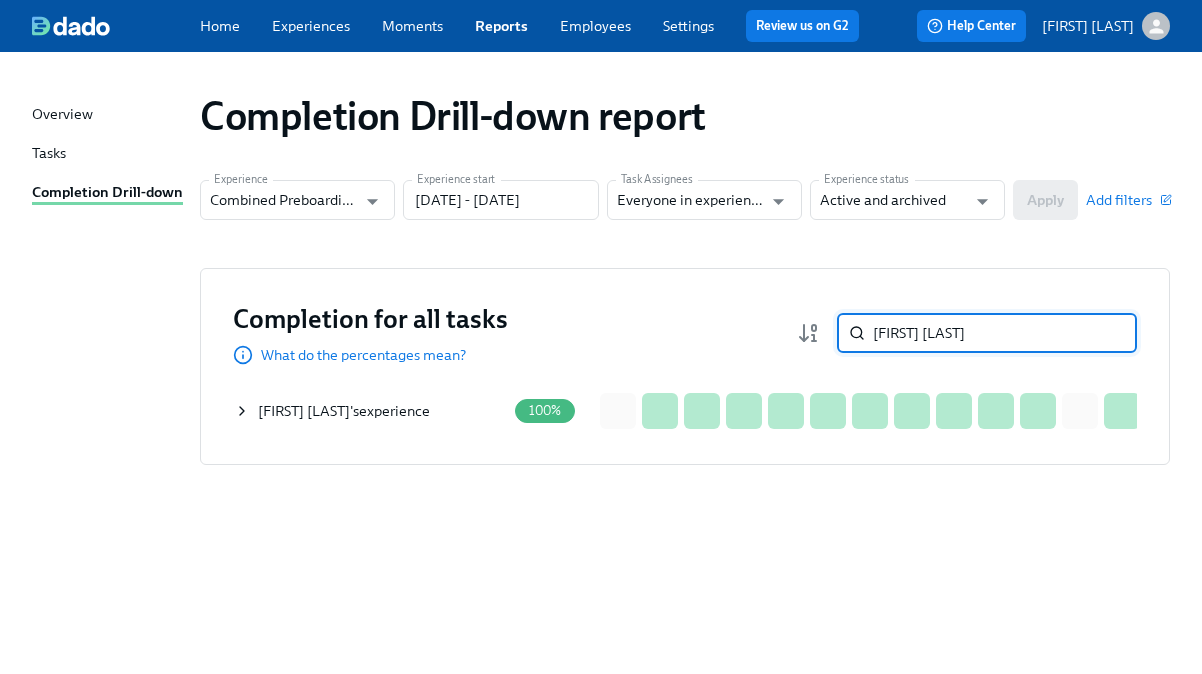 click 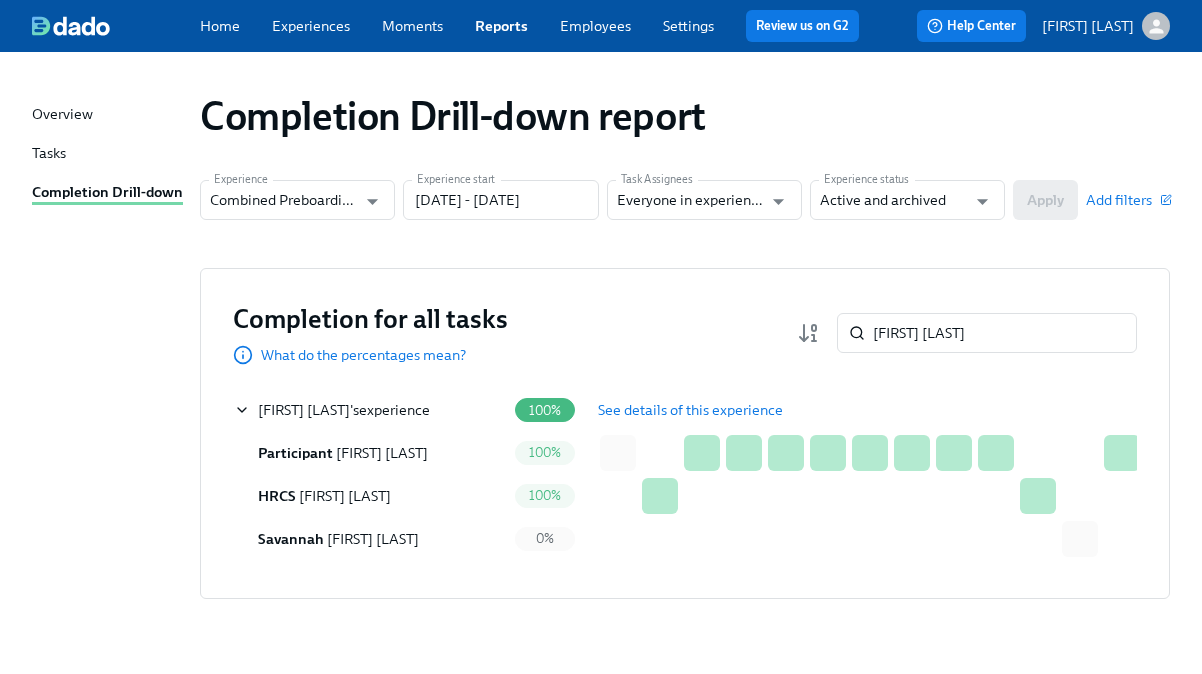 click on "See details of this experience" at bounding box center (690, 410) 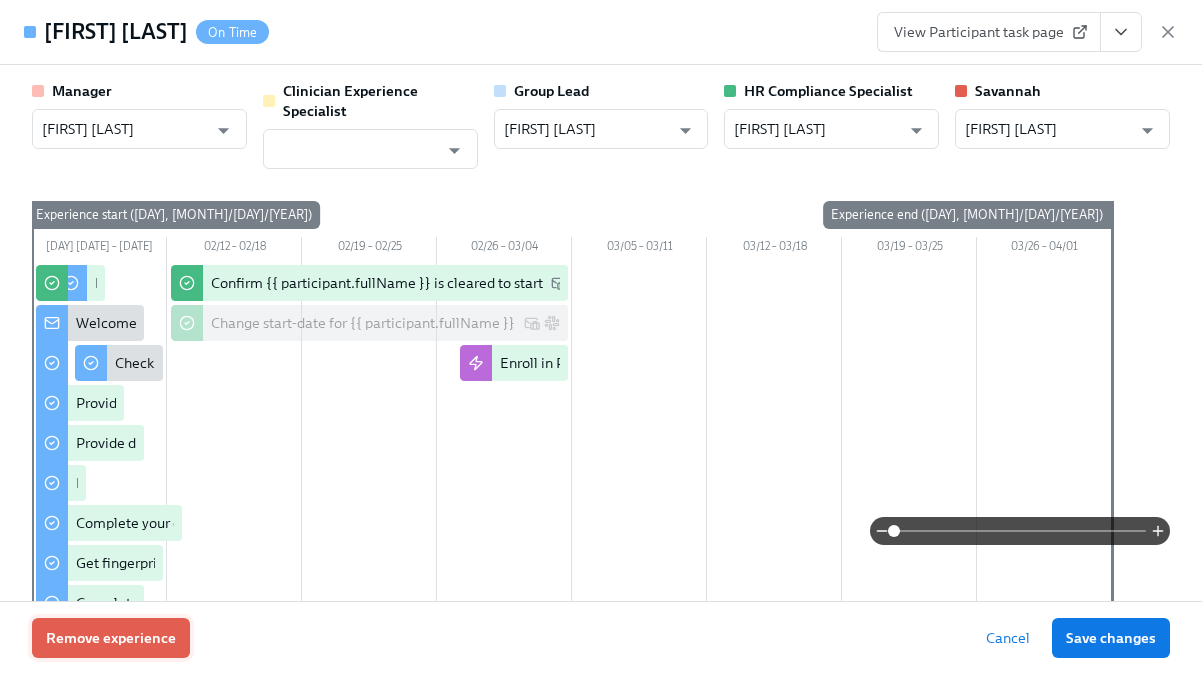 click on "Remove experience" at bounding box center [111, 638] 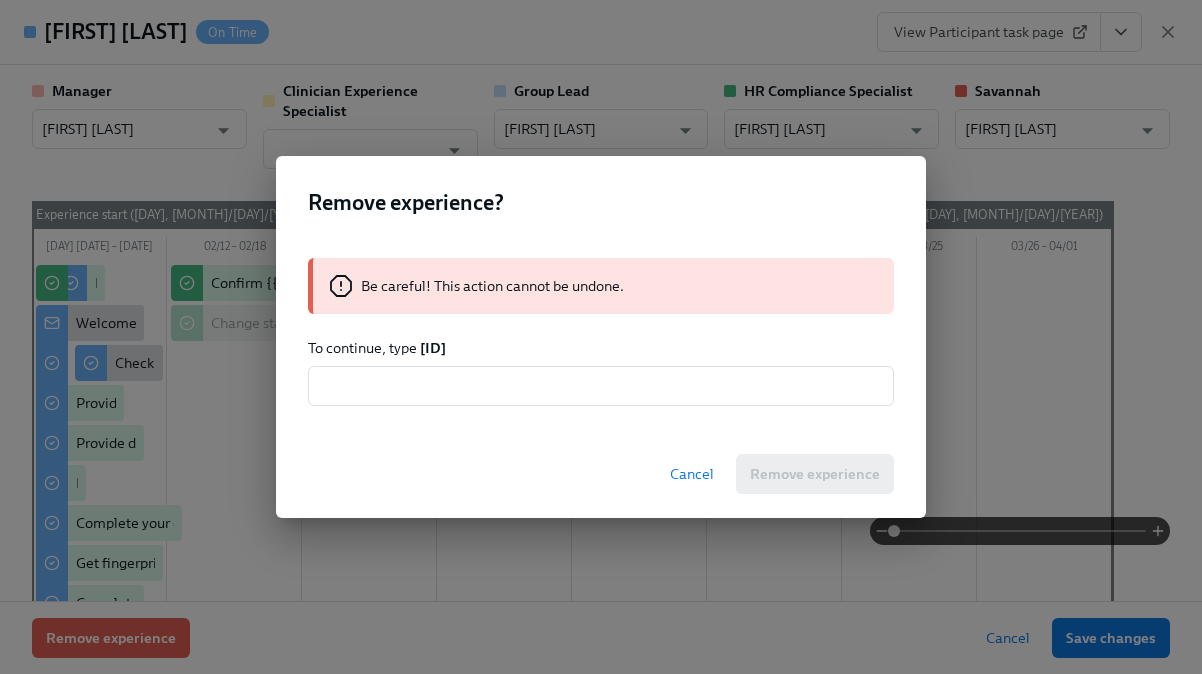 click on "Yo8ui6GgMt0" at bounding box center [433, 348] 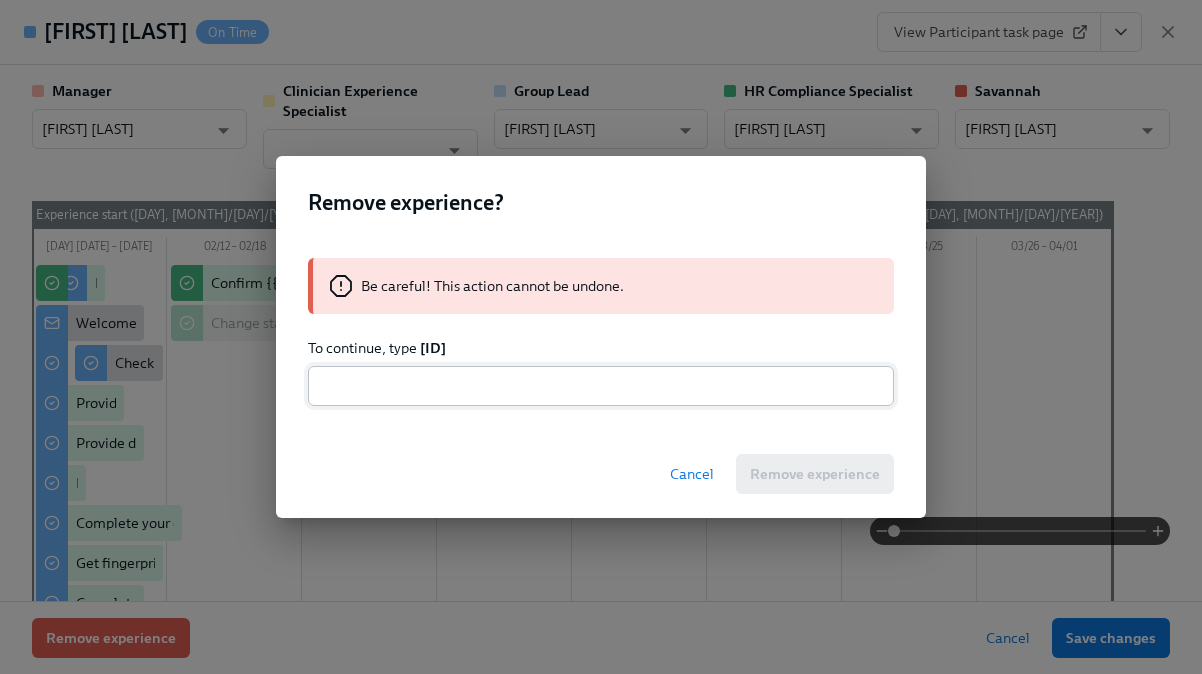 click at bounding box center (601, 386) 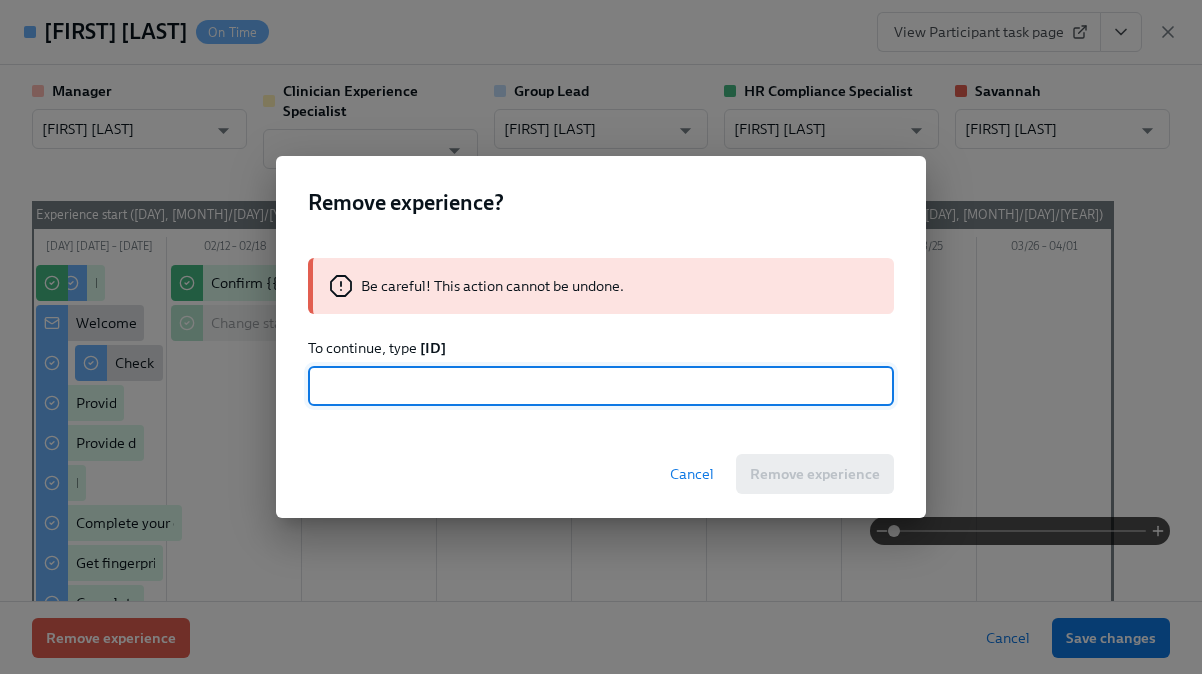 paste on "Yo8ui6GgMt0" 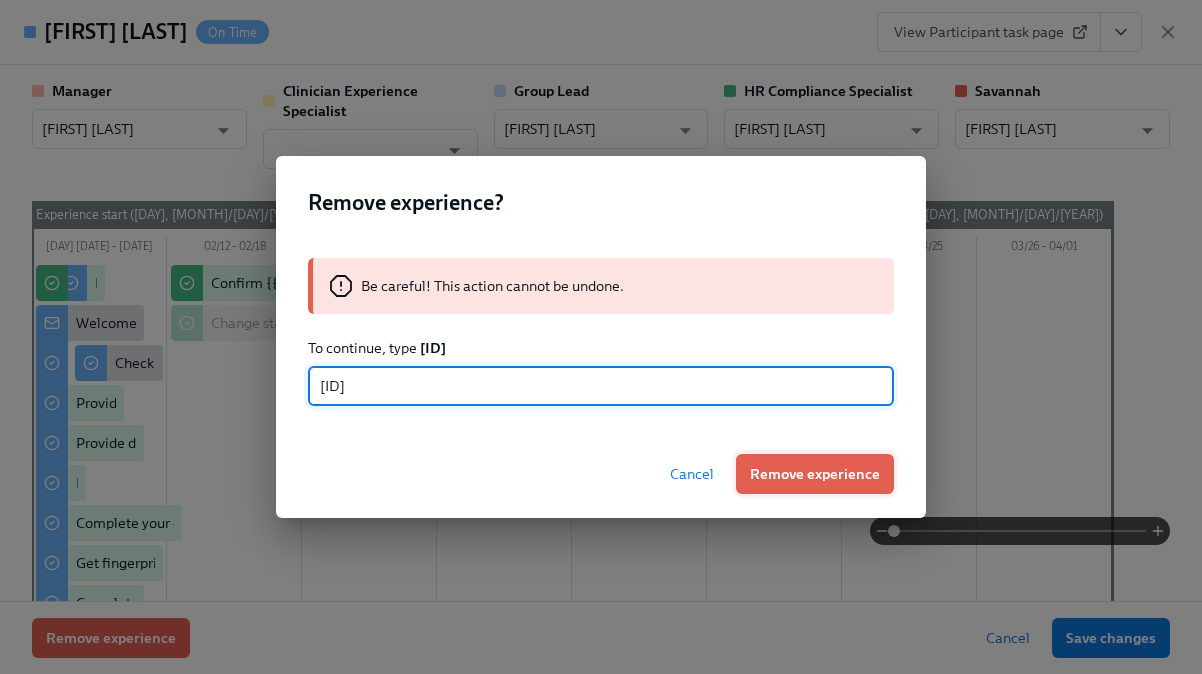 type on "Yo8ui6GgMt0" 